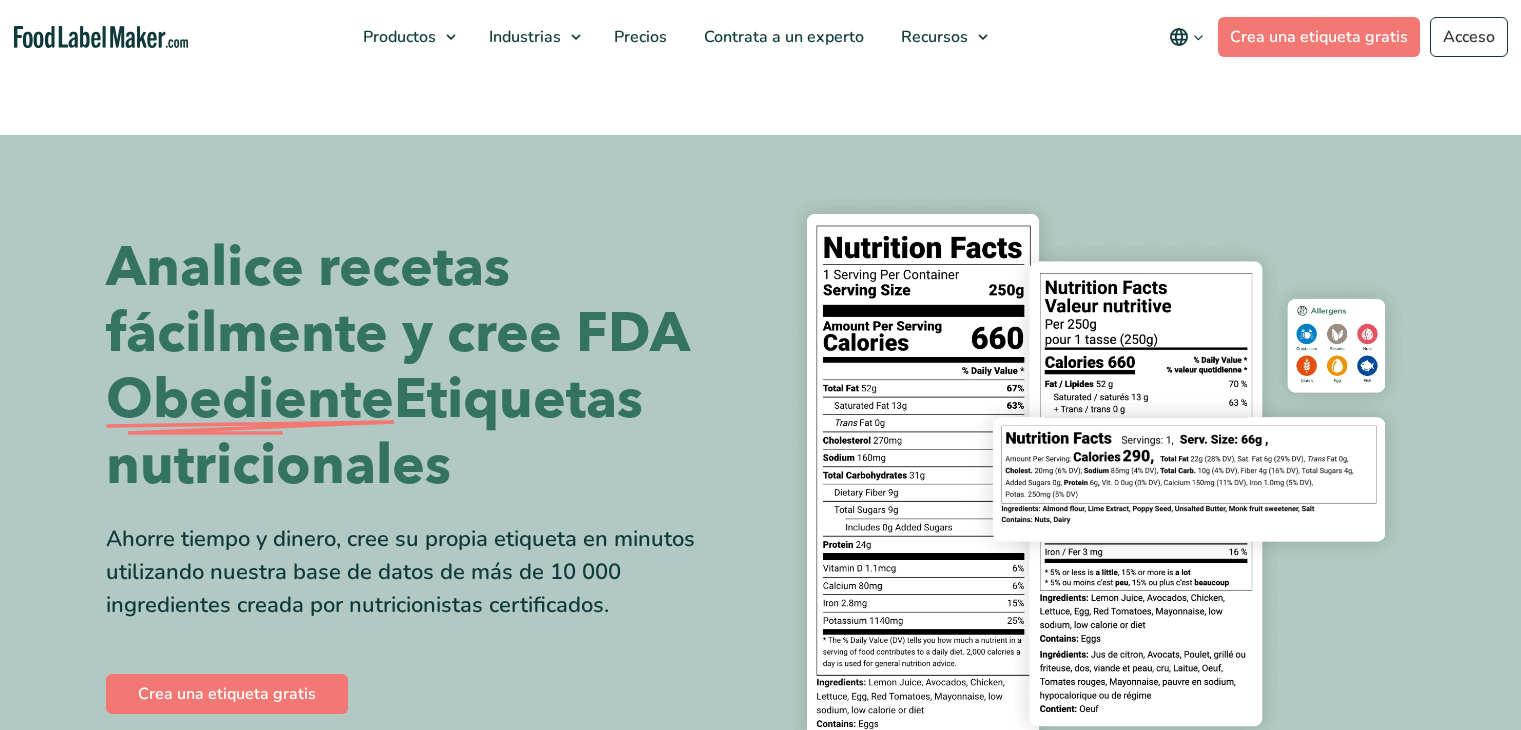 scroll, scrollTop: 0, scrollLeft: 0, axis: both 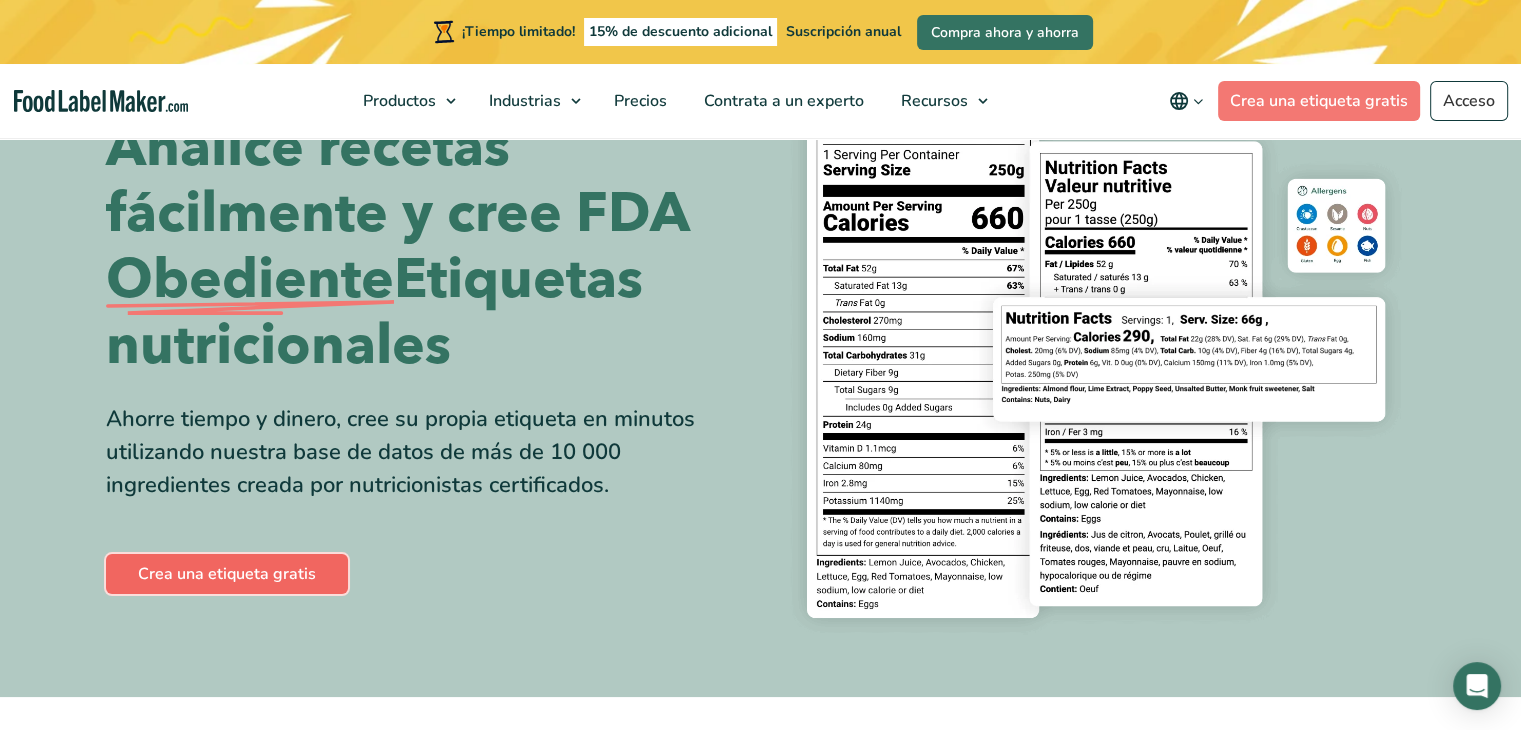 click on "Crea una etiqueta gratis" at bounding box center [227, 574] 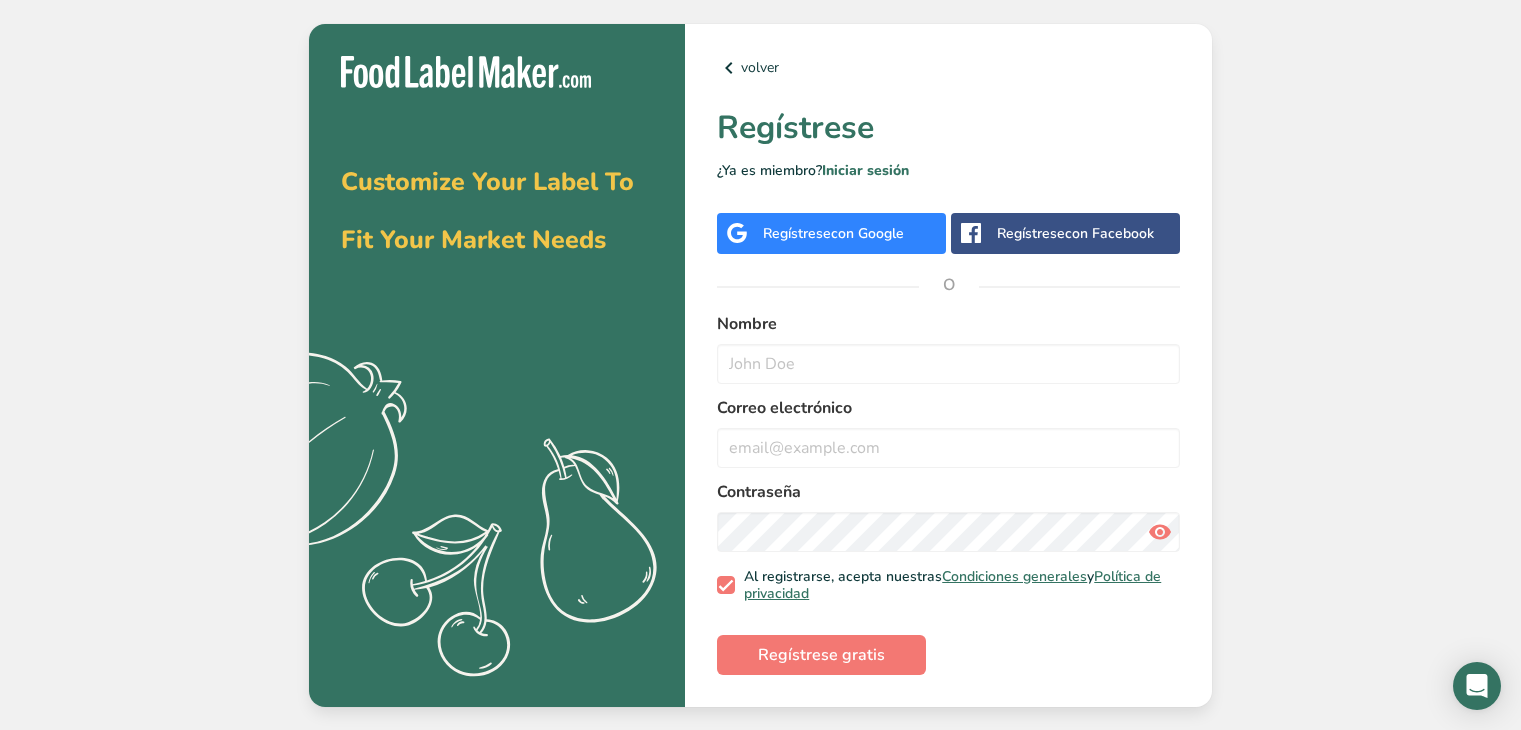 scroll, scrollTop: 0, scrollLeft: 0, axis: both 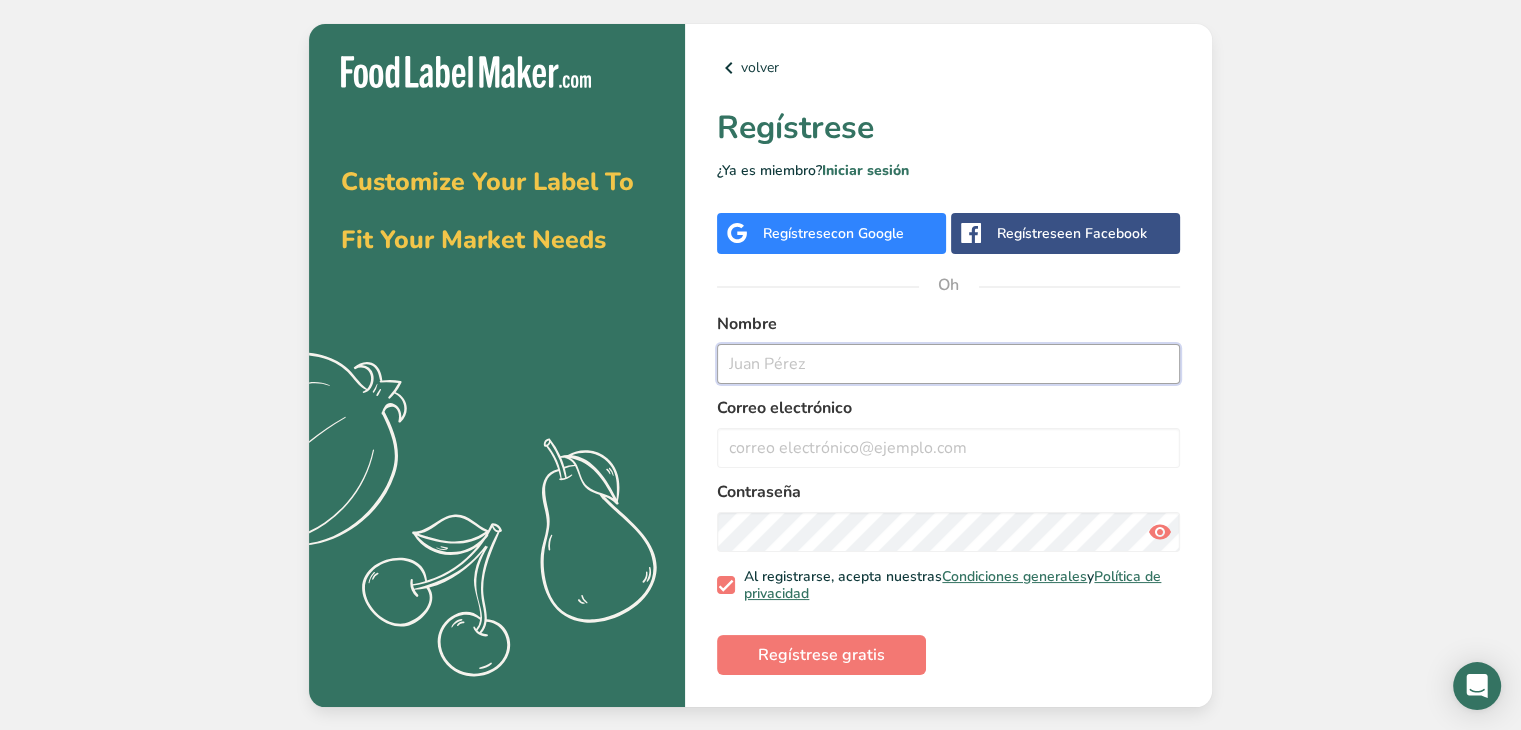 click at bounding box center (948, 364) 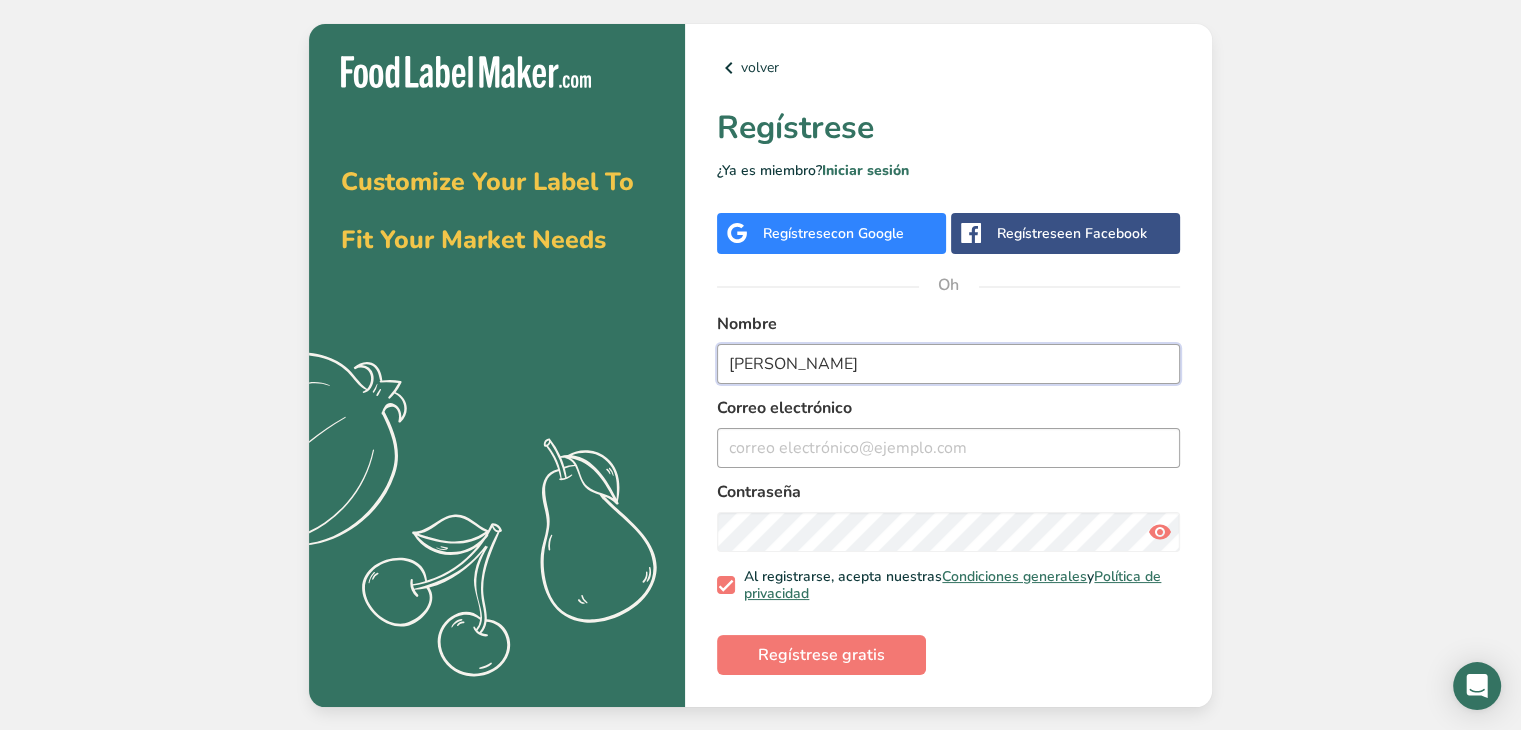 type on "Alejandrina" 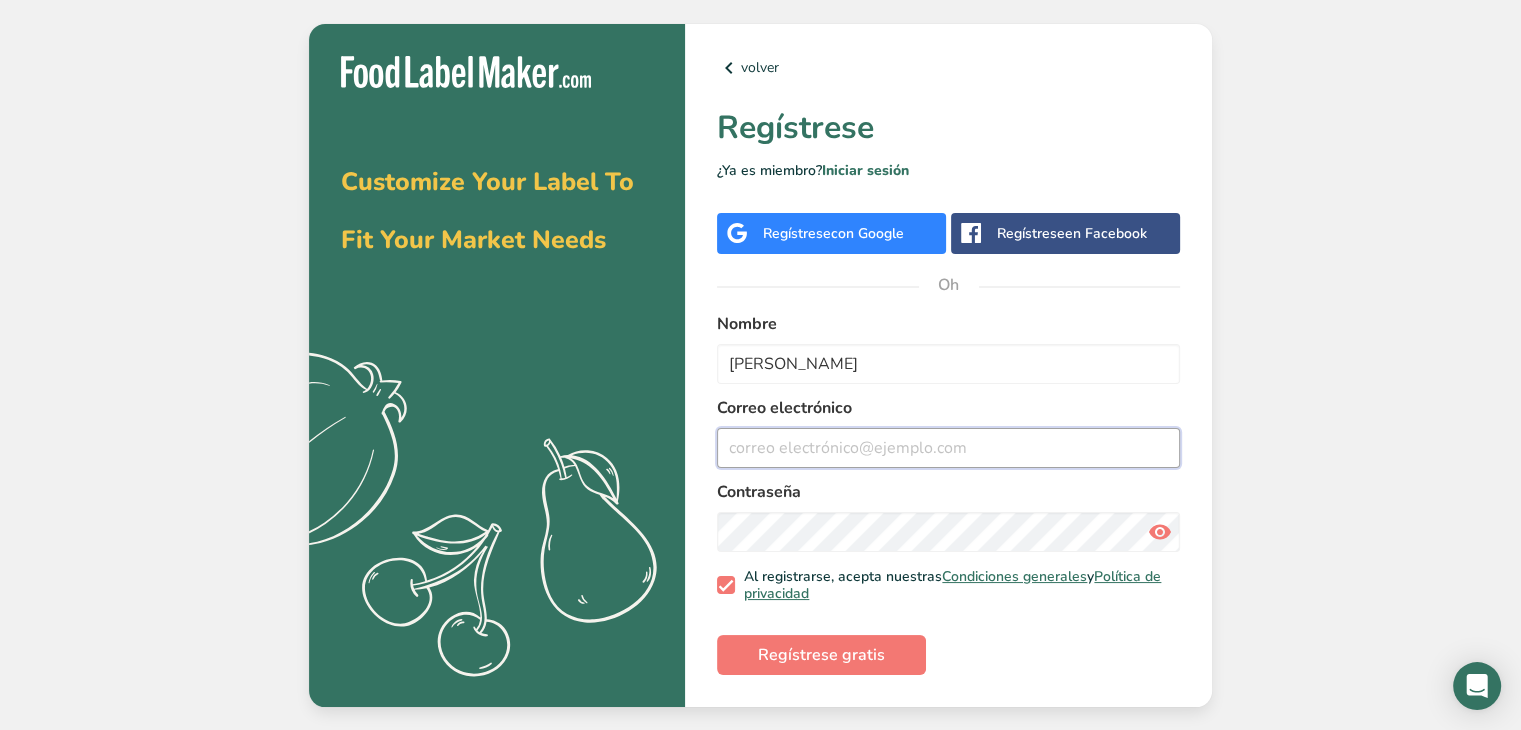 click at bounding box center [948, 448] 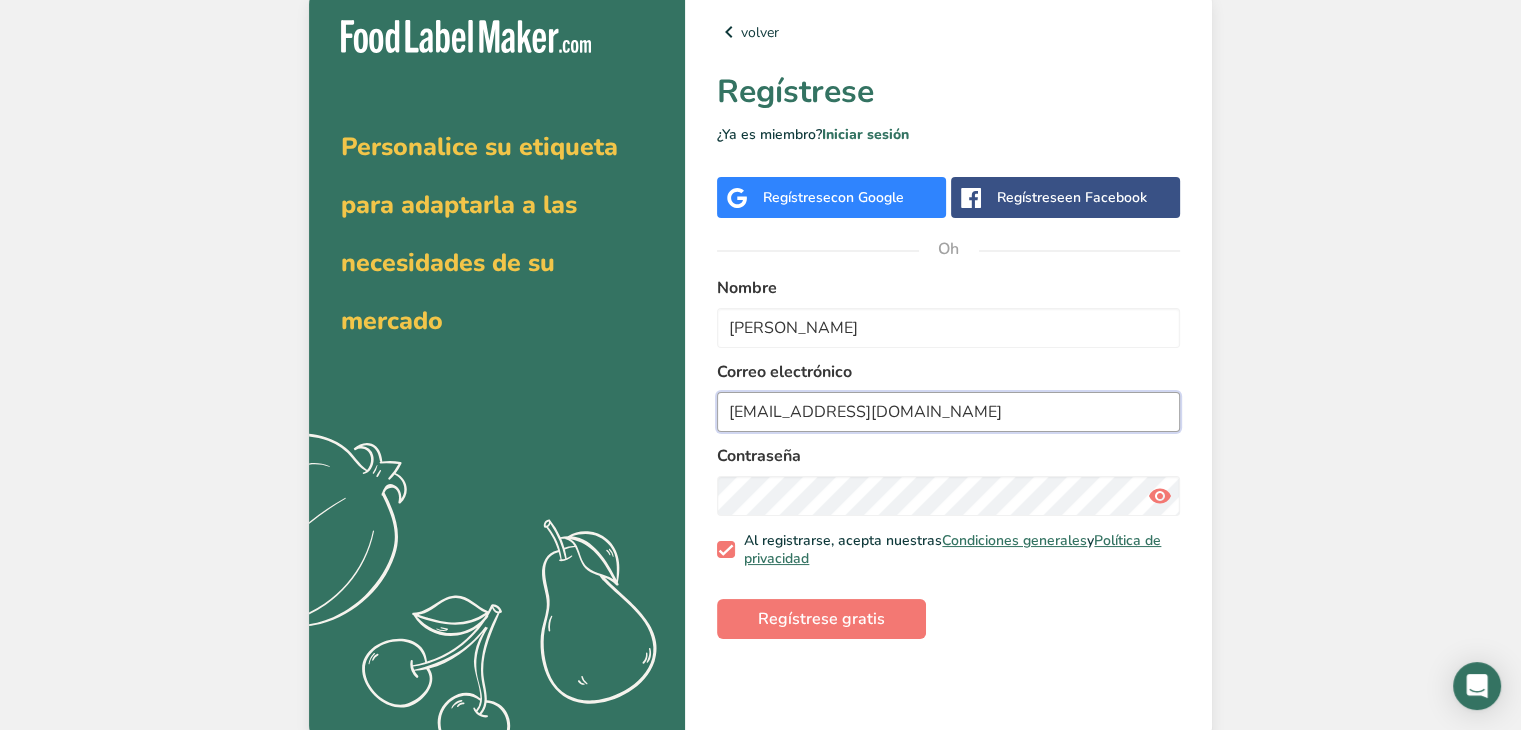 type on "alejandrinadadindio@gmail.com" 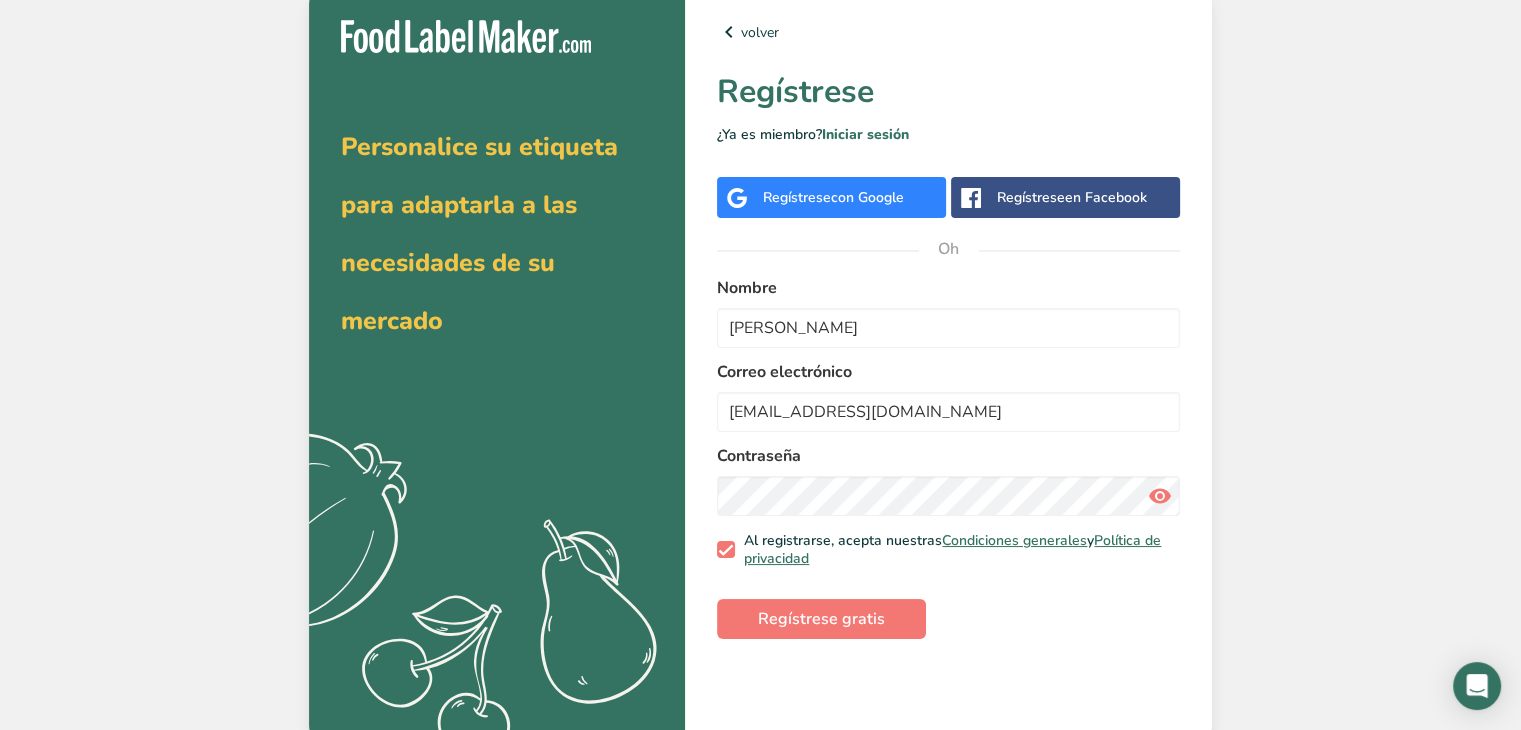 click at bounding box center [1160, 496] 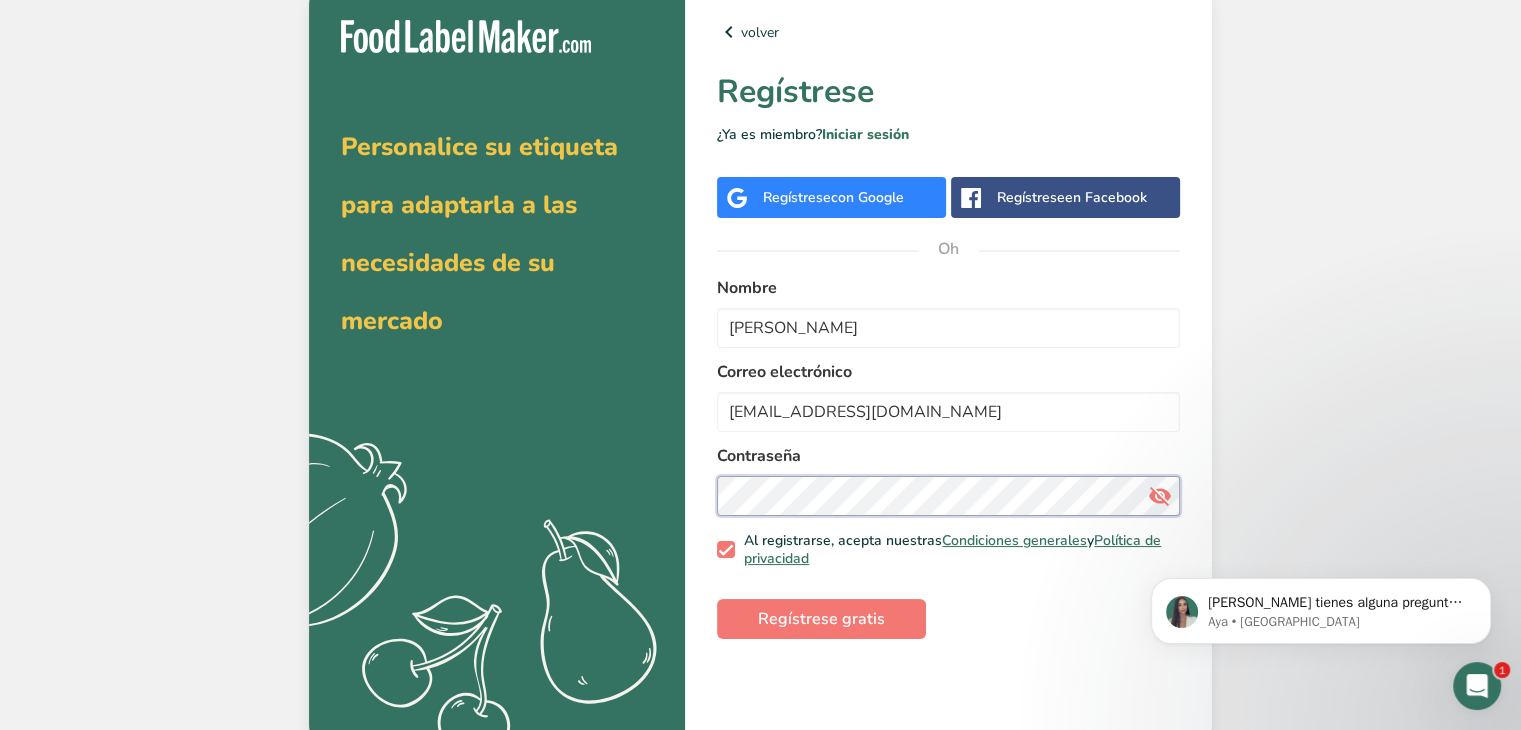 scroll, scrollTop: 0, scrollLeft: 0, axis: both 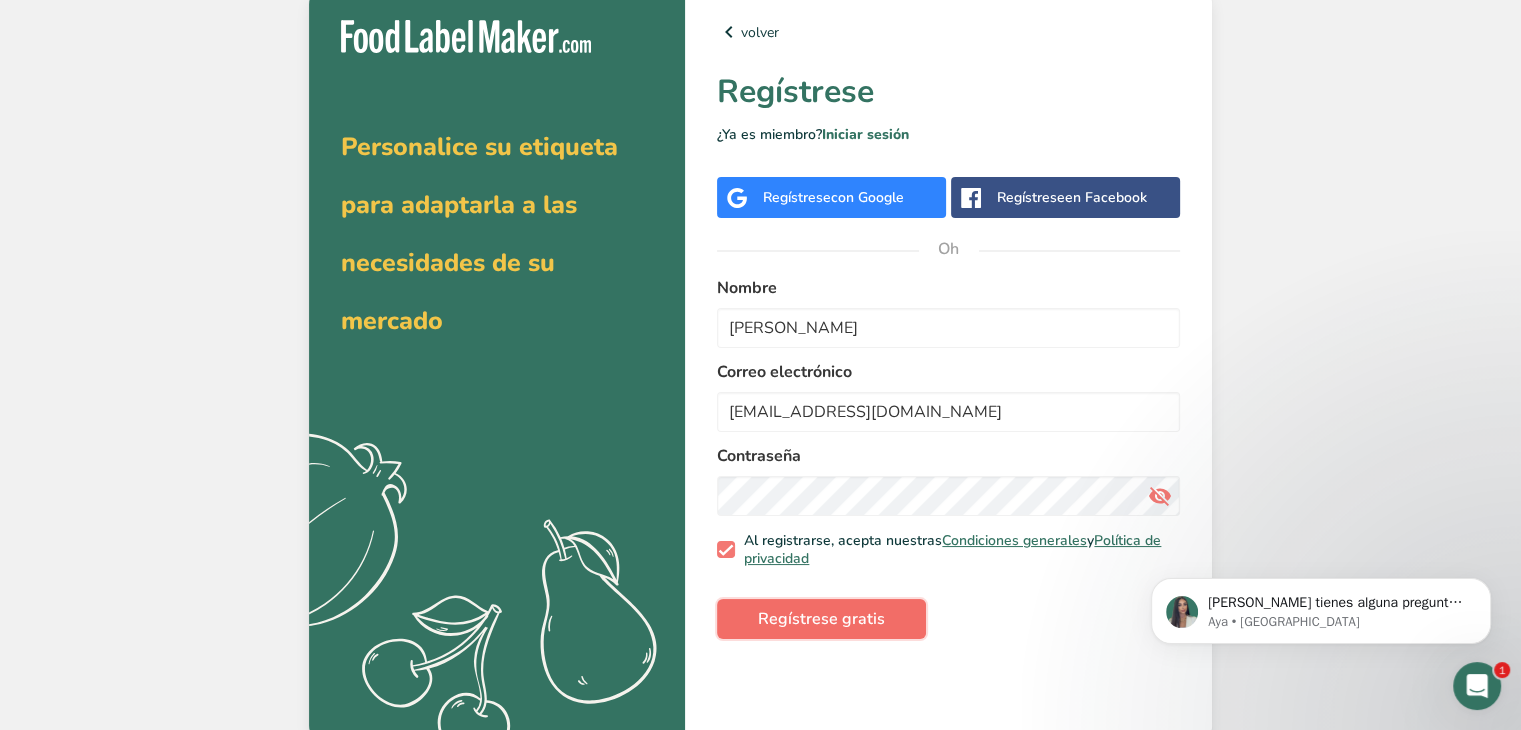 click on "Regístrese gratis" at bounding box center (821, 619) 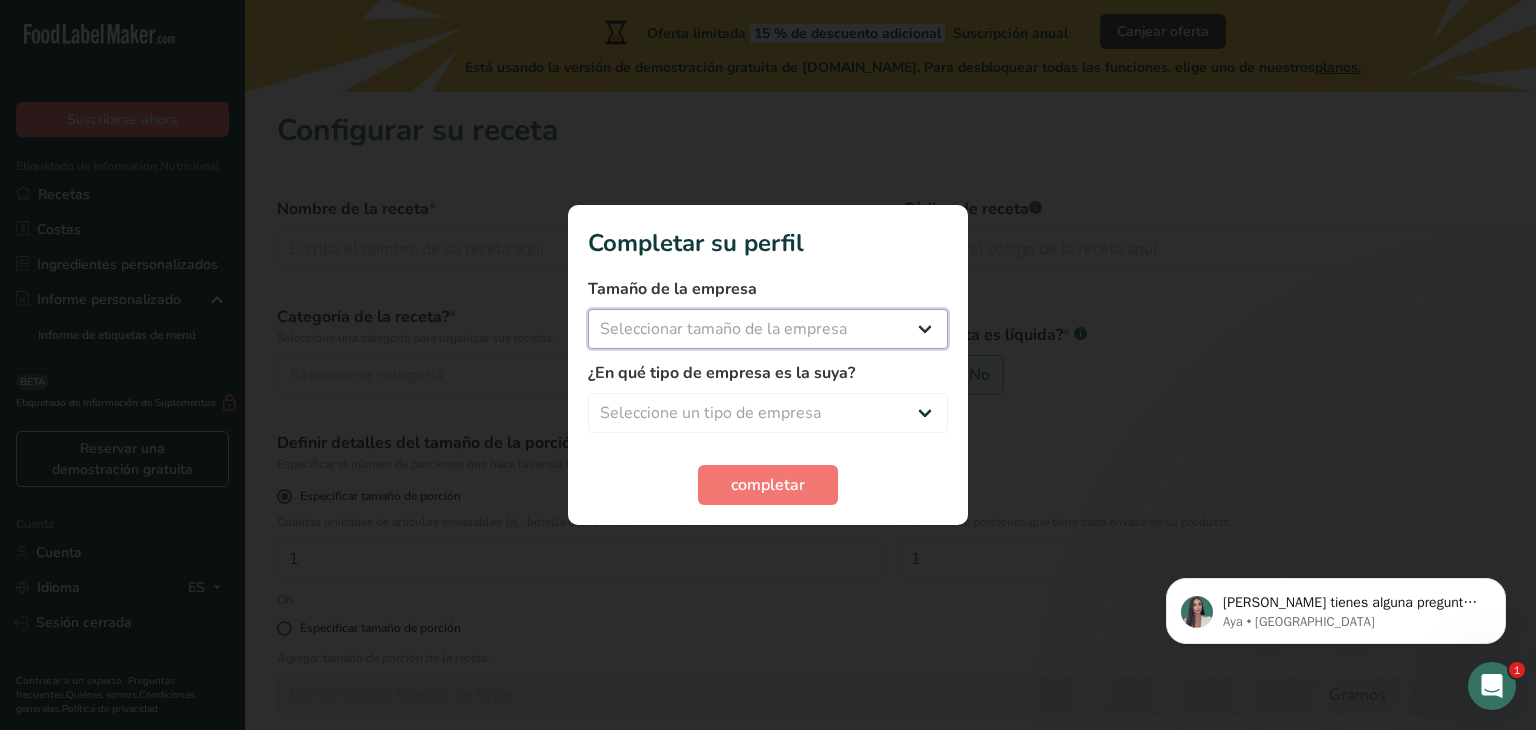 click on "Seleccionar tamaño de la empresa
Menos de 10 empleados
De 10 a 50 empleados
De 51 a 500 empleados
Más de 500 empleados" at bounding box center [768, 329] 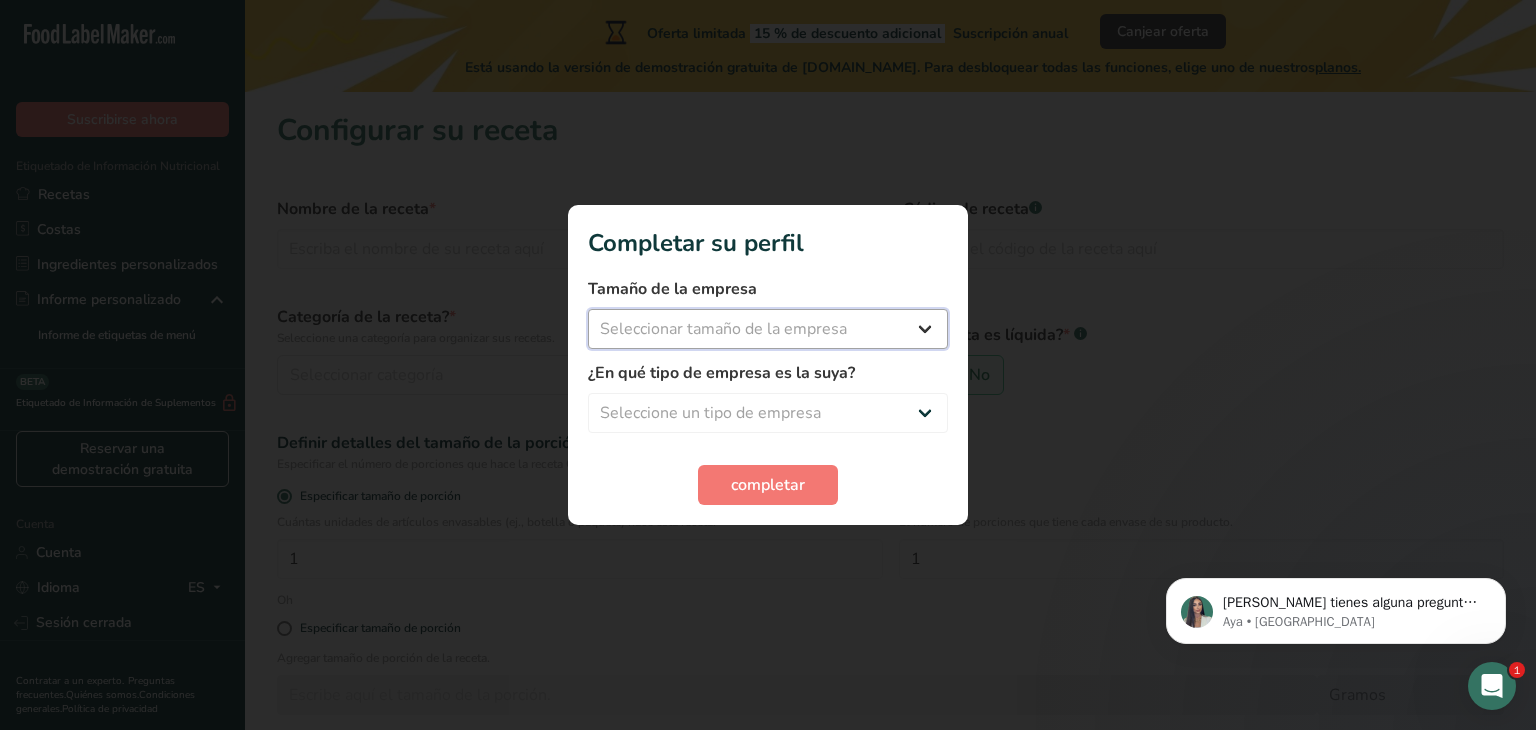 select on "2" 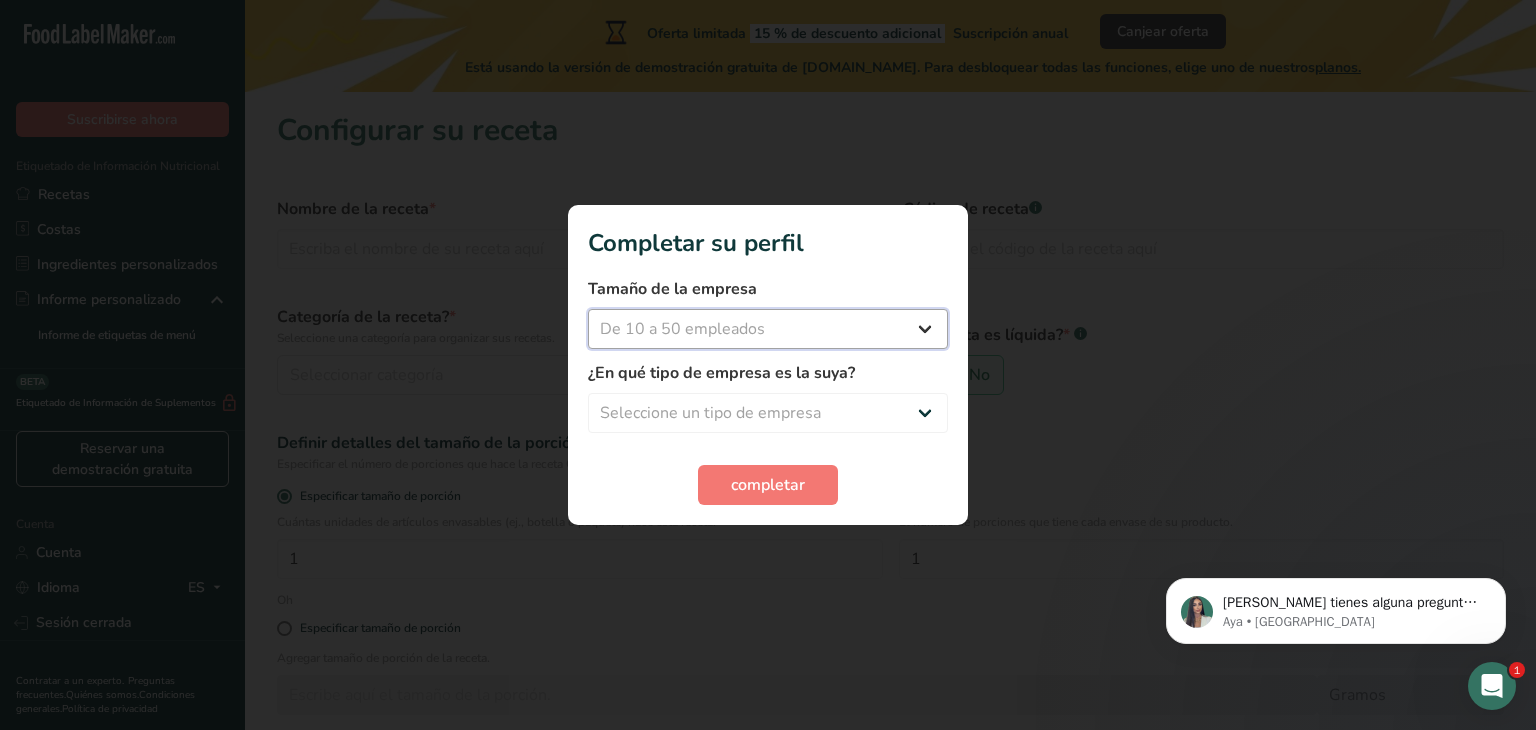 click on "Seleccionar tamaño de la empresa
Menos de 10 empleados
De 10 a 50 empleados
De 51 a 500 empleados
Más de 500 empleados" at bounding box center (768, 329) 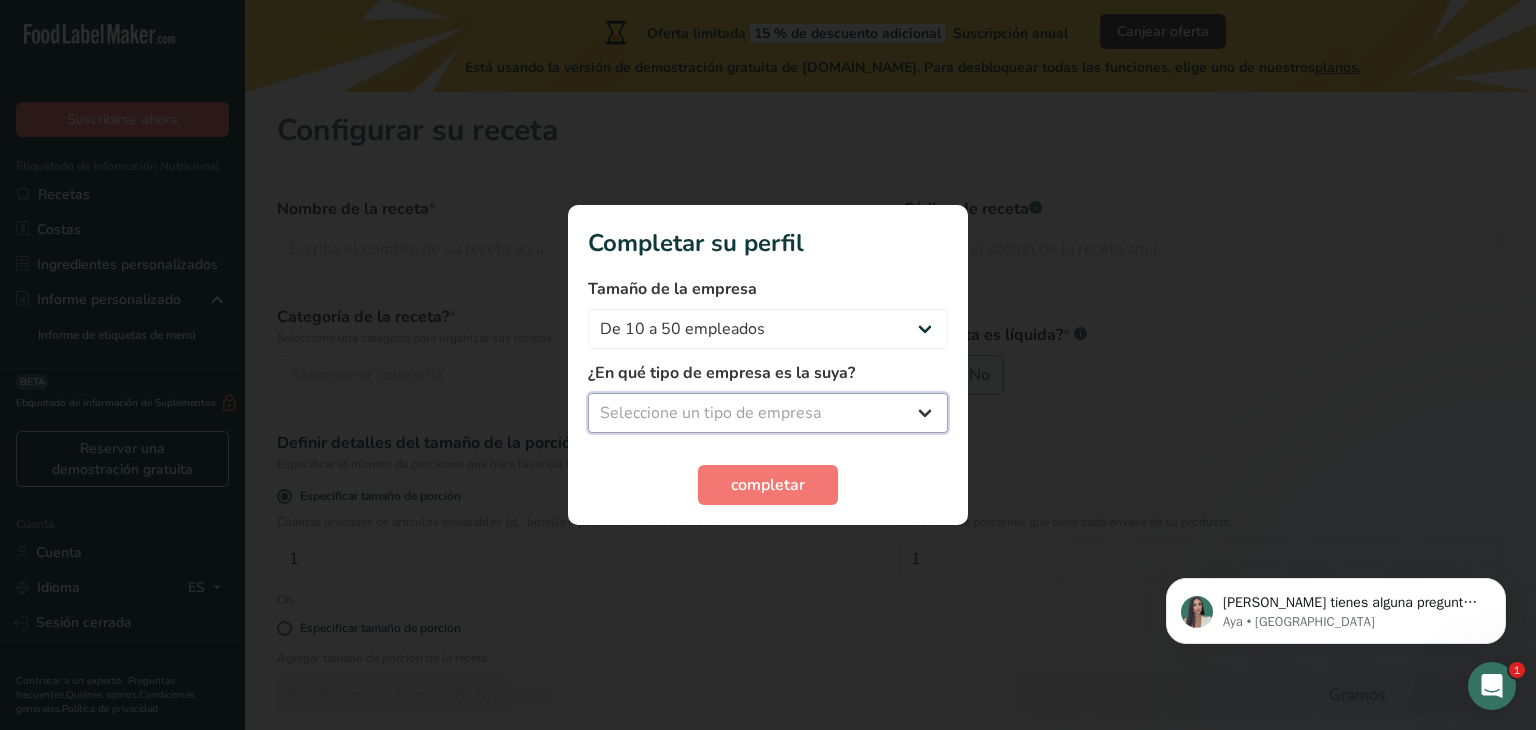 click on "Seleccione un tipo de empresa
Fabricante de alimentos envasados
Restaurante y cafetería
Panadería
Empresa de comidas preparadas y cáterin
Nutricionista
Bloguero gastronómico
Entrenador personal
Otro" at bounding box center (768, 413) 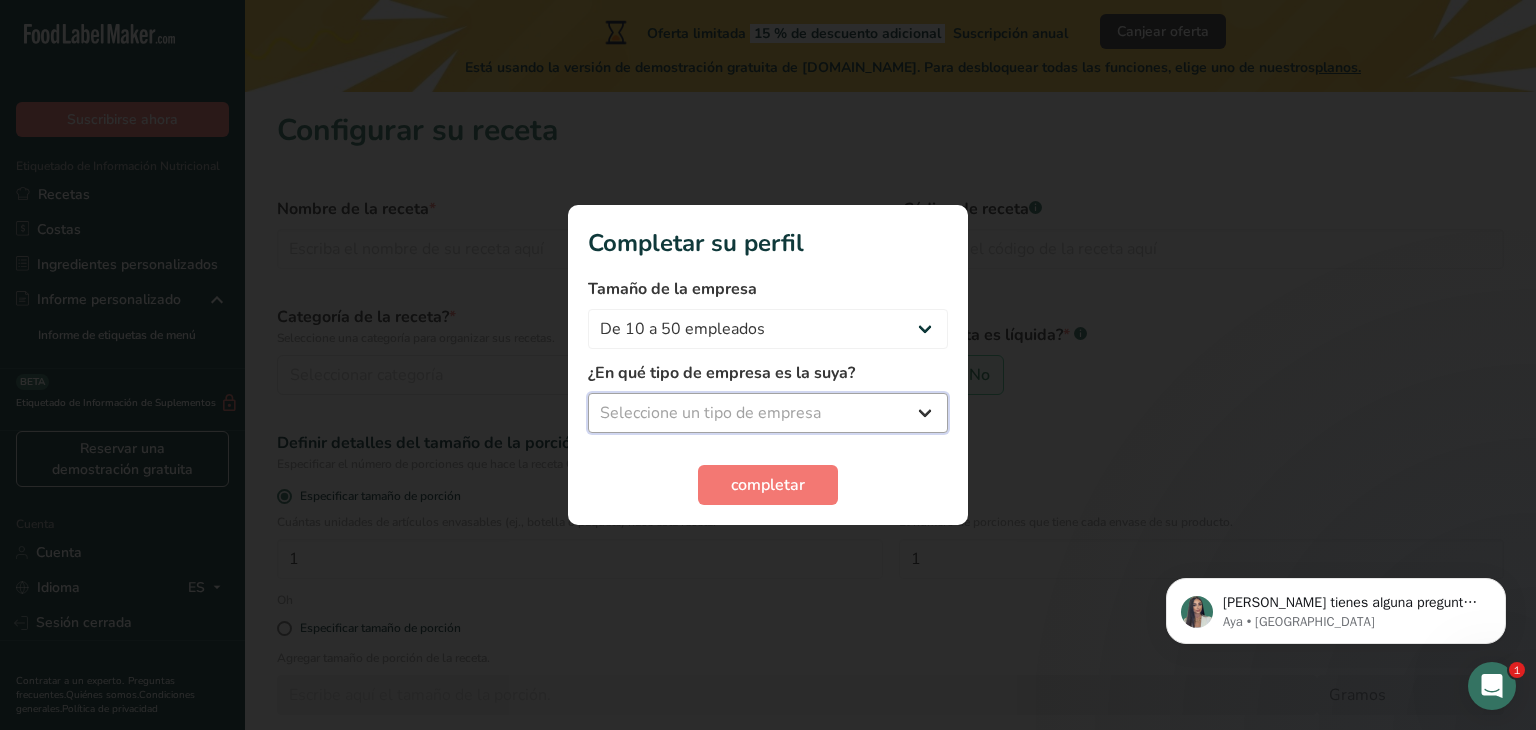 select on "3" 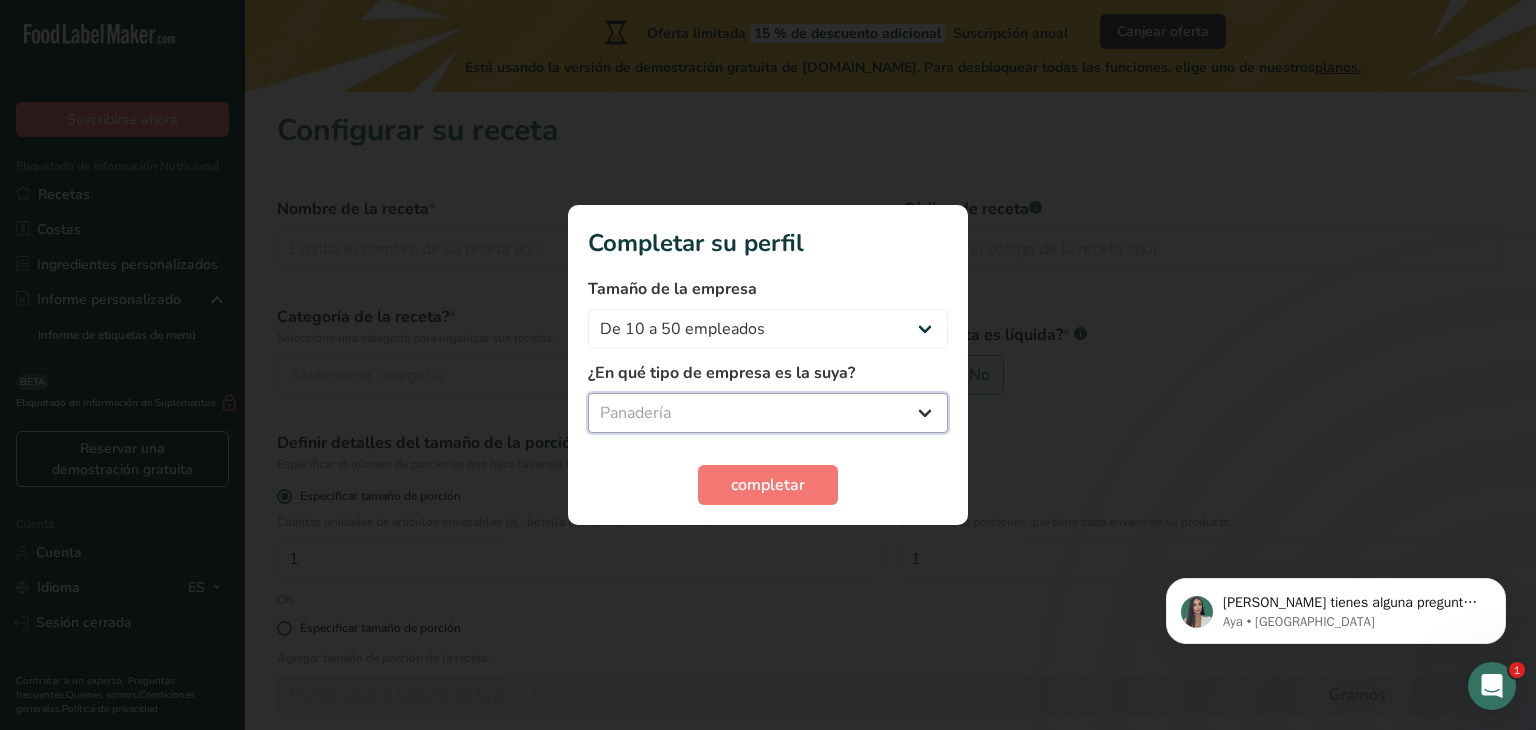 click on "Seleccione un tipo de empresa
Fabricante de alimentos envasados
Restaurante y cafetería
Panadería
Empresa de comidas preparadas y cáterin
Nutricionista
Bloguero gastronómico
Entrenador personal
Otro" at bounding box center [768, 413] 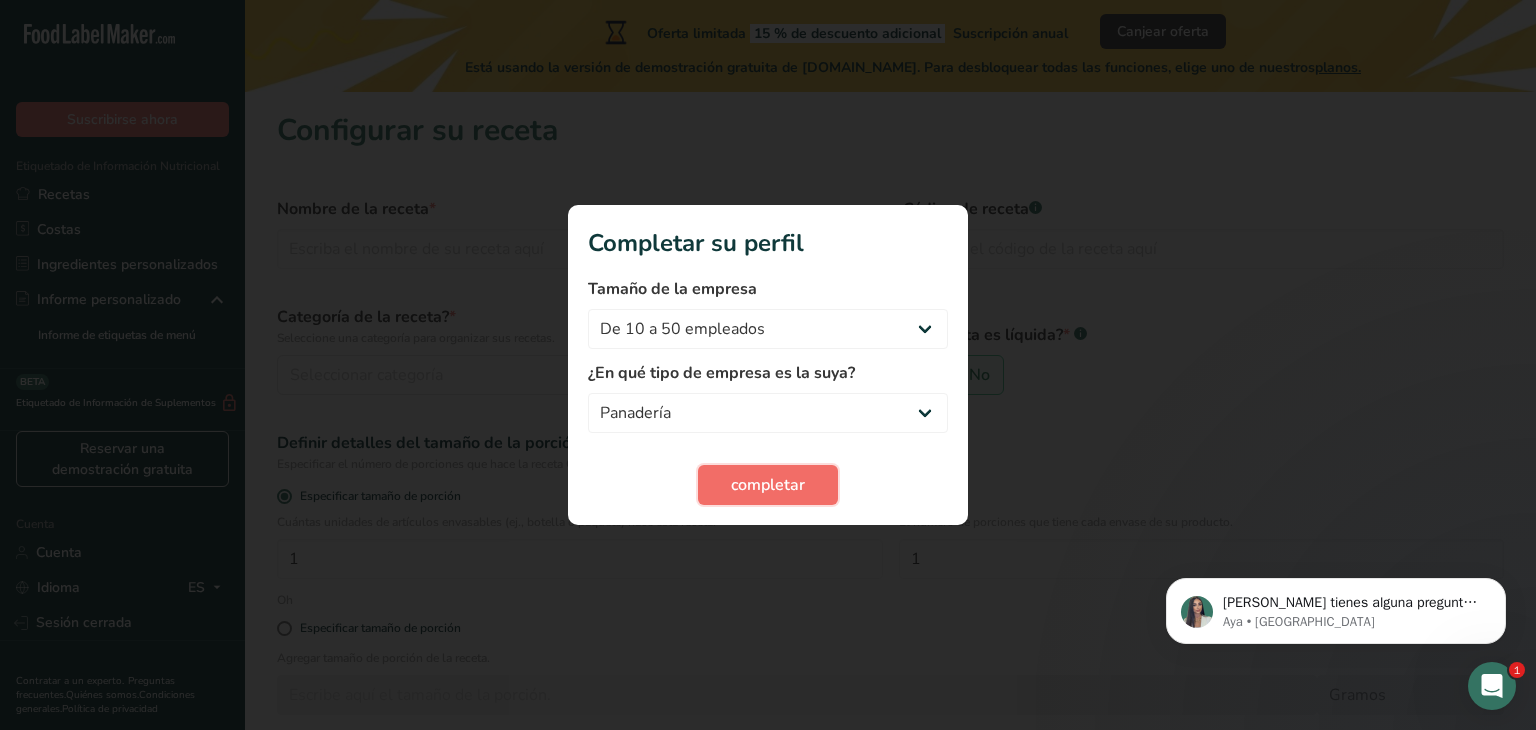 click on "completar" at bounding box center (768, 485) 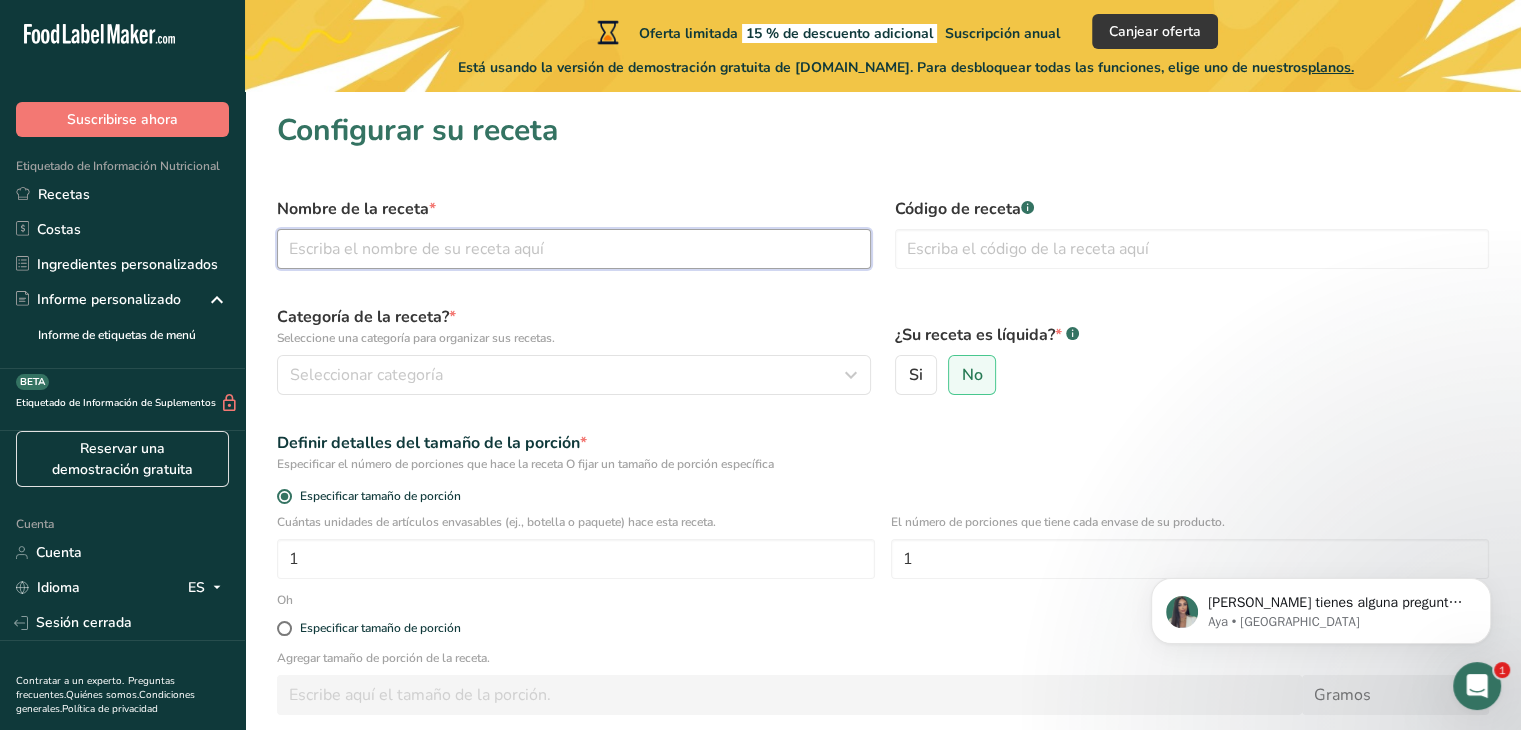 click at bounding box center (574, 249) 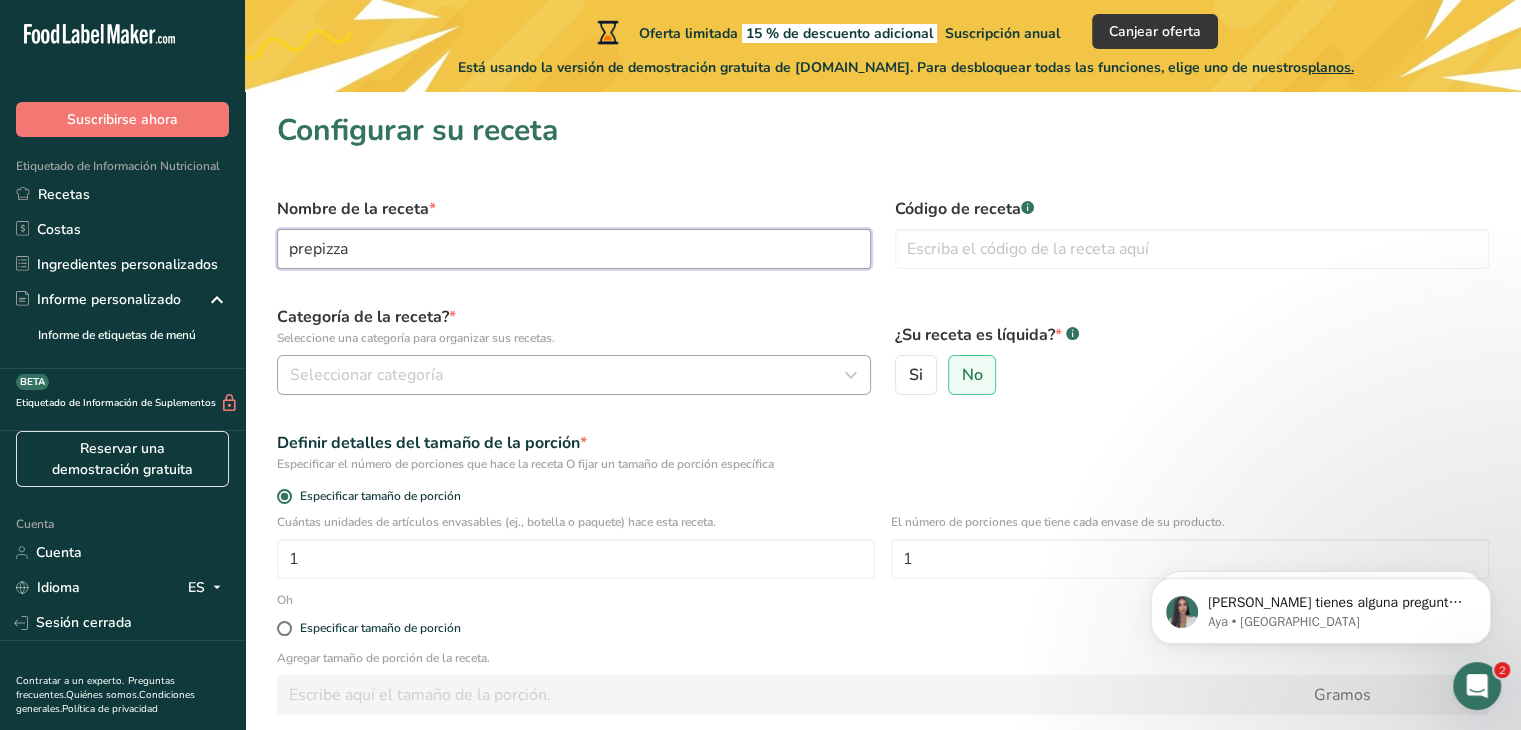 type on "prepizza" 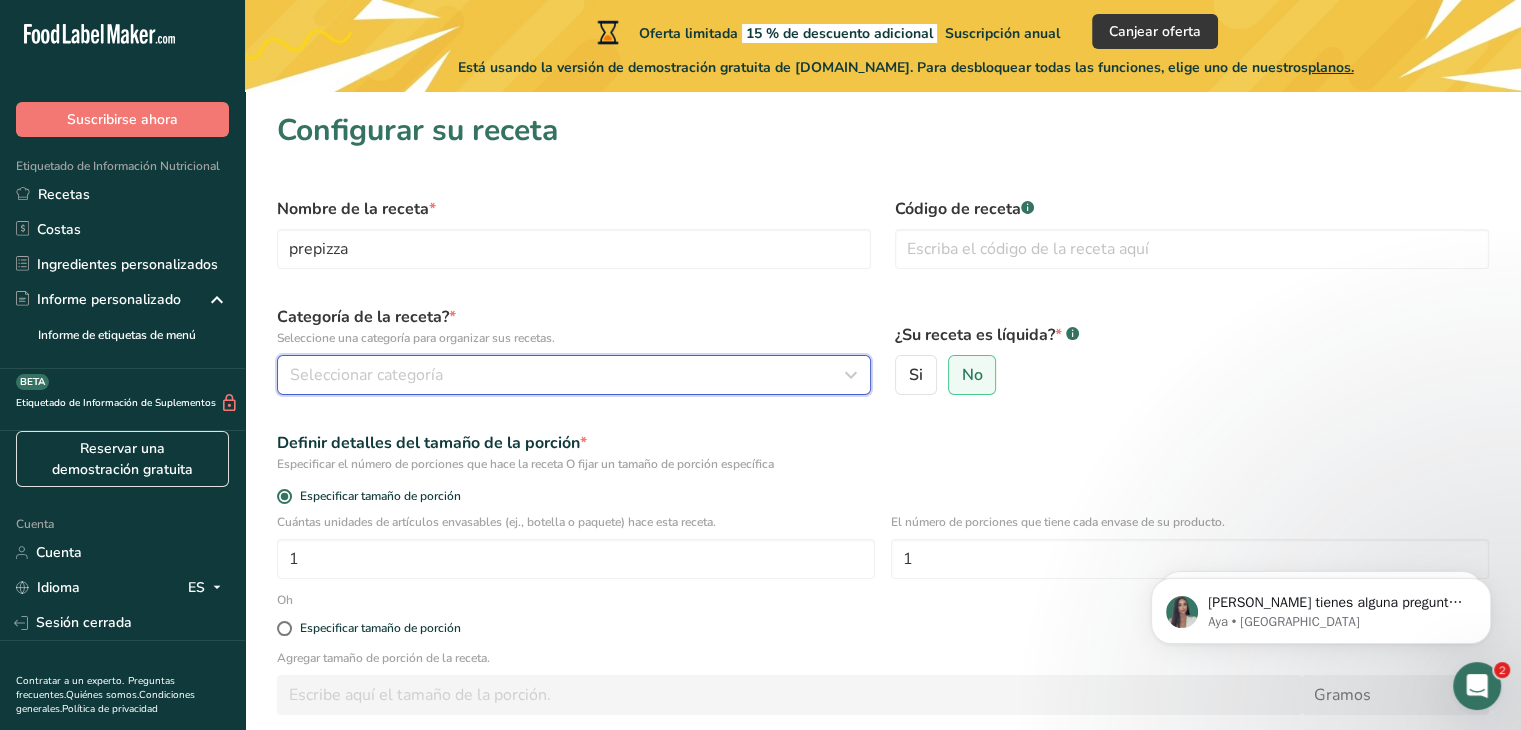 click on "Seleccionar categoría" at bounding box center [568, 375] 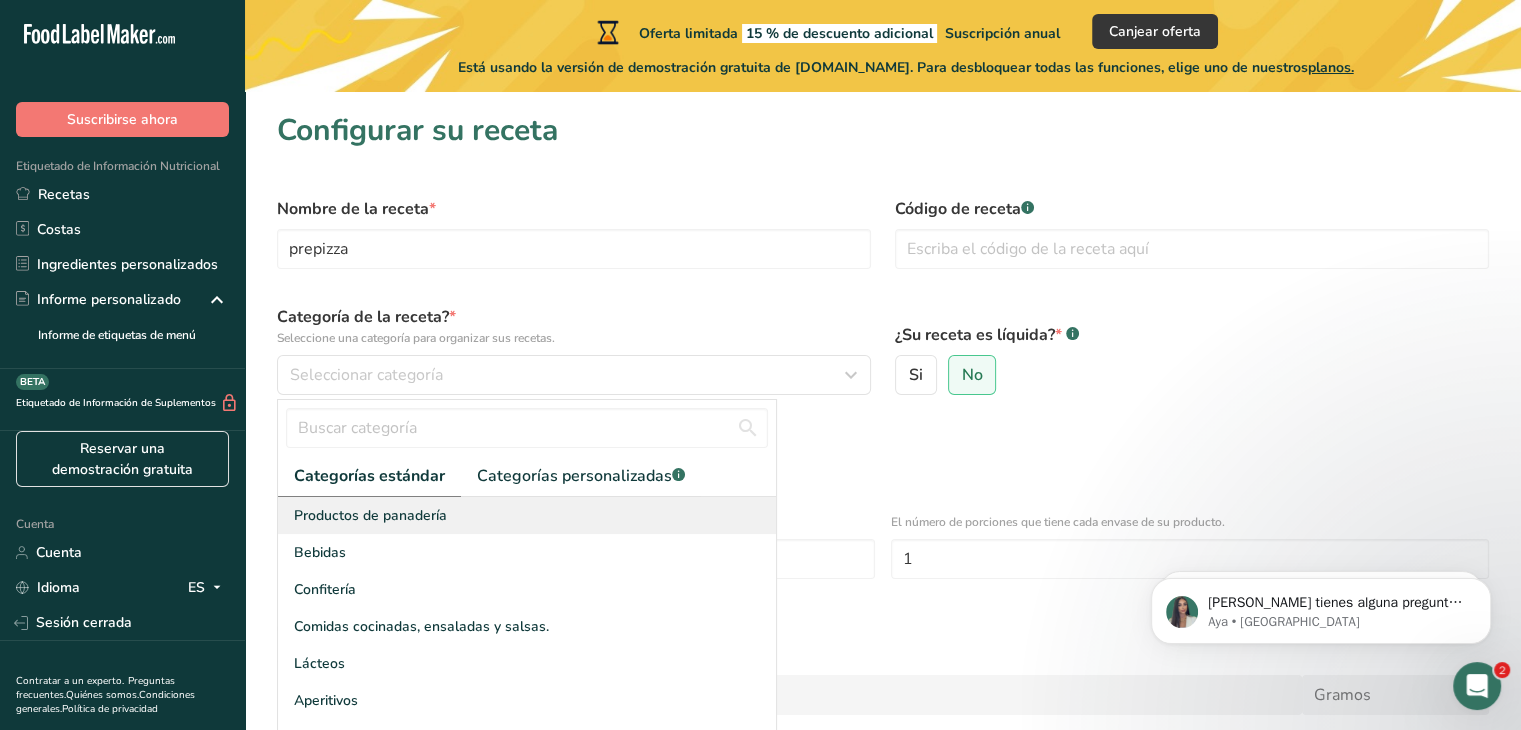 click on "Productos de panadería" at bounding box center [527, 515] 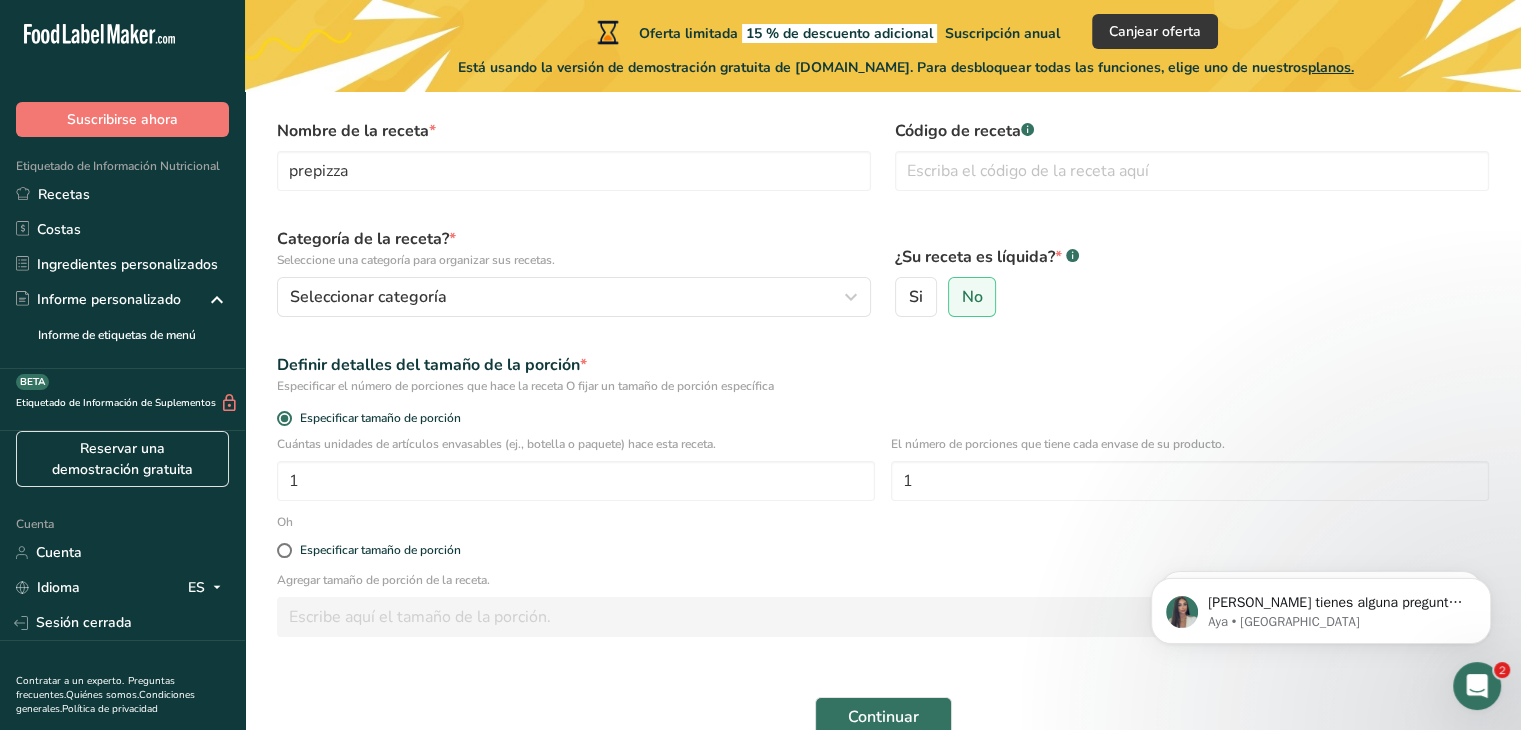 scroll, scrollTop: 84, scrollLeft: 0, axis: vertical 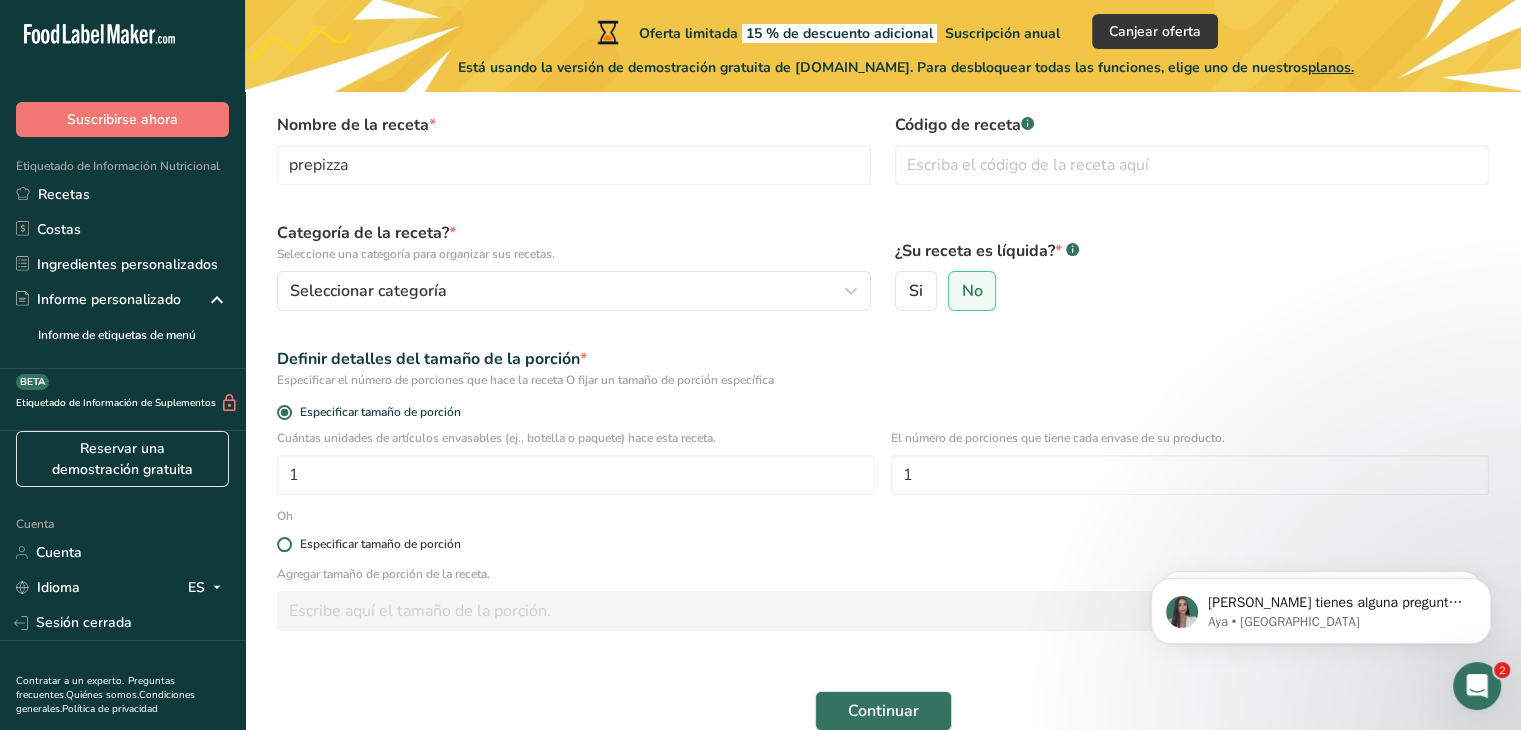 click at bounding box center [284, 544] 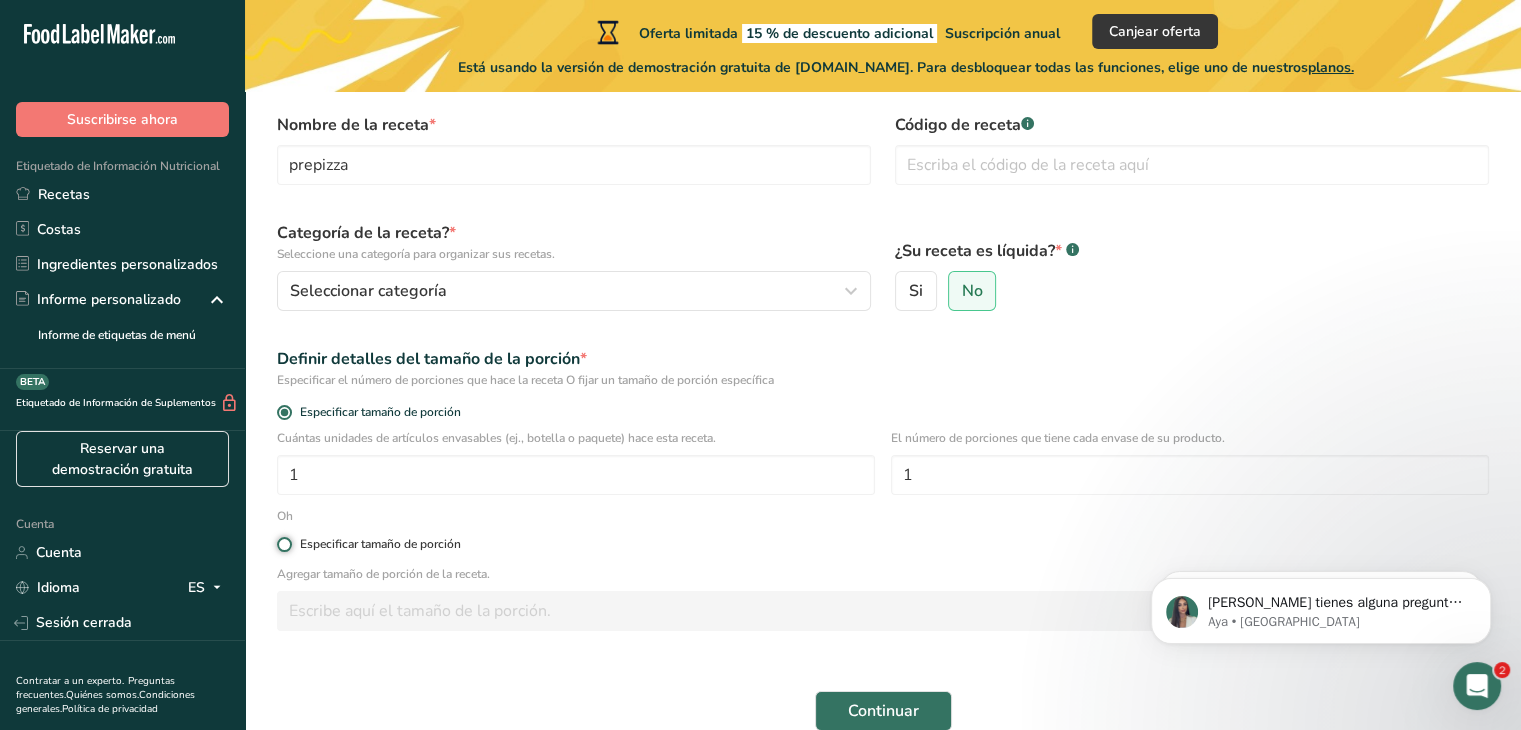 click on "Especificar tamaño de porción" at bounding box center [283, 544] 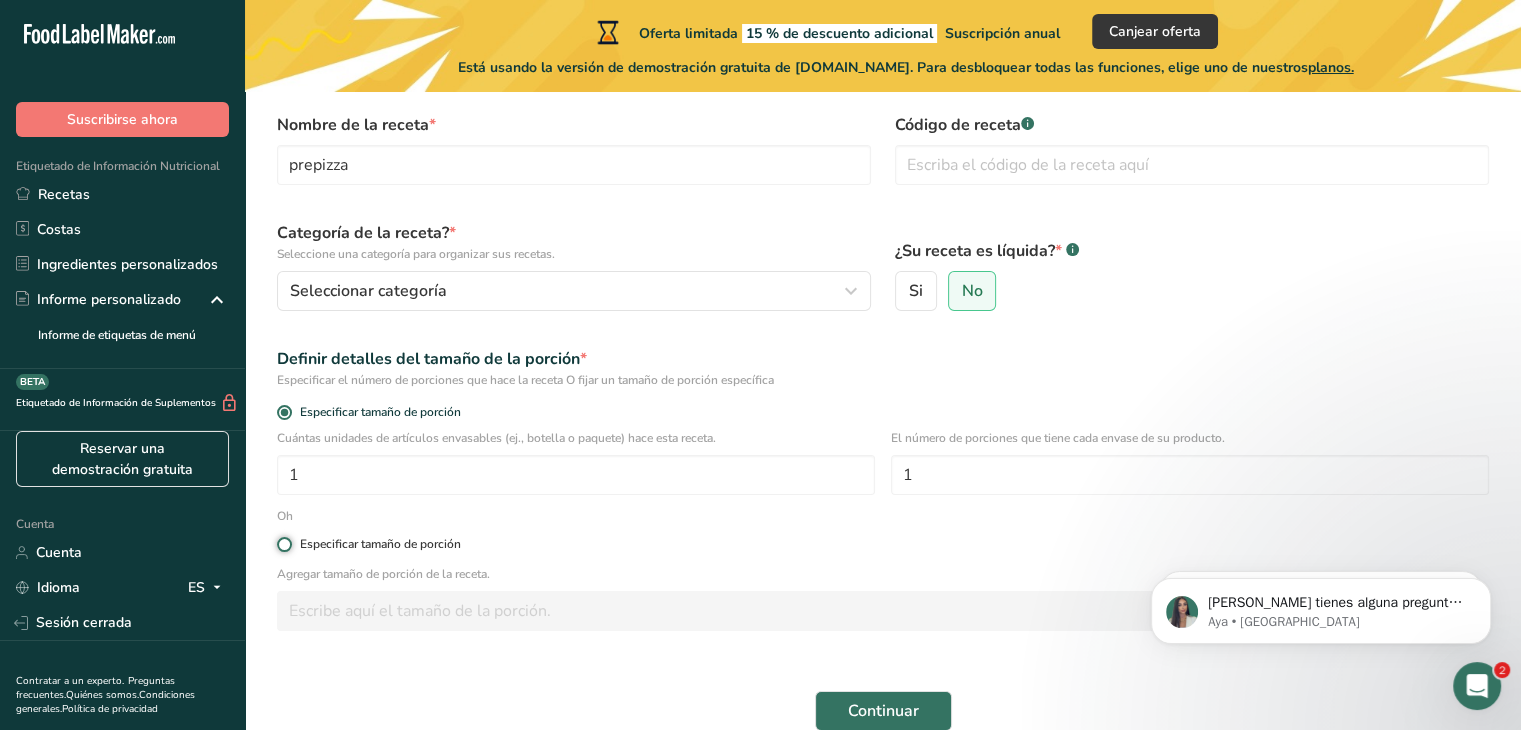 radio on "true" 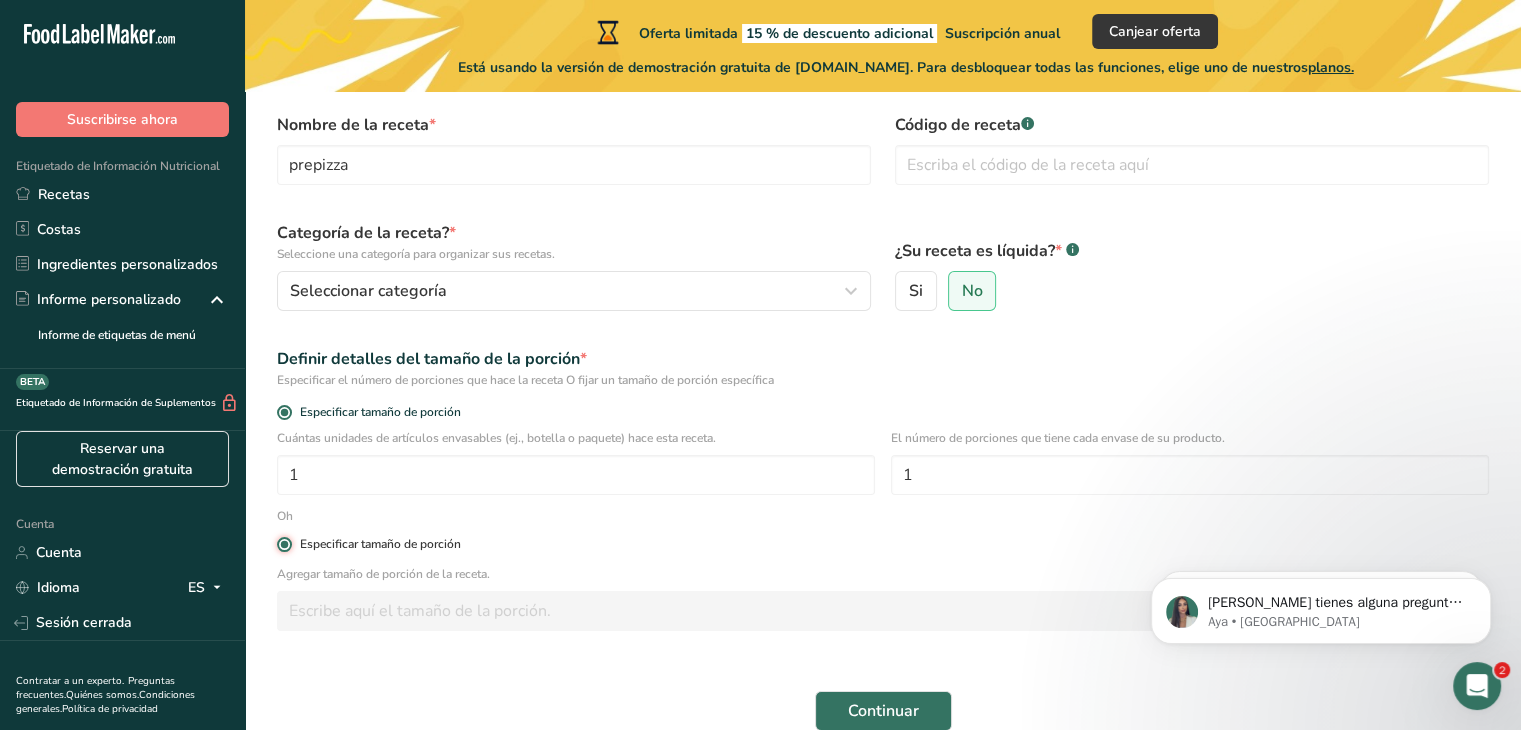 radio on "false" 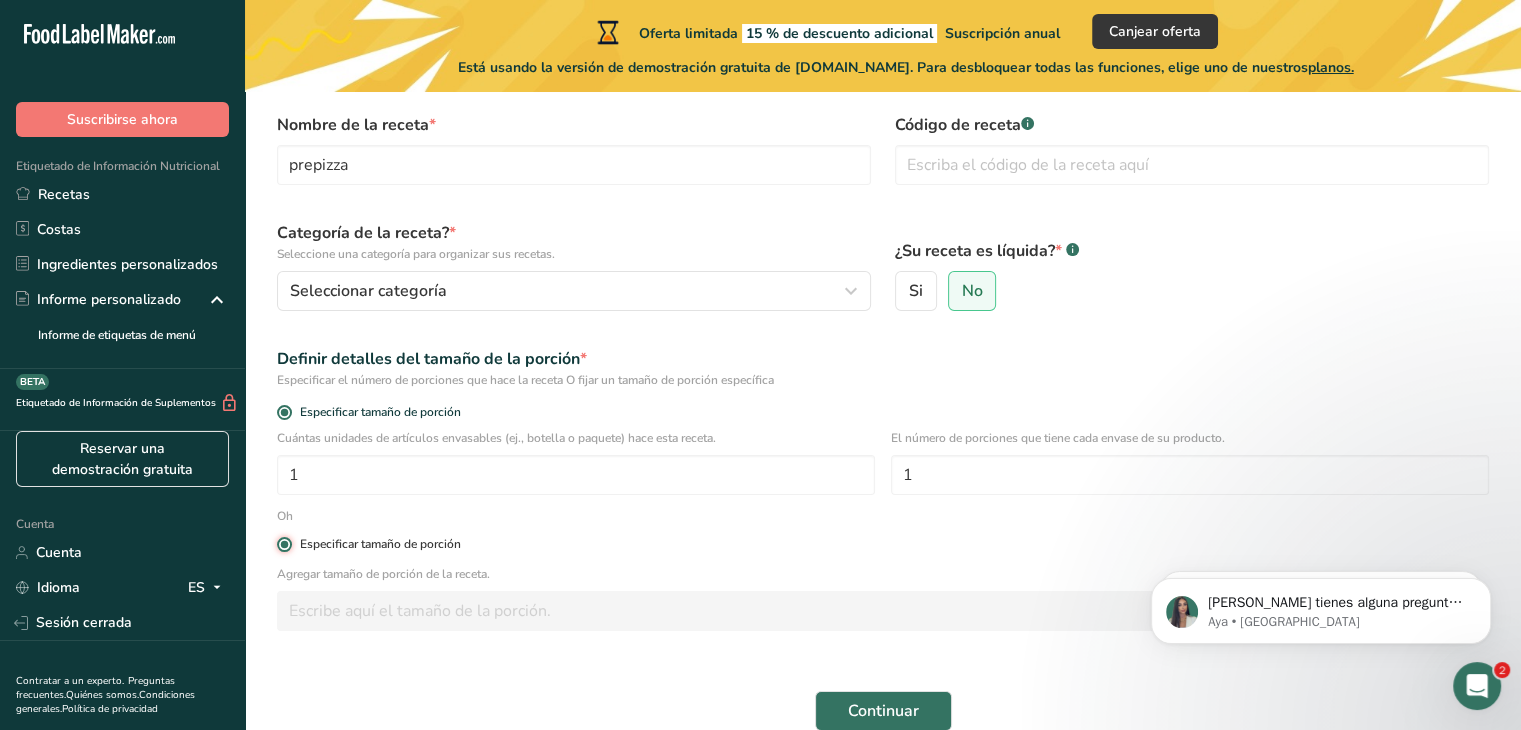 type 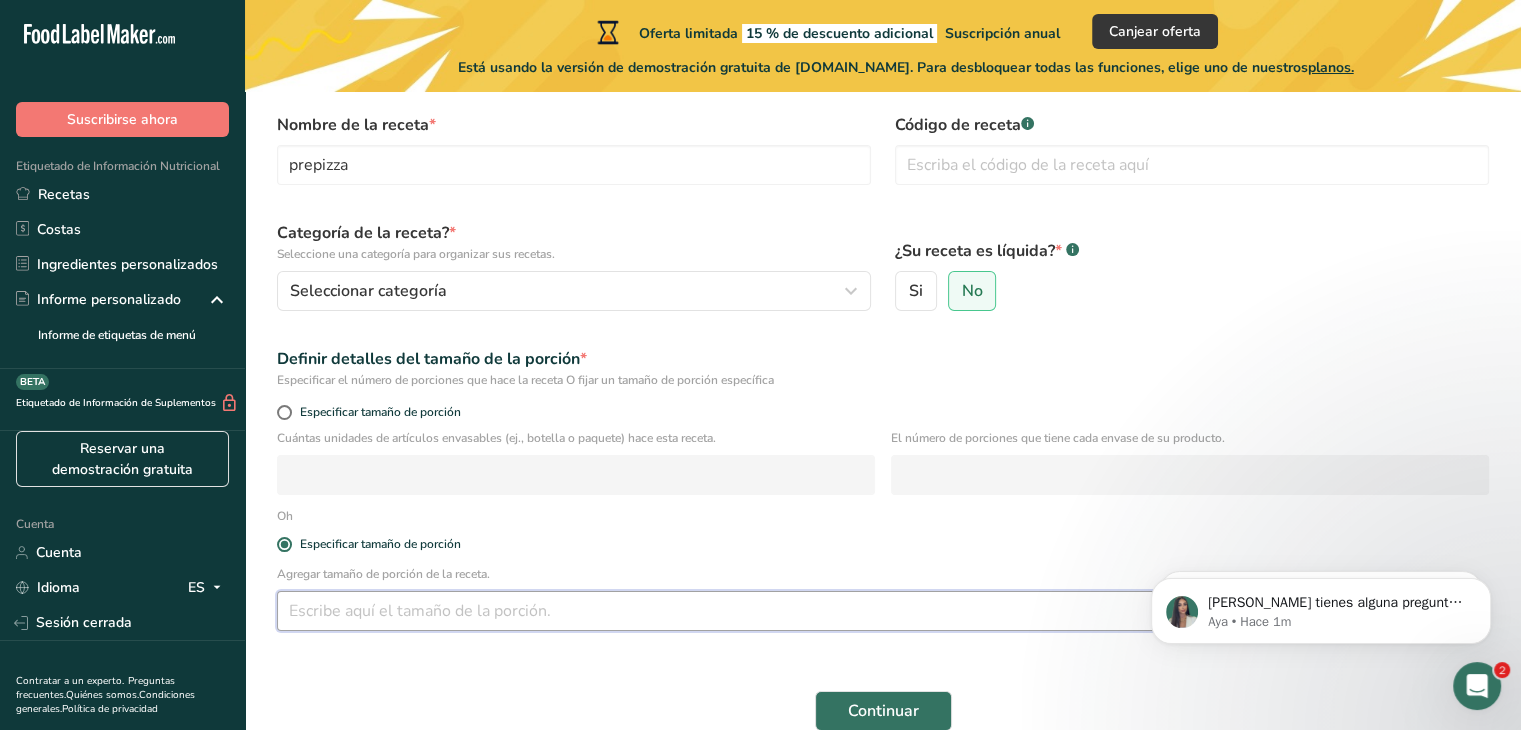 click at bounding box center [789, 611] 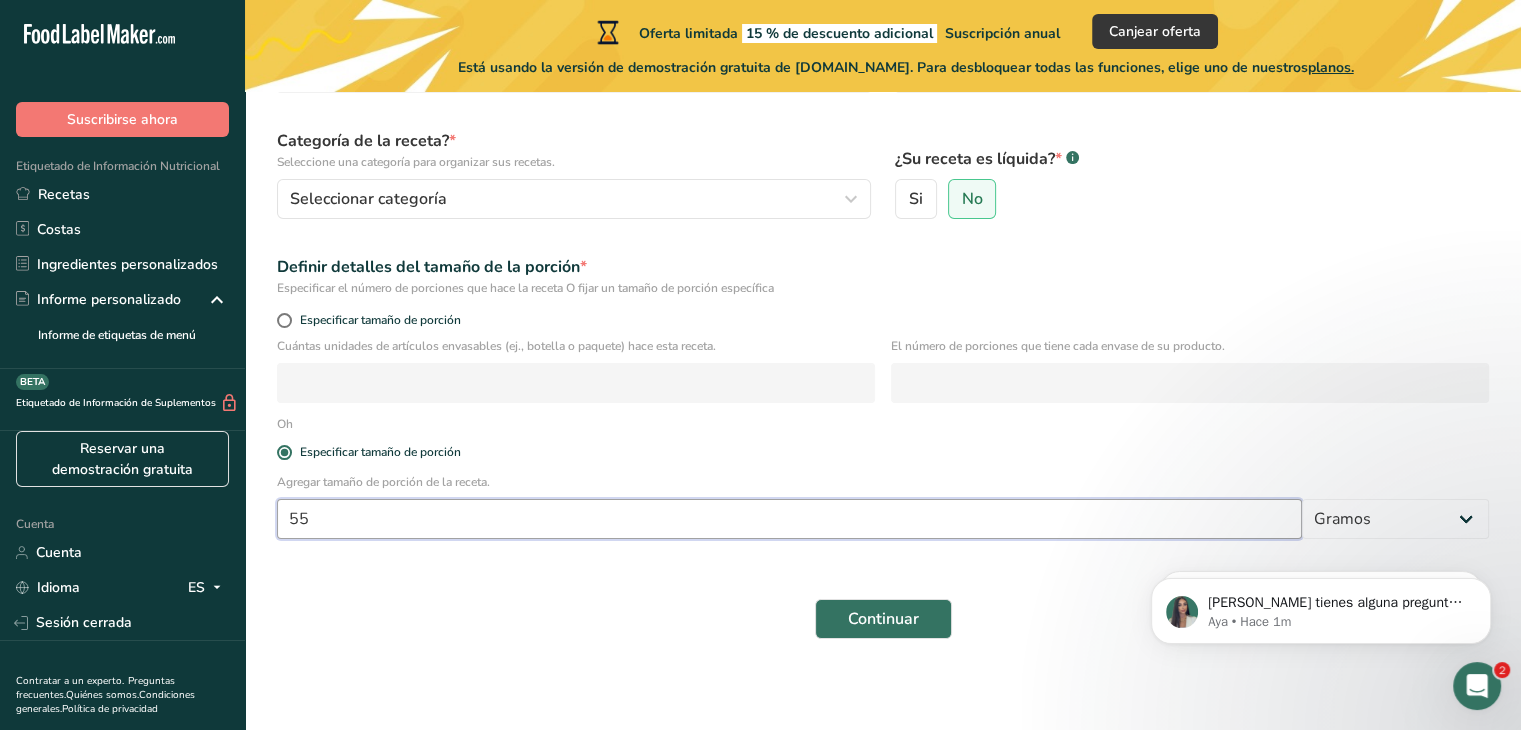 scroll, scrollTop: 181, scrollLeft: 0, axis: vertical 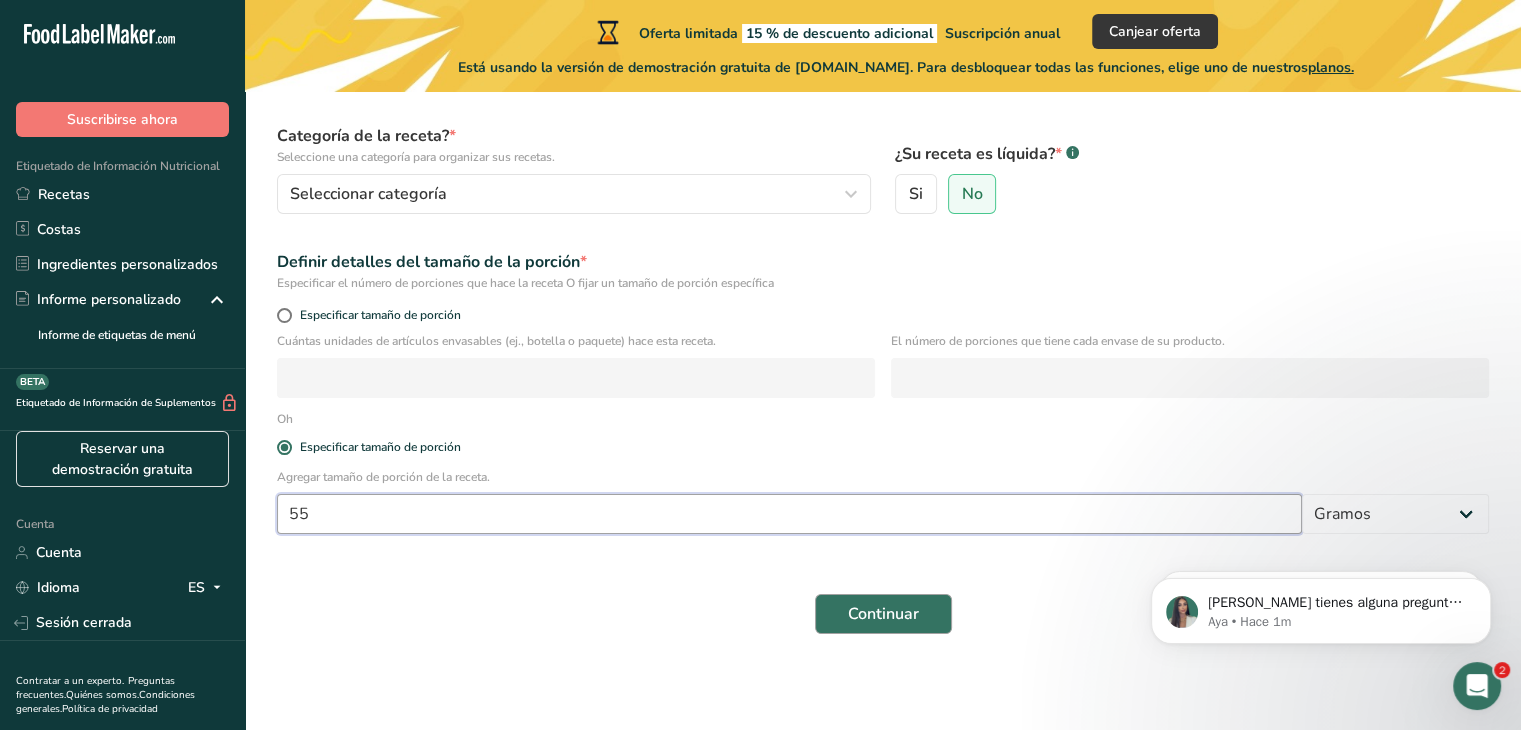 type on "55" 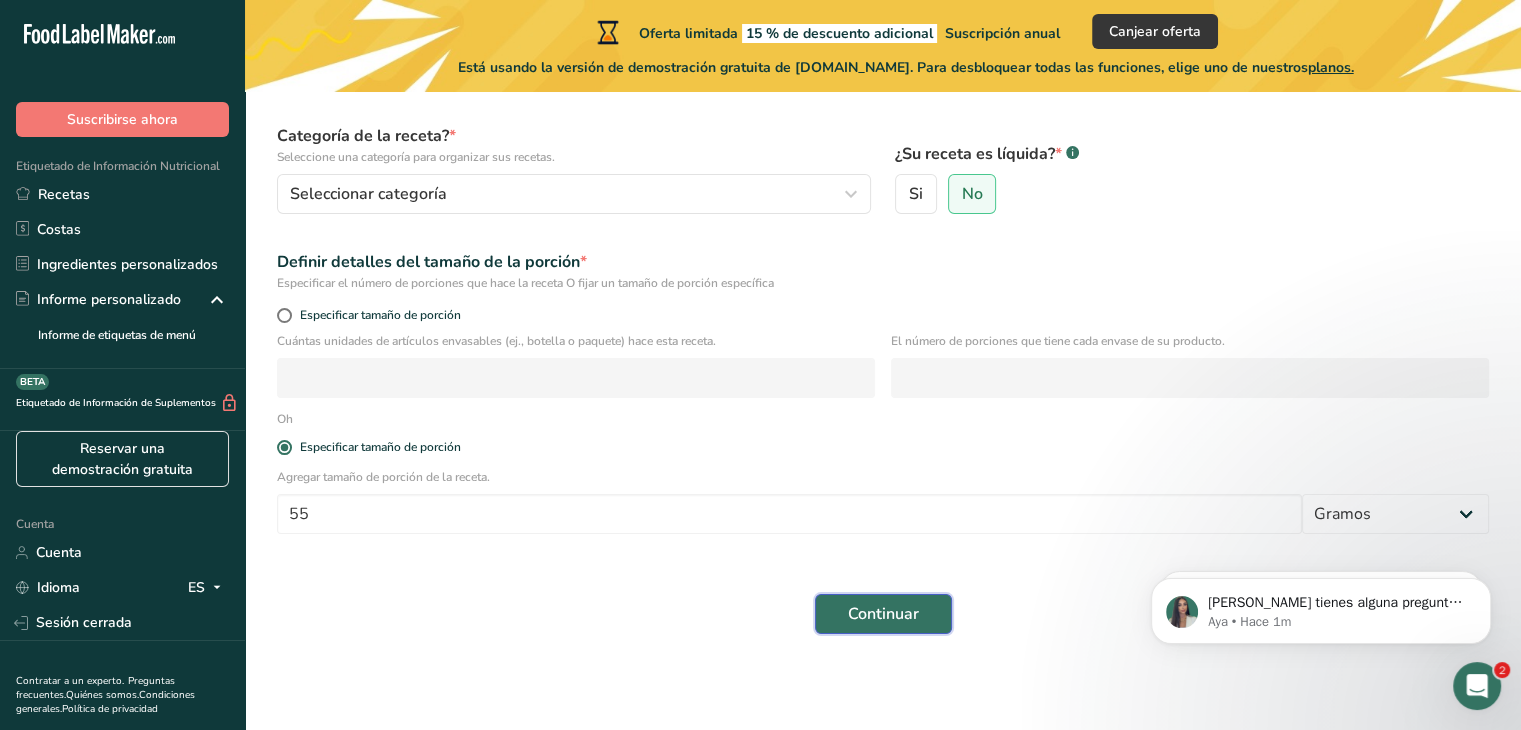 click on "Continuar" at bounding box center [883, 614] 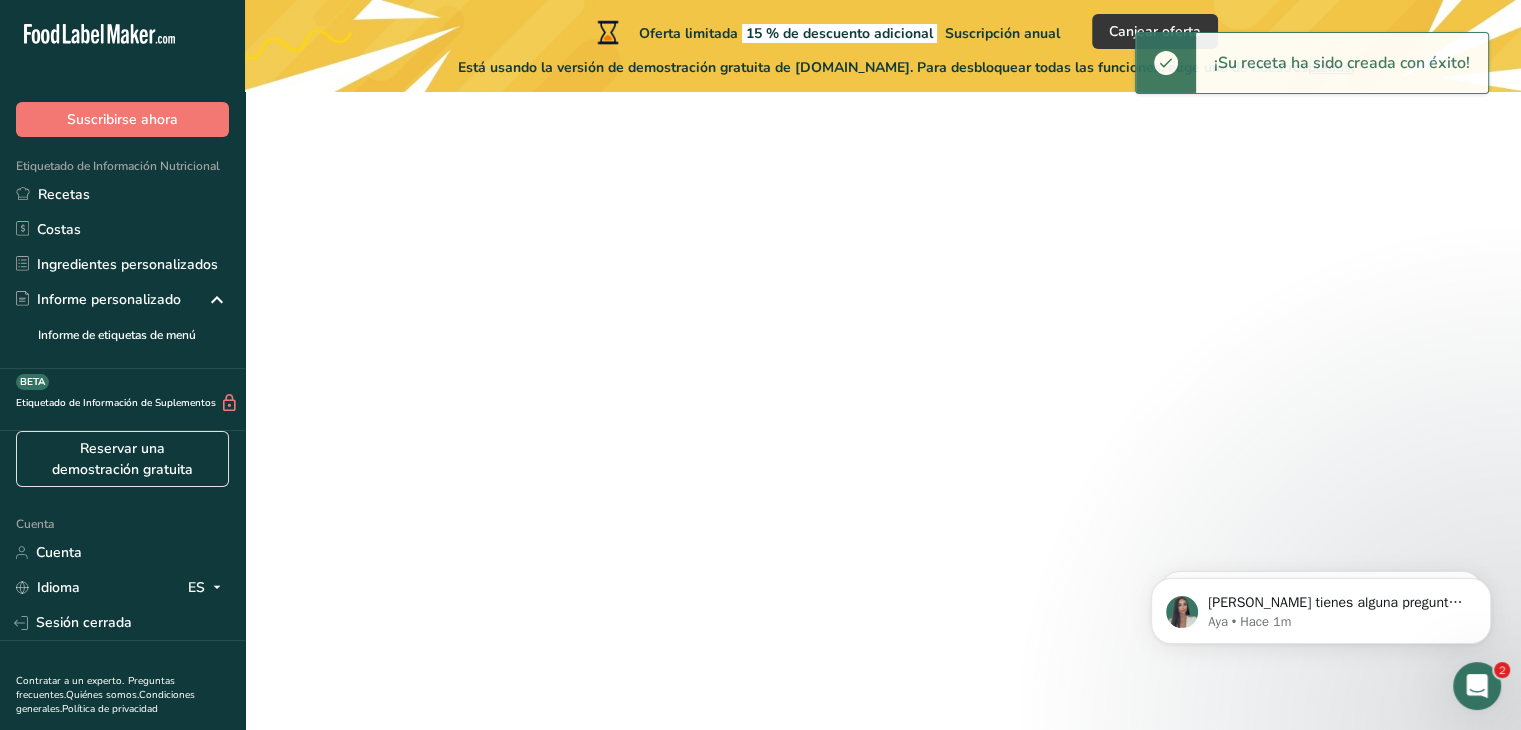 scroll, scrollTop: 0, scrollLeft: 0, axis: both 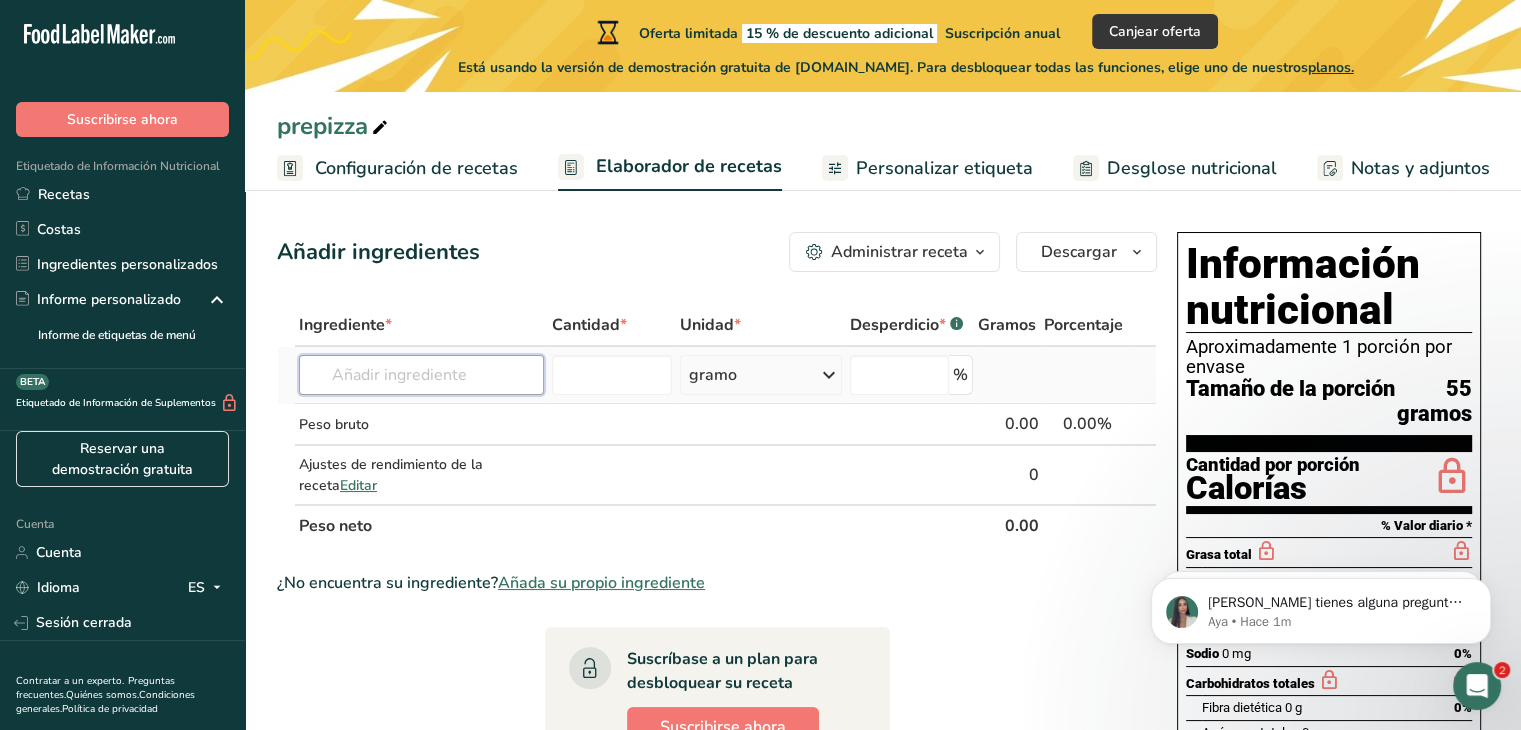 click at bounding box center [421, 375] 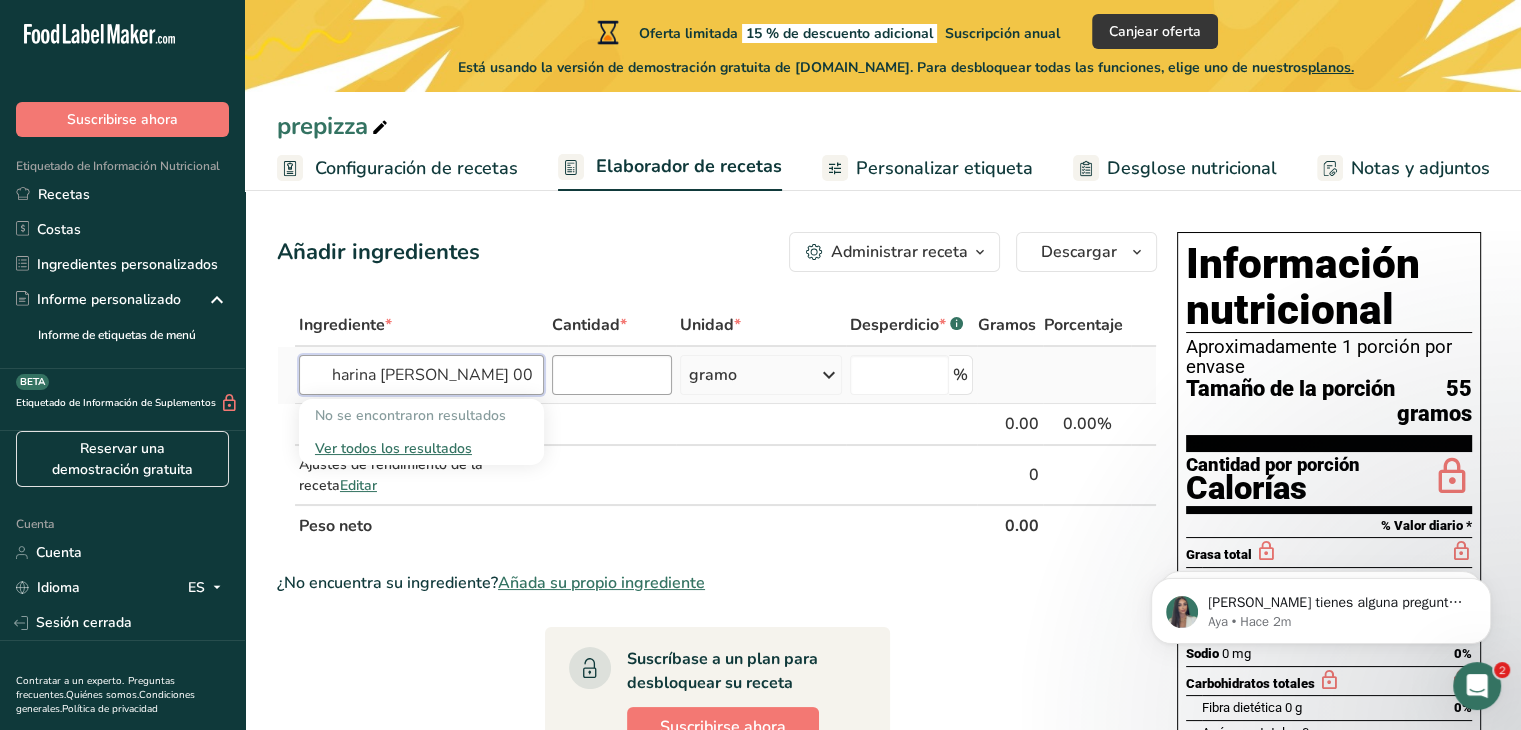 type on "harina de trigo 000" 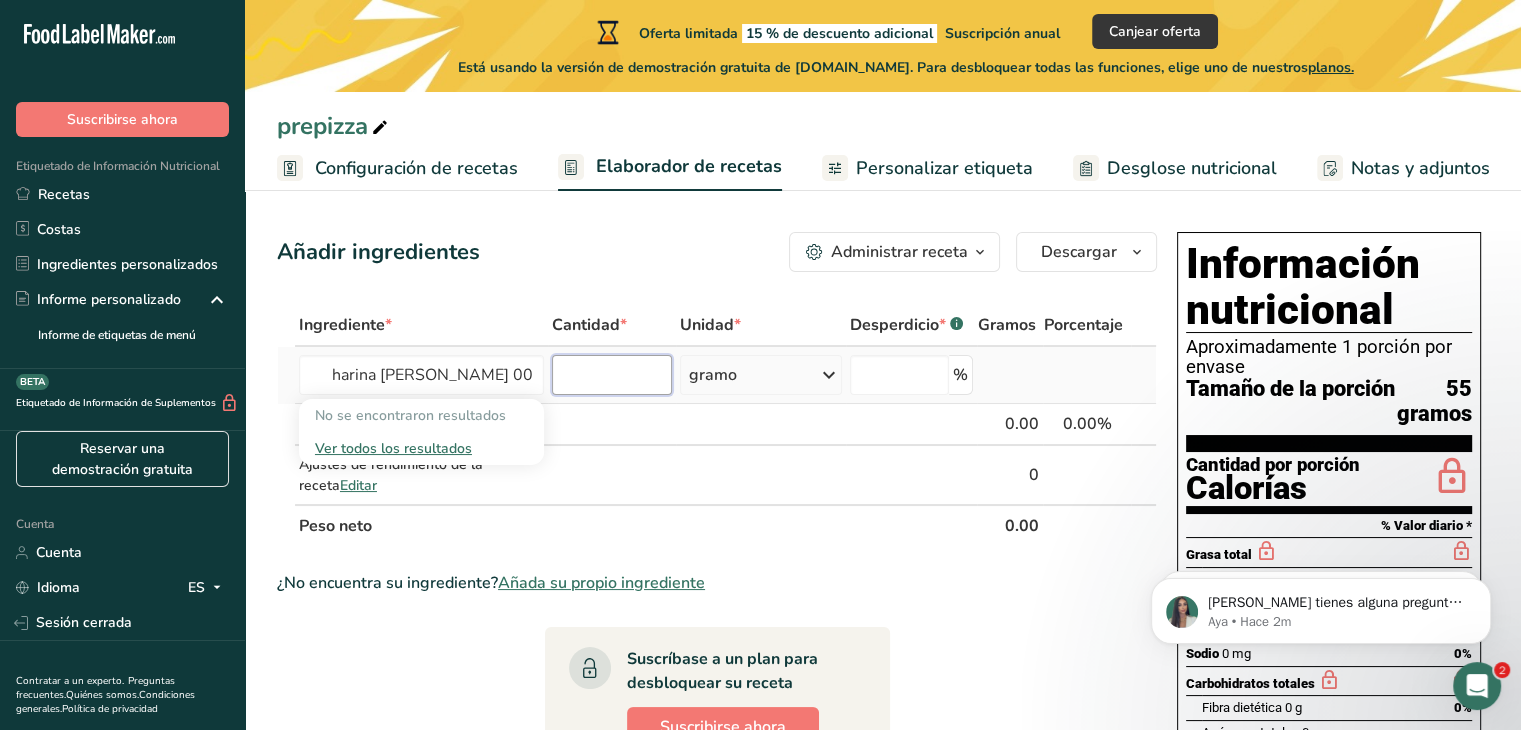 type 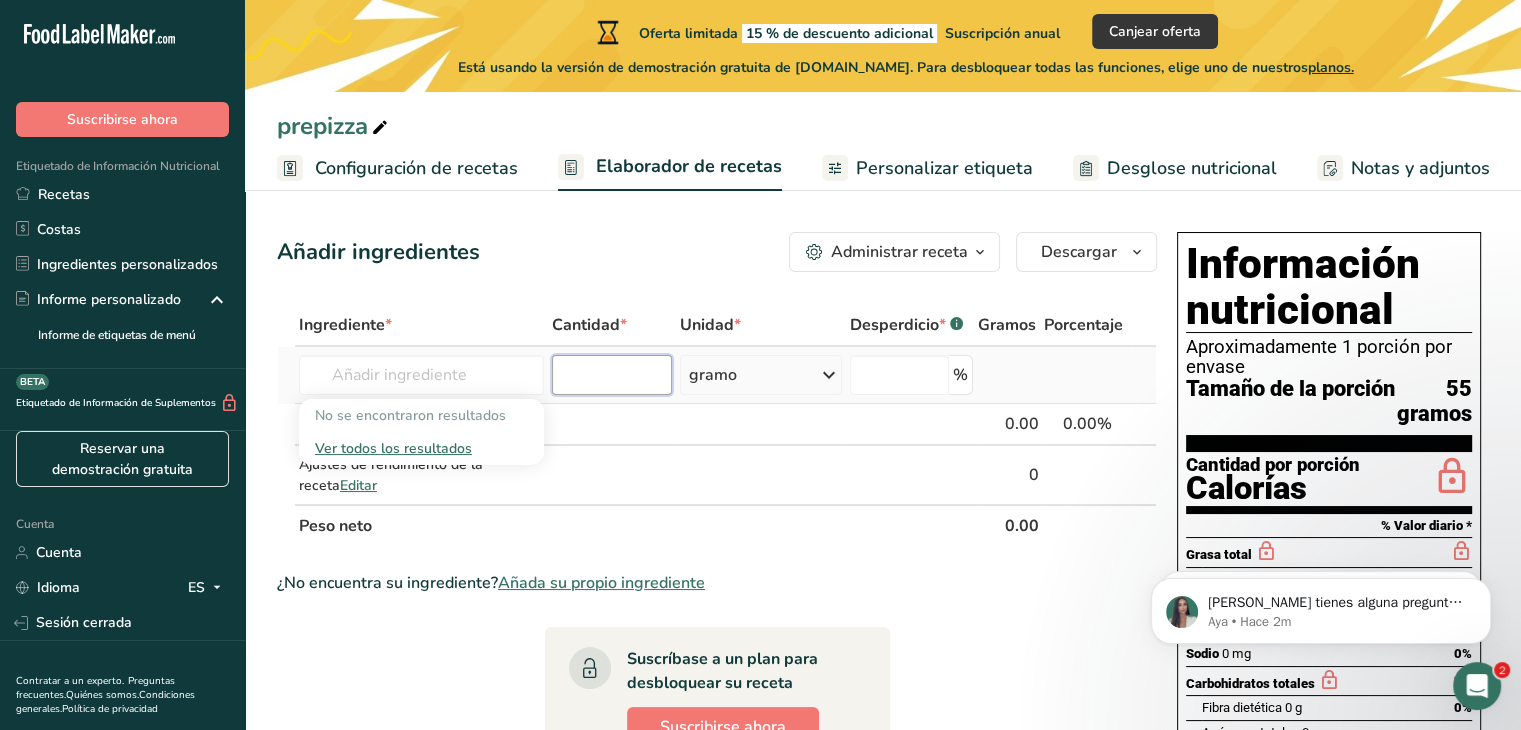 click at bounding box center (612, 375) 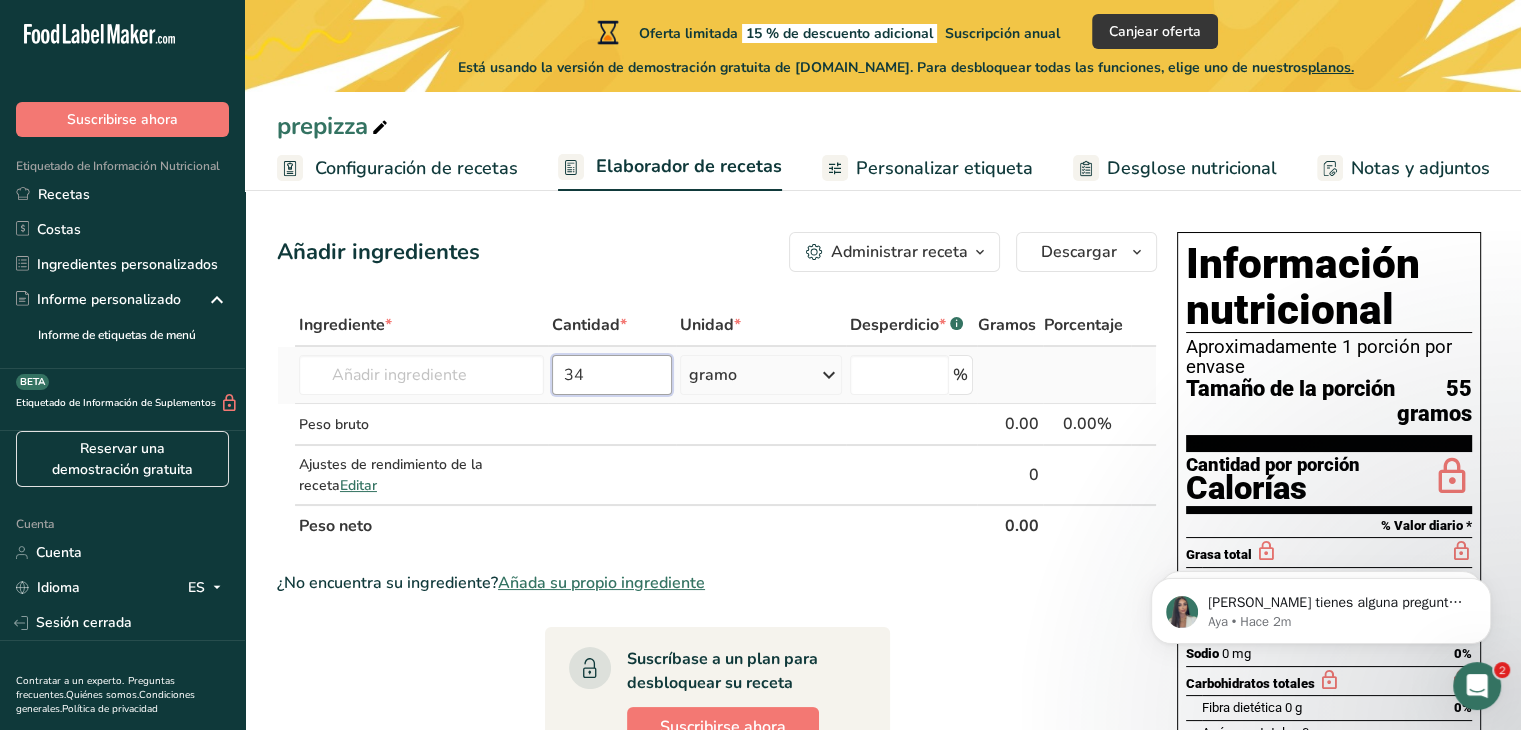 type on "34" 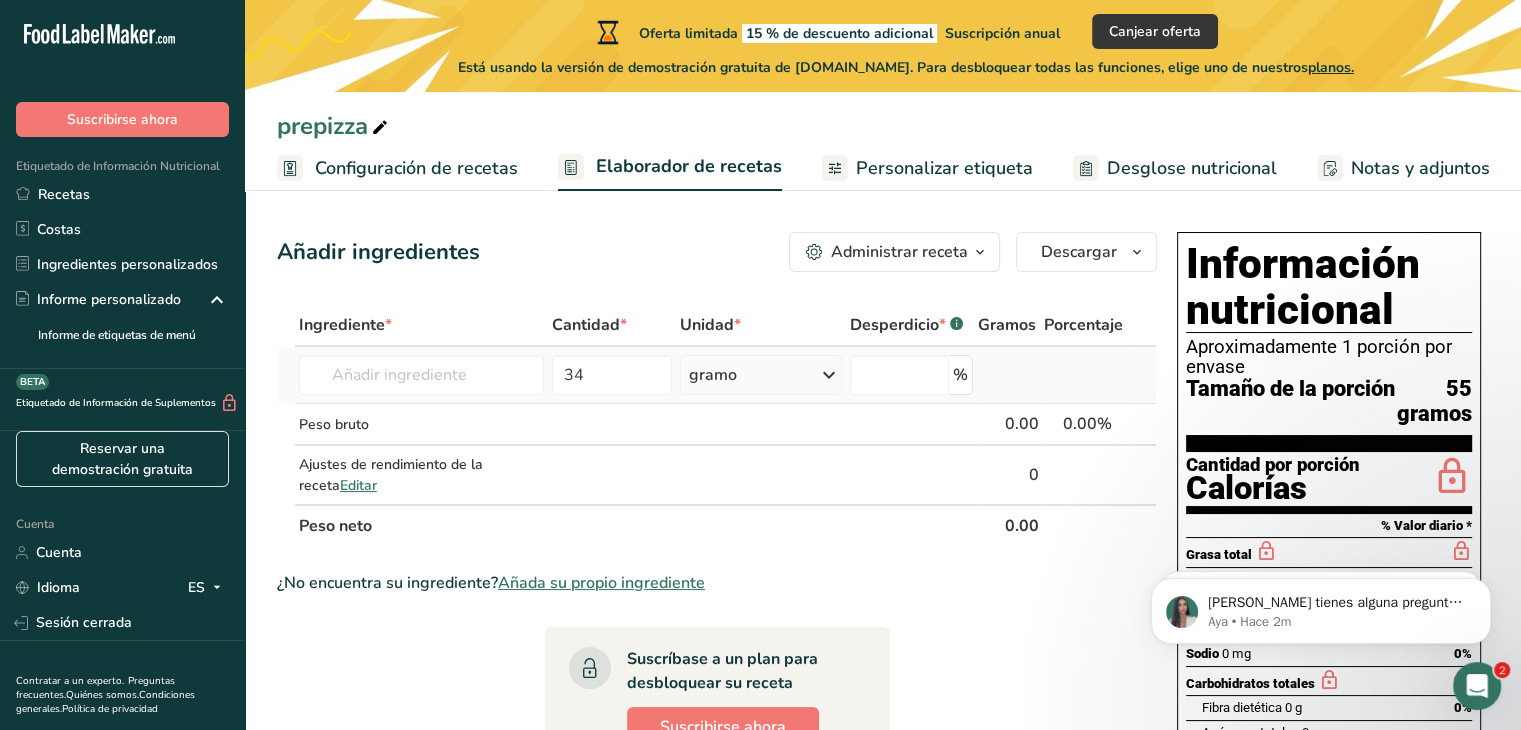 click at bounding box center [829, 375] 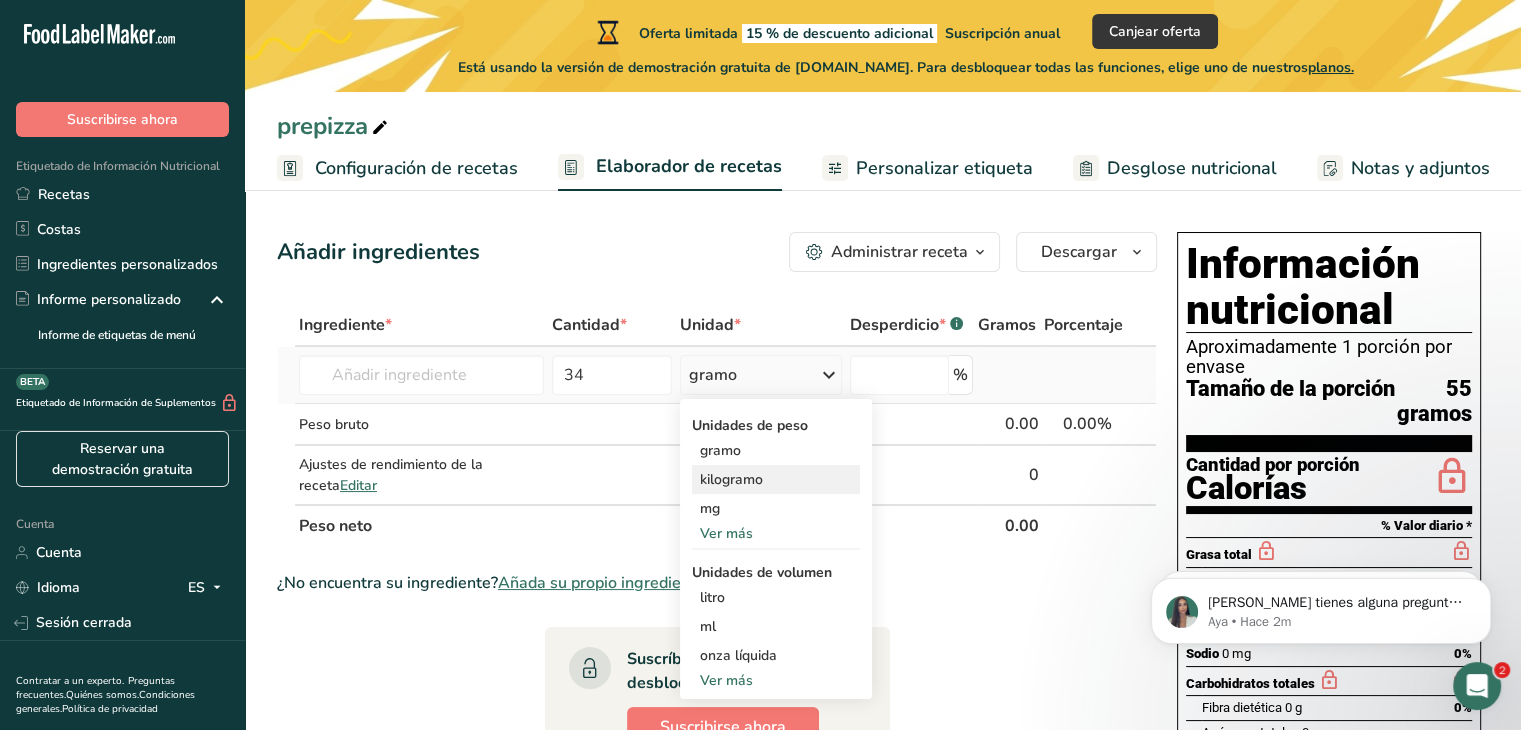 click on "kilogramo" at bounding box center (731, 479) 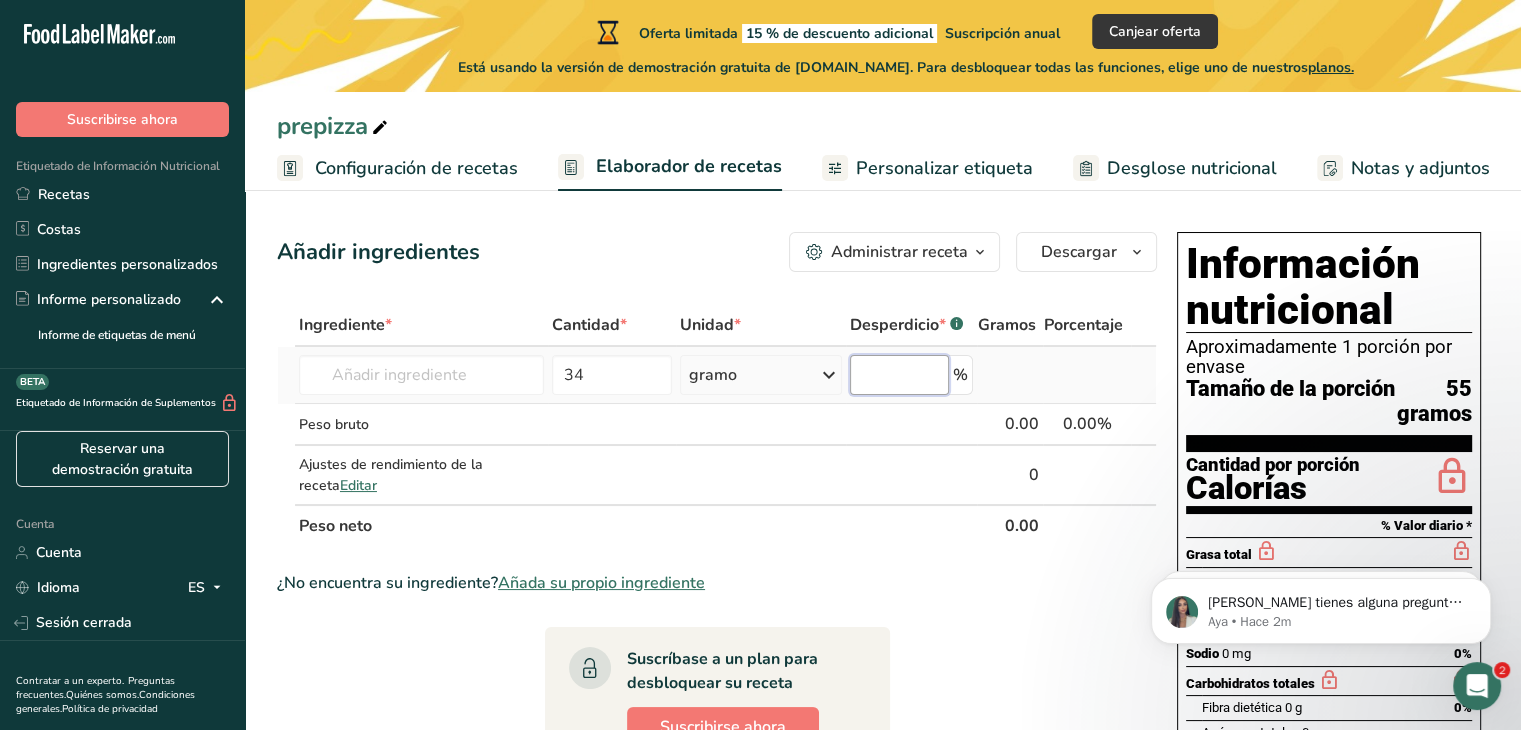 click at bounding box center [899, 375] 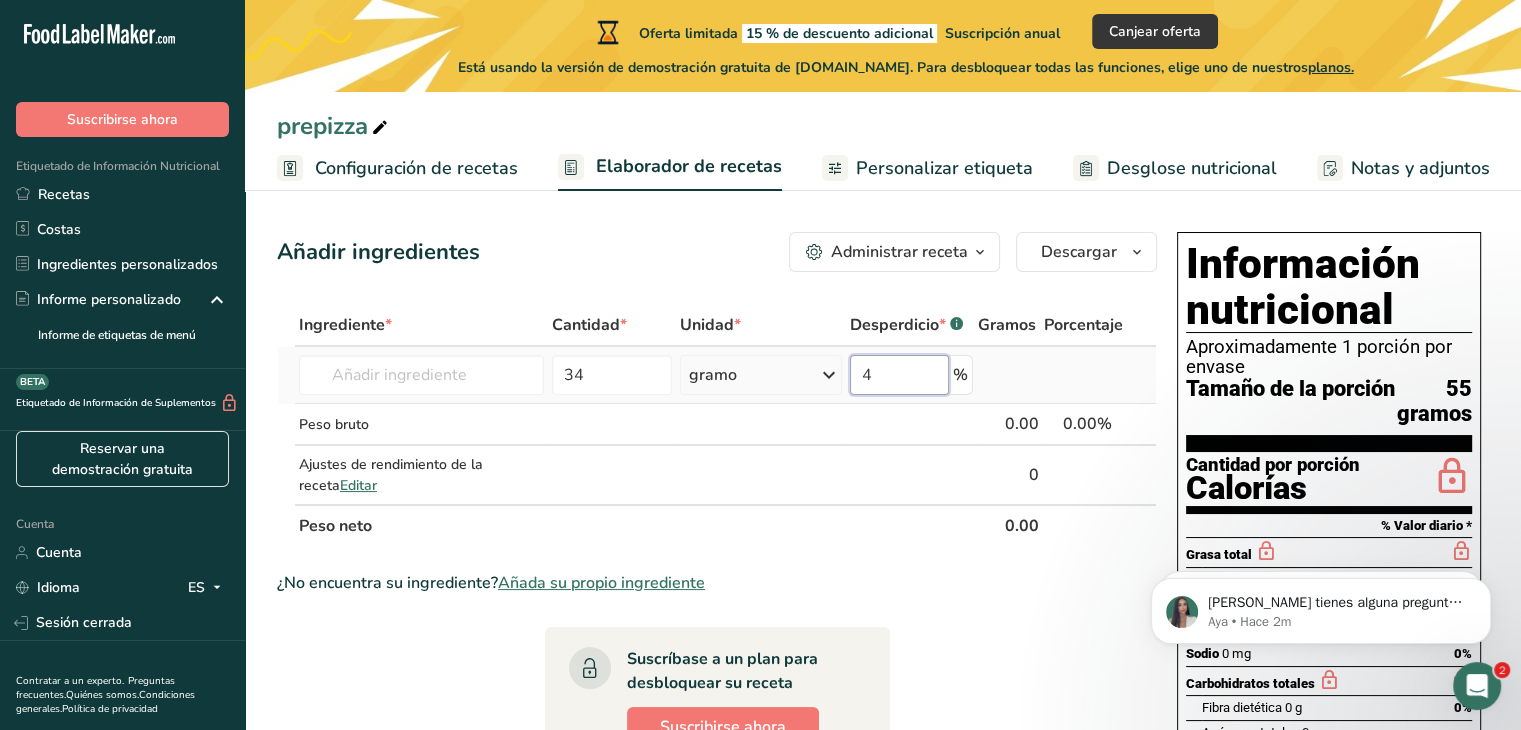 type on "45" 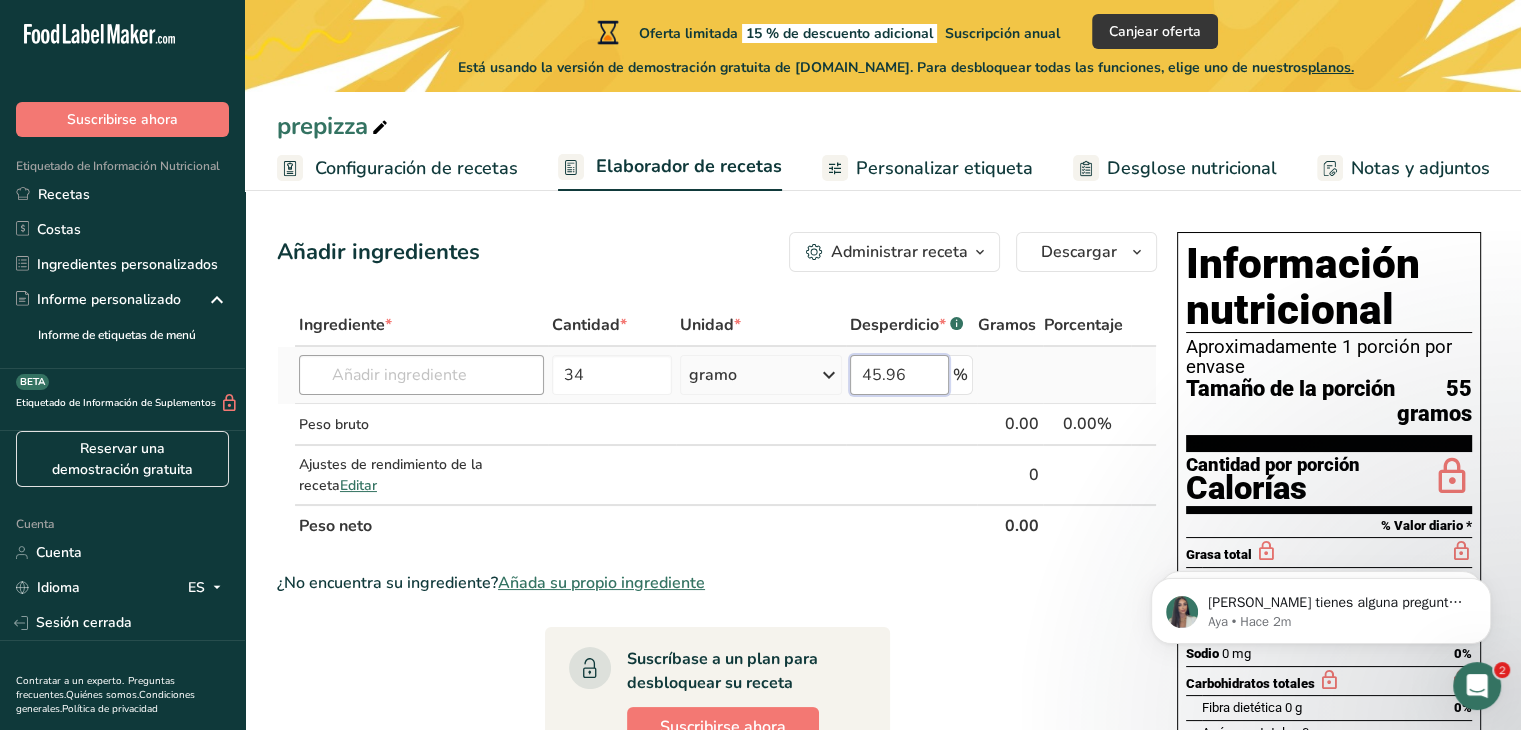 type on "45.96" 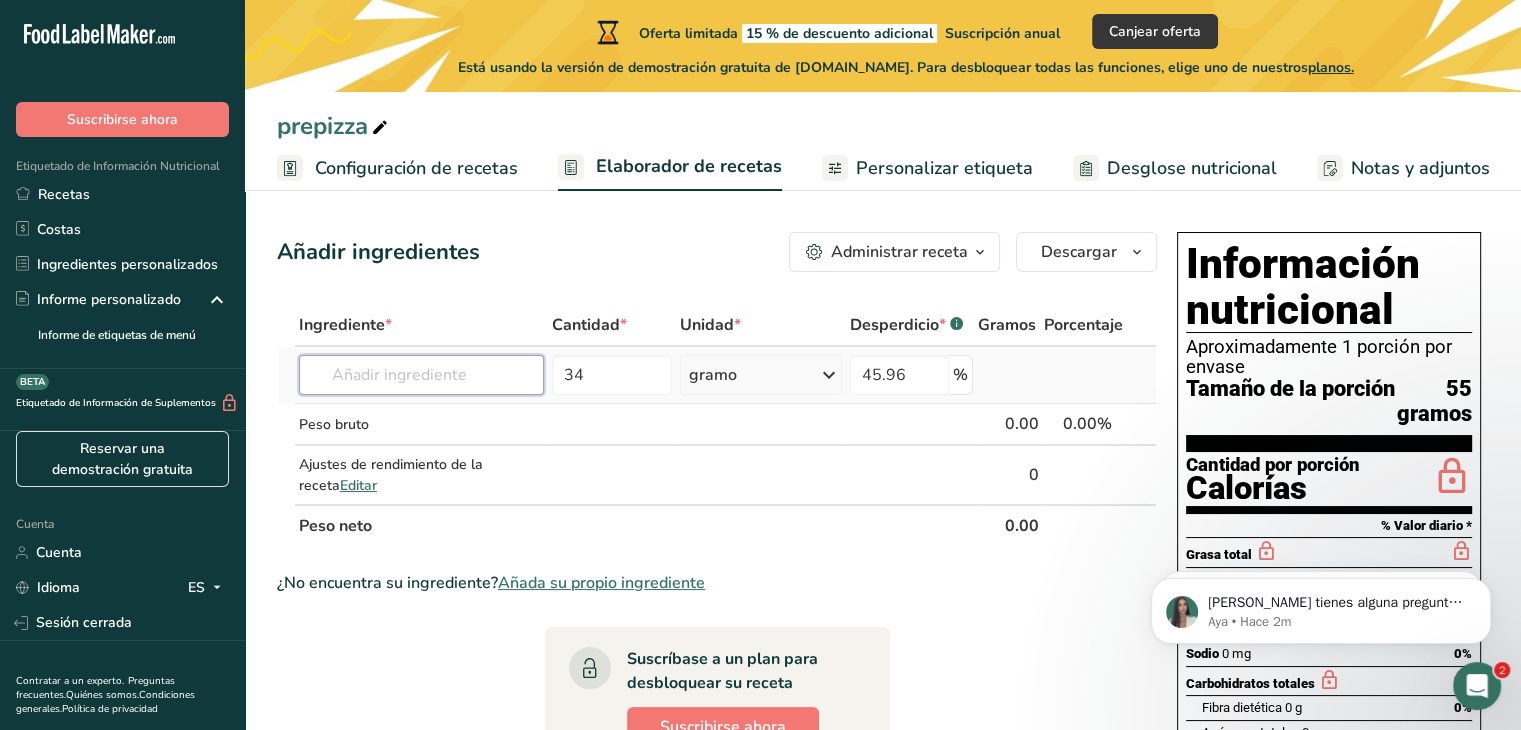 click at bounding box center (421, 375) 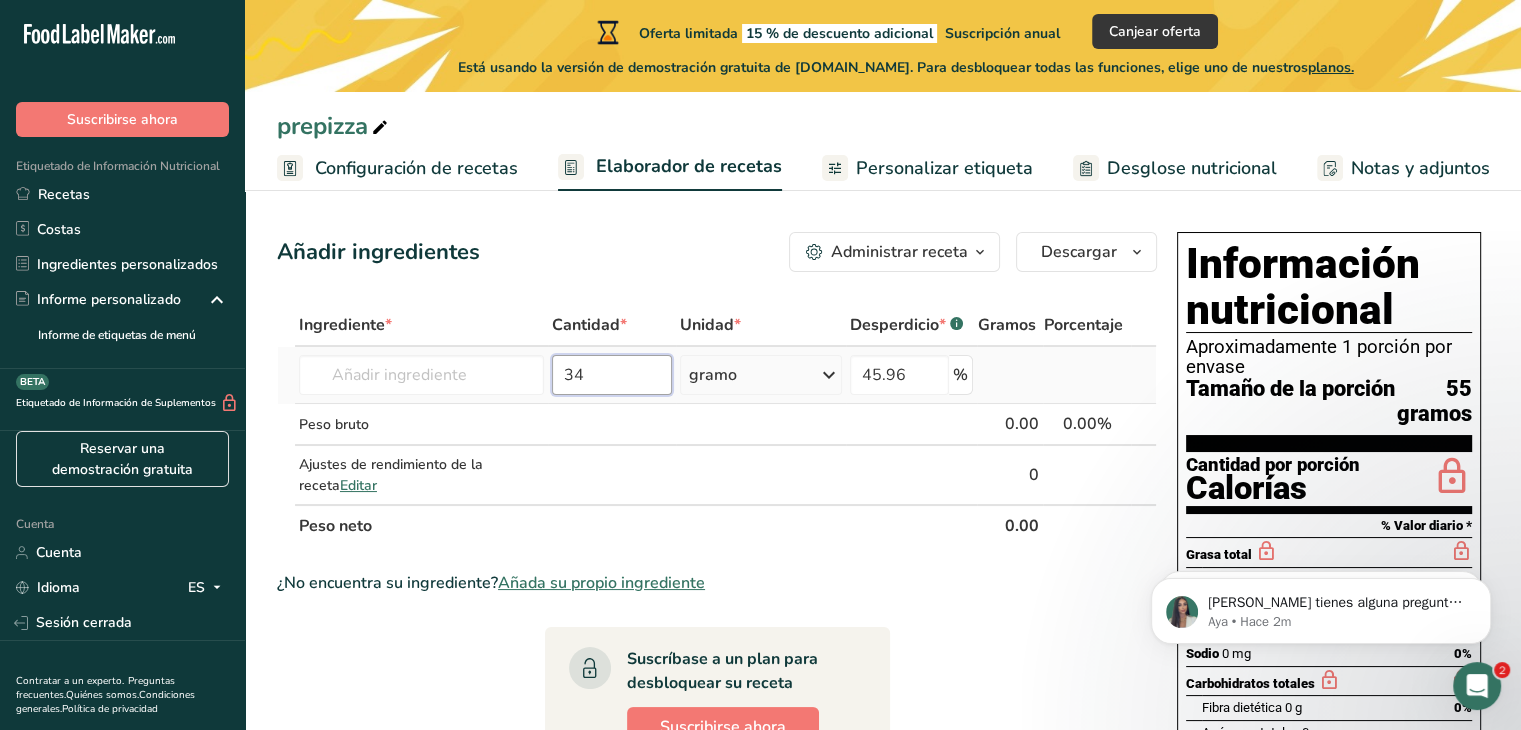 click on "34" at bounding box center (612, 375) 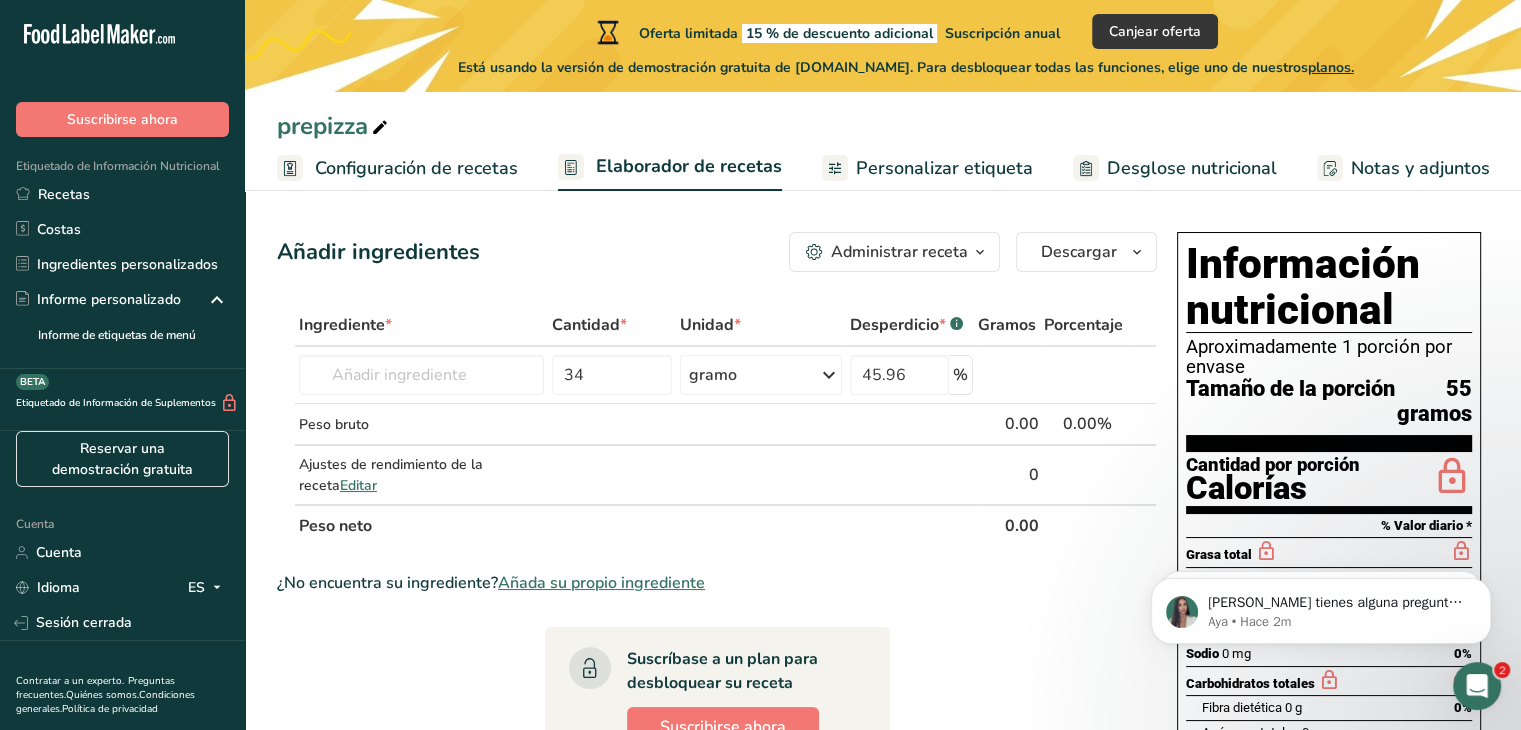 click at bounding box center (980, 252) 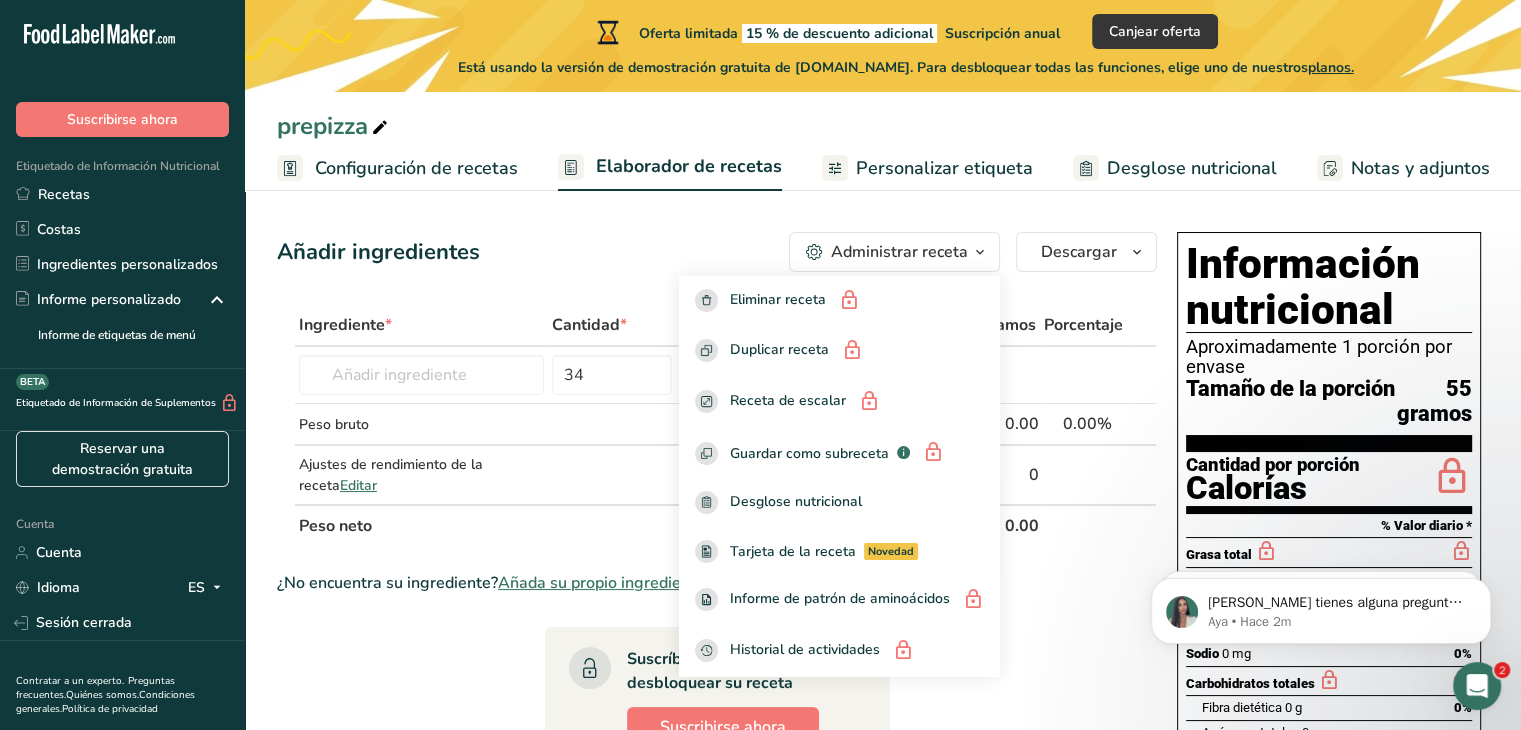 click at bounding box center [980, 252] 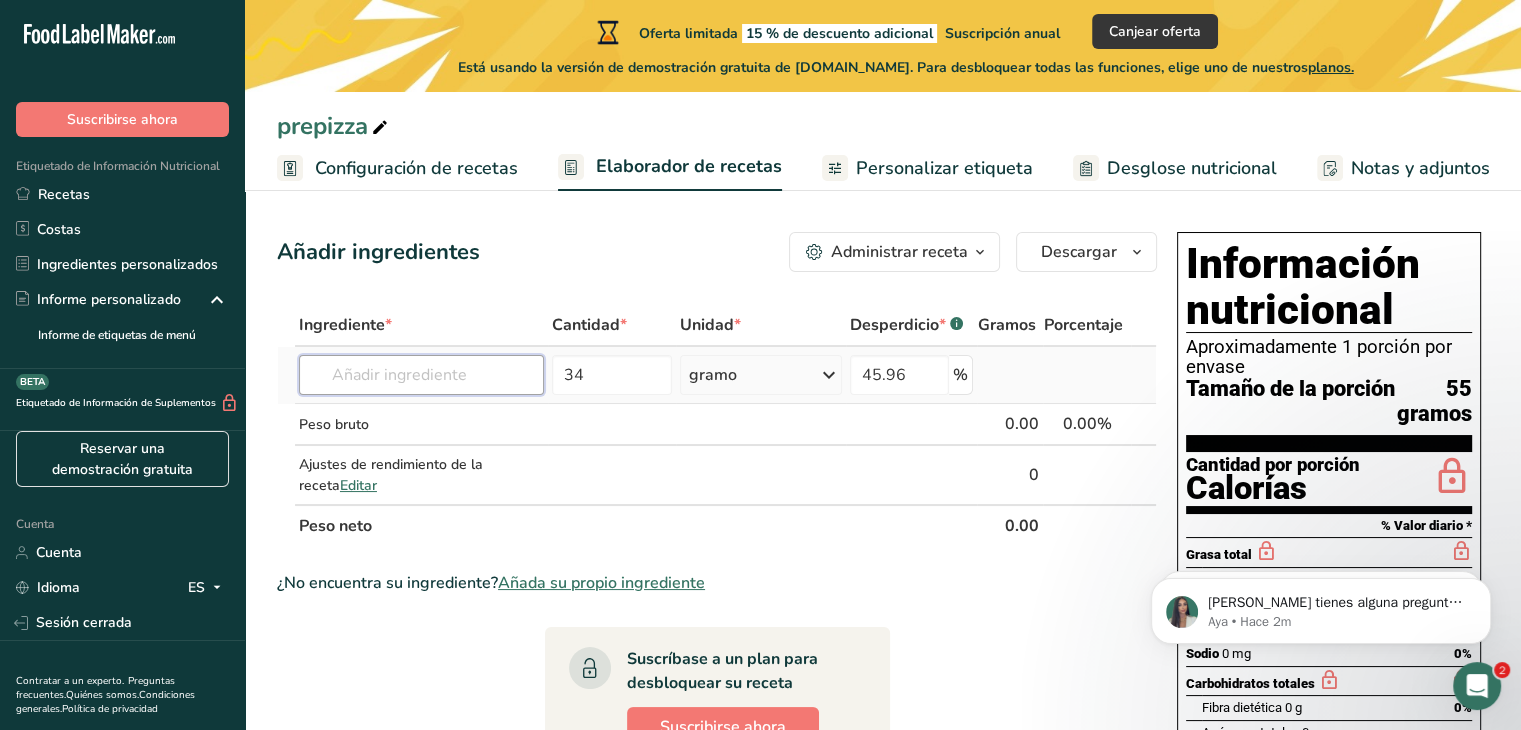 click at bounding box center [421, 375] 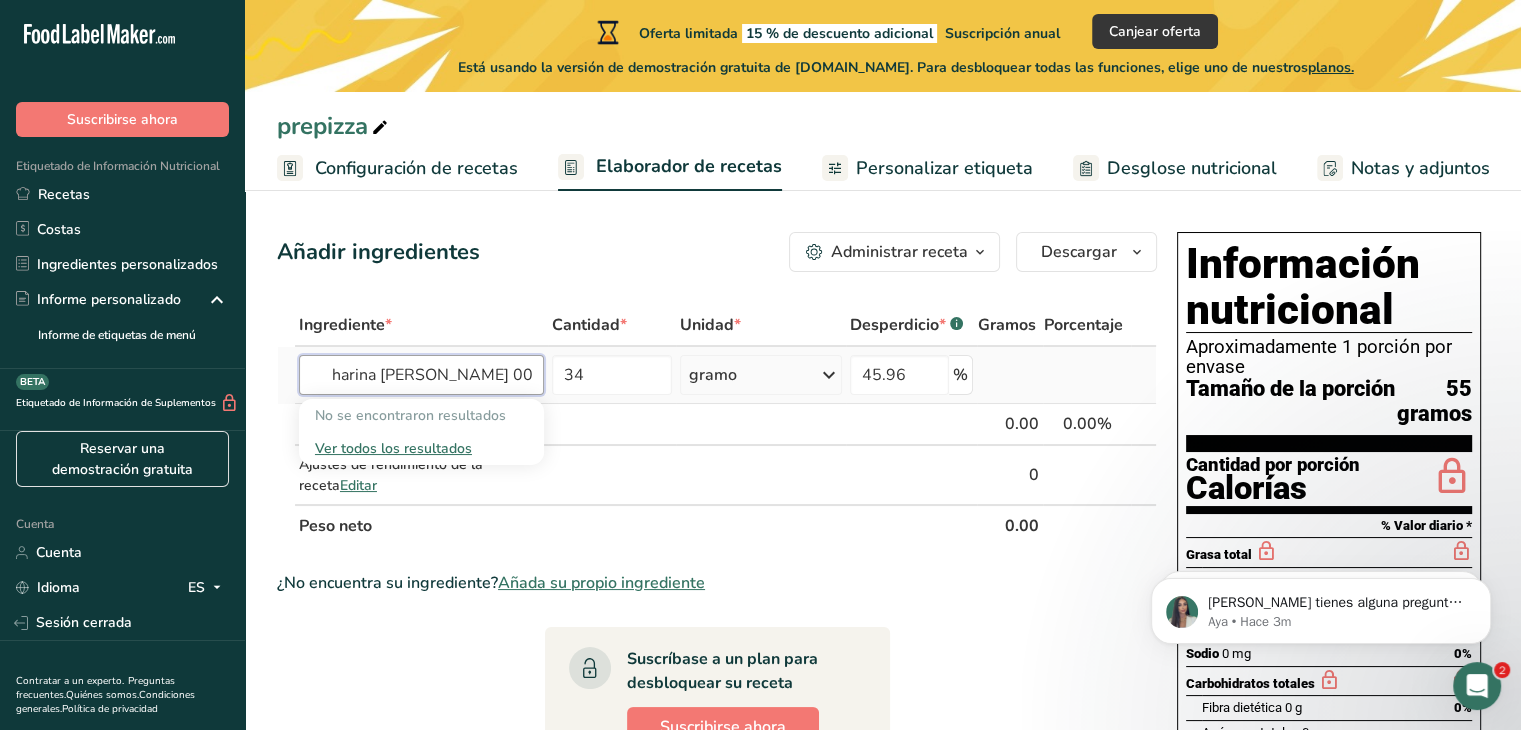 type on "harina de trigo 000" 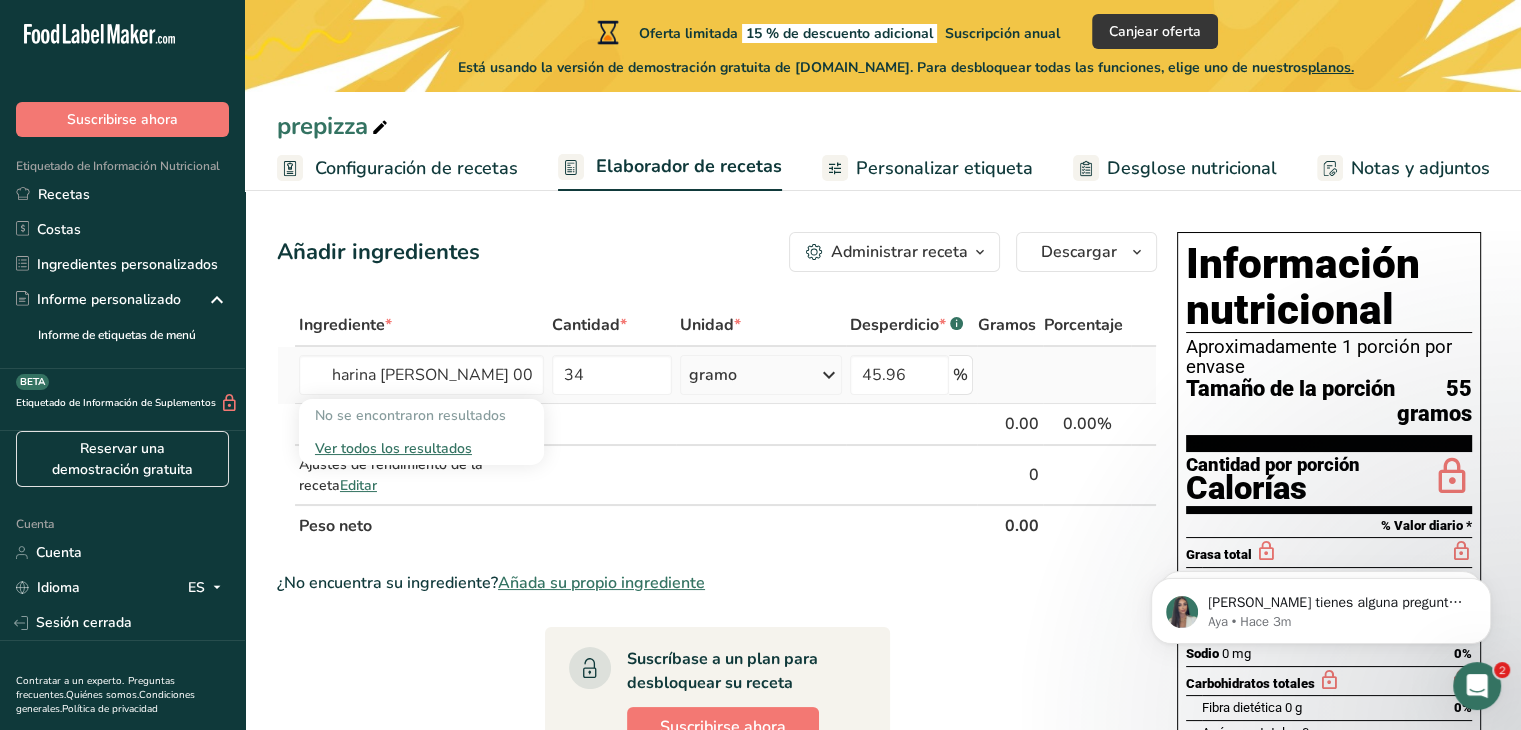 type 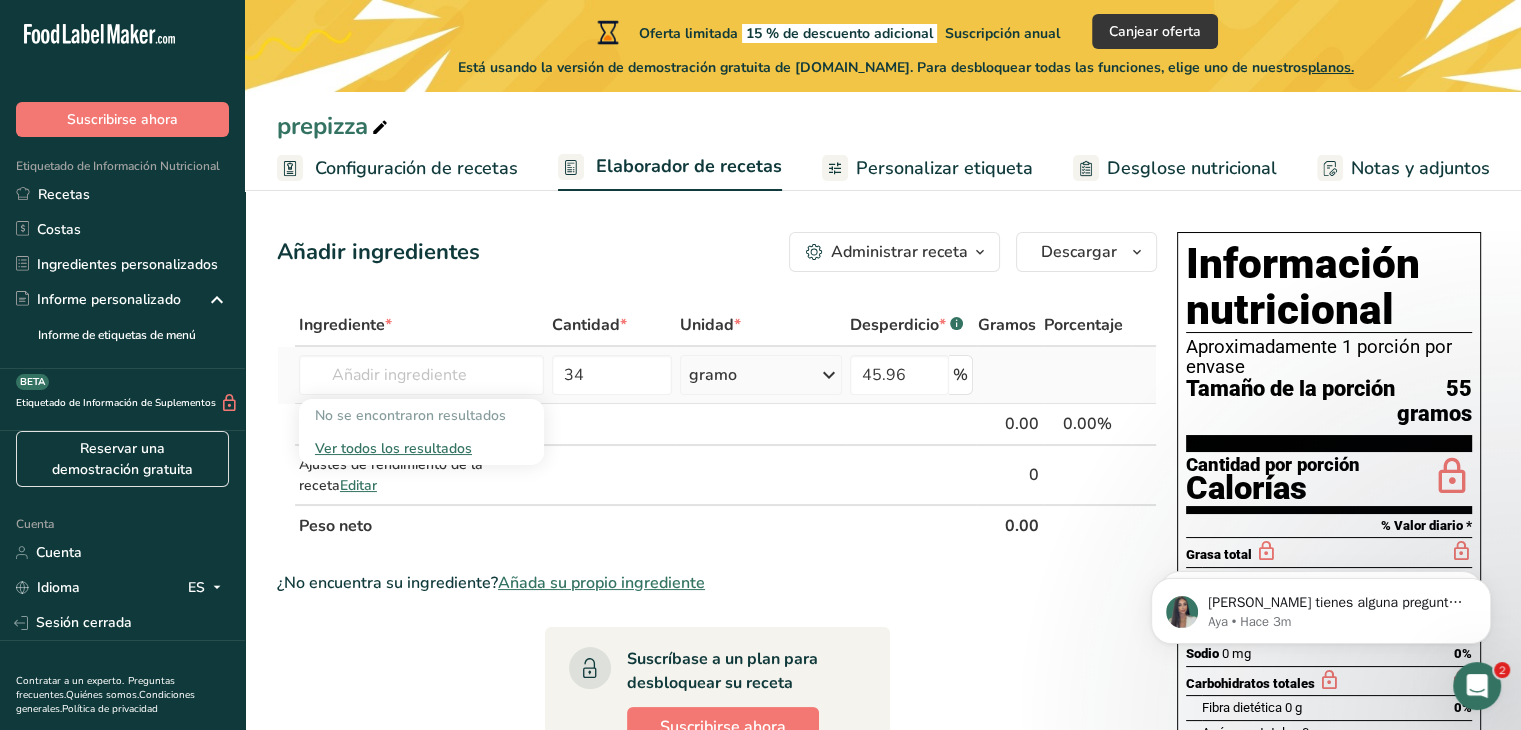 click at bounding box center (1087, 375) 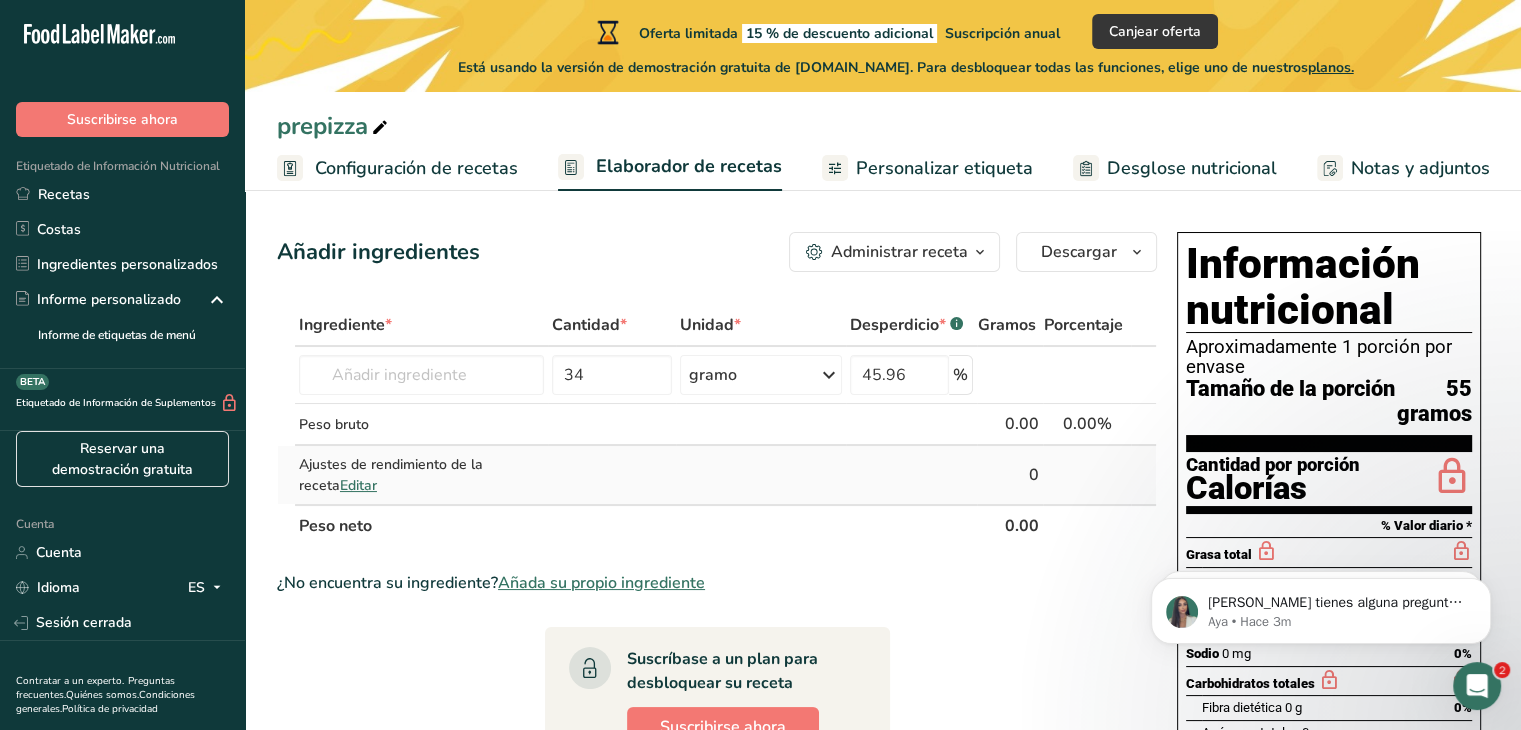 click on "Editar" at bounding box center [358, 485] 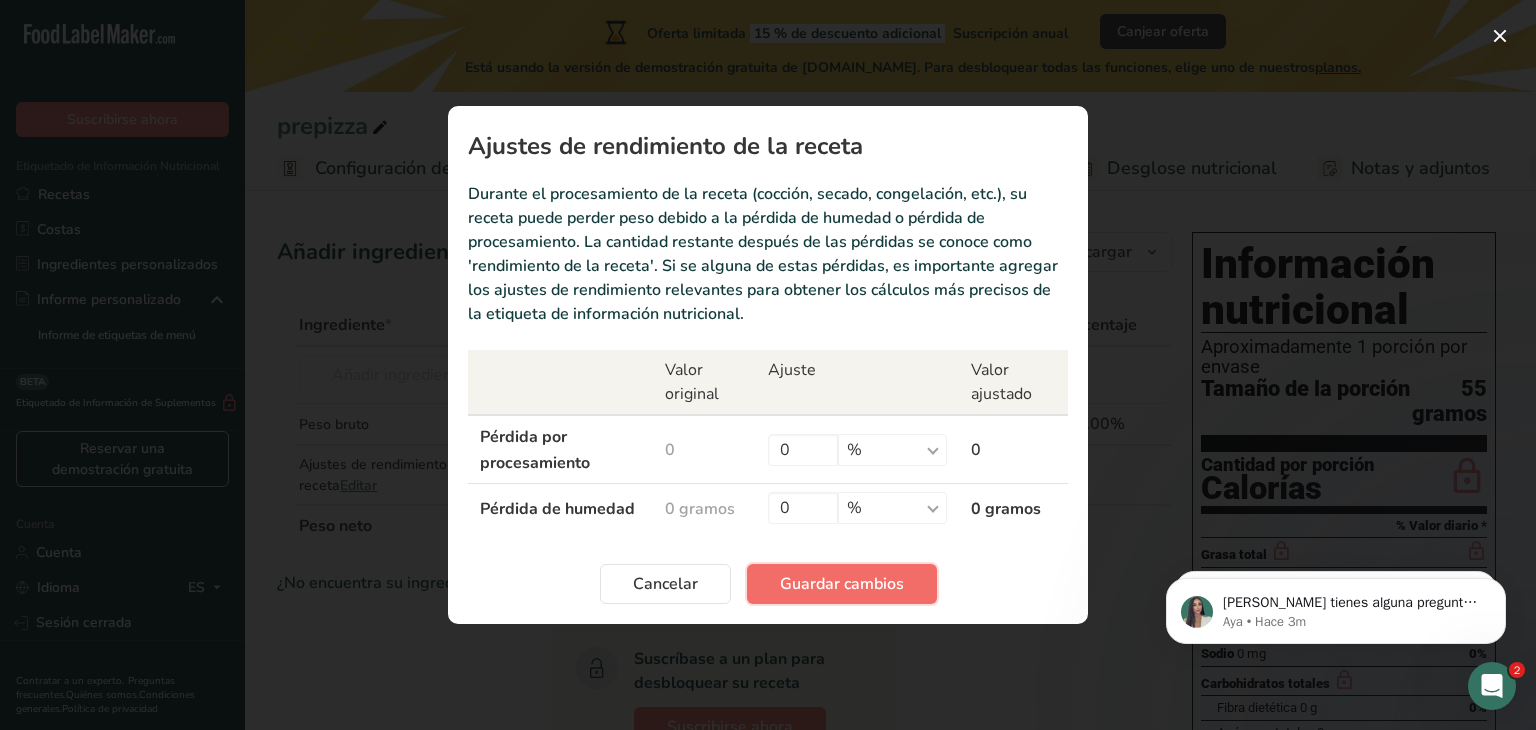 click on "Guardar cambios" at bounding box center (842, 584) 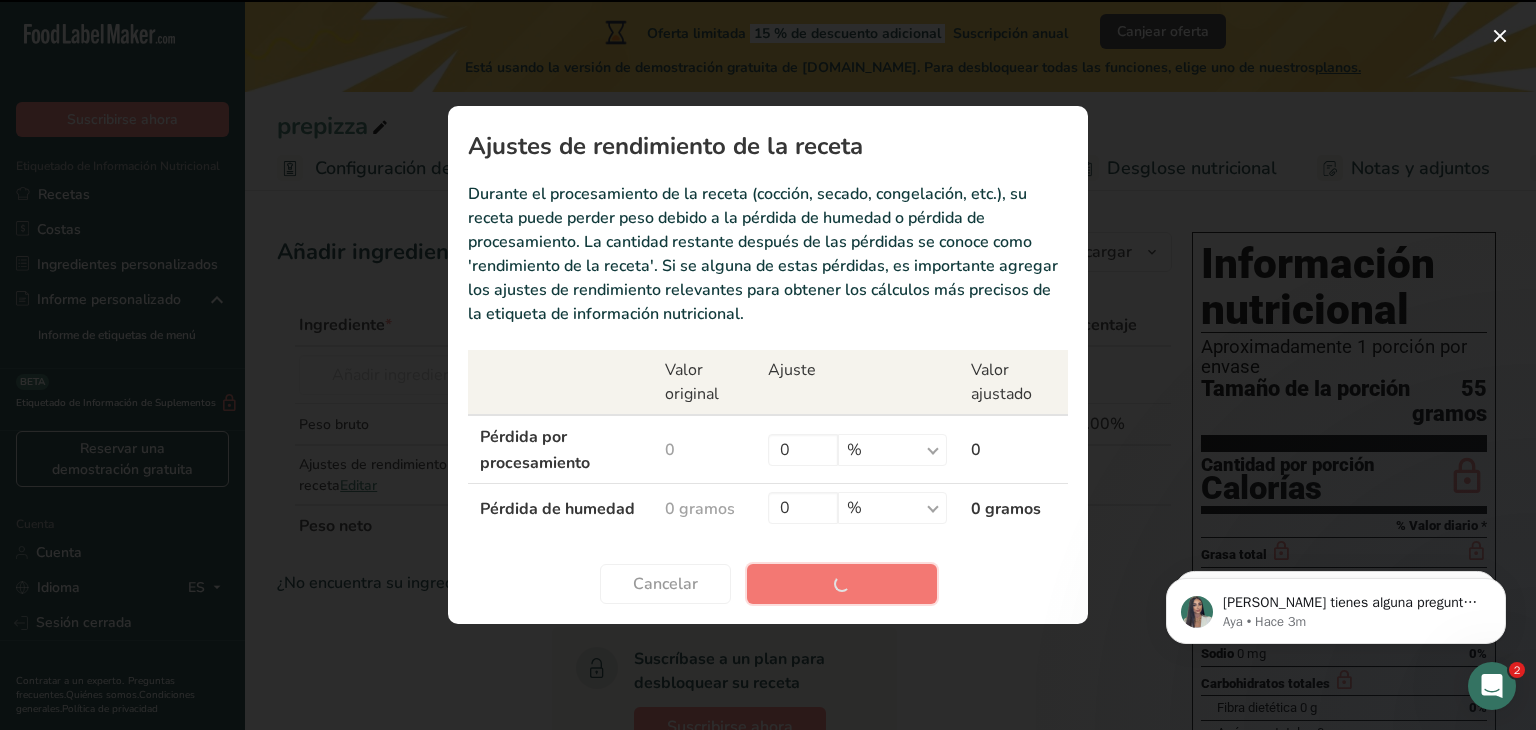type 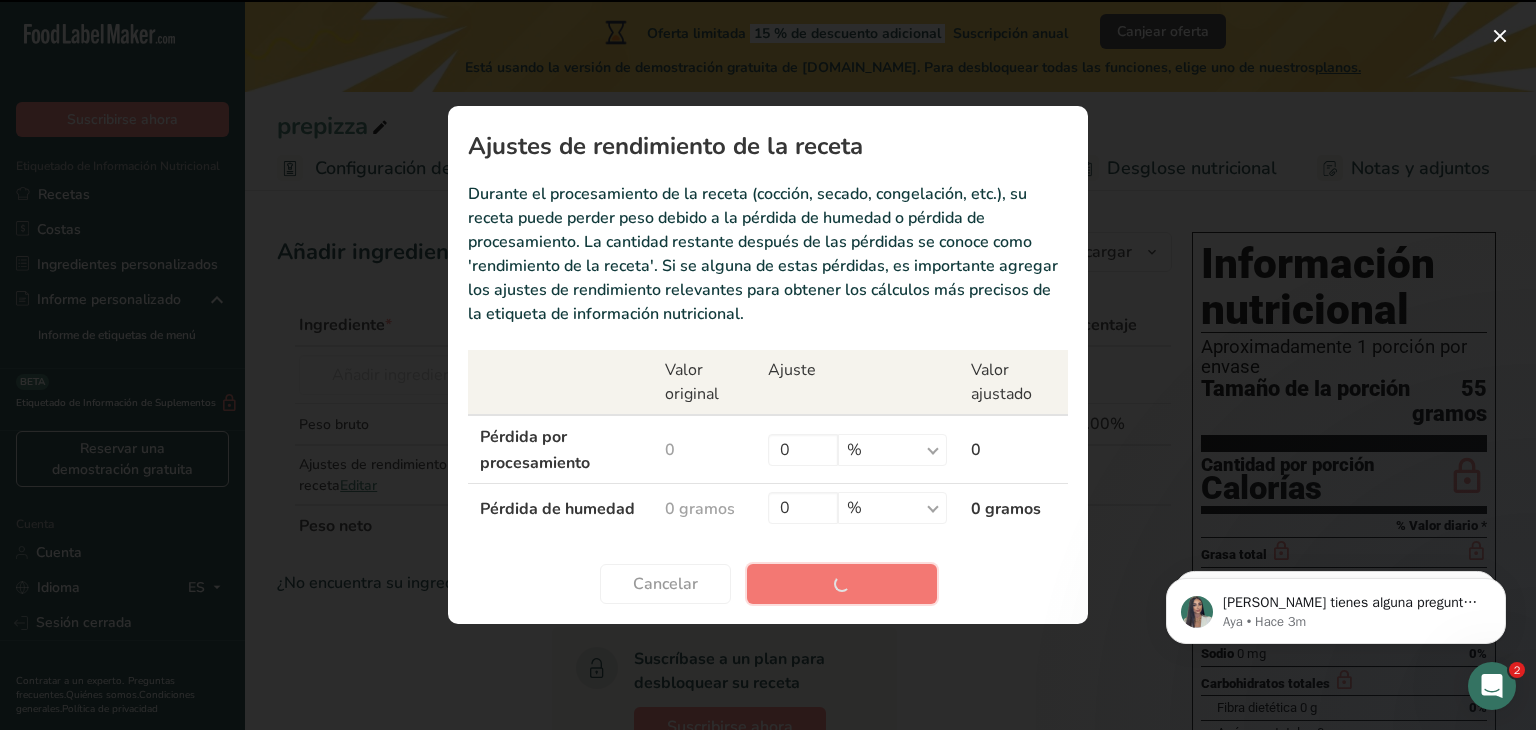type 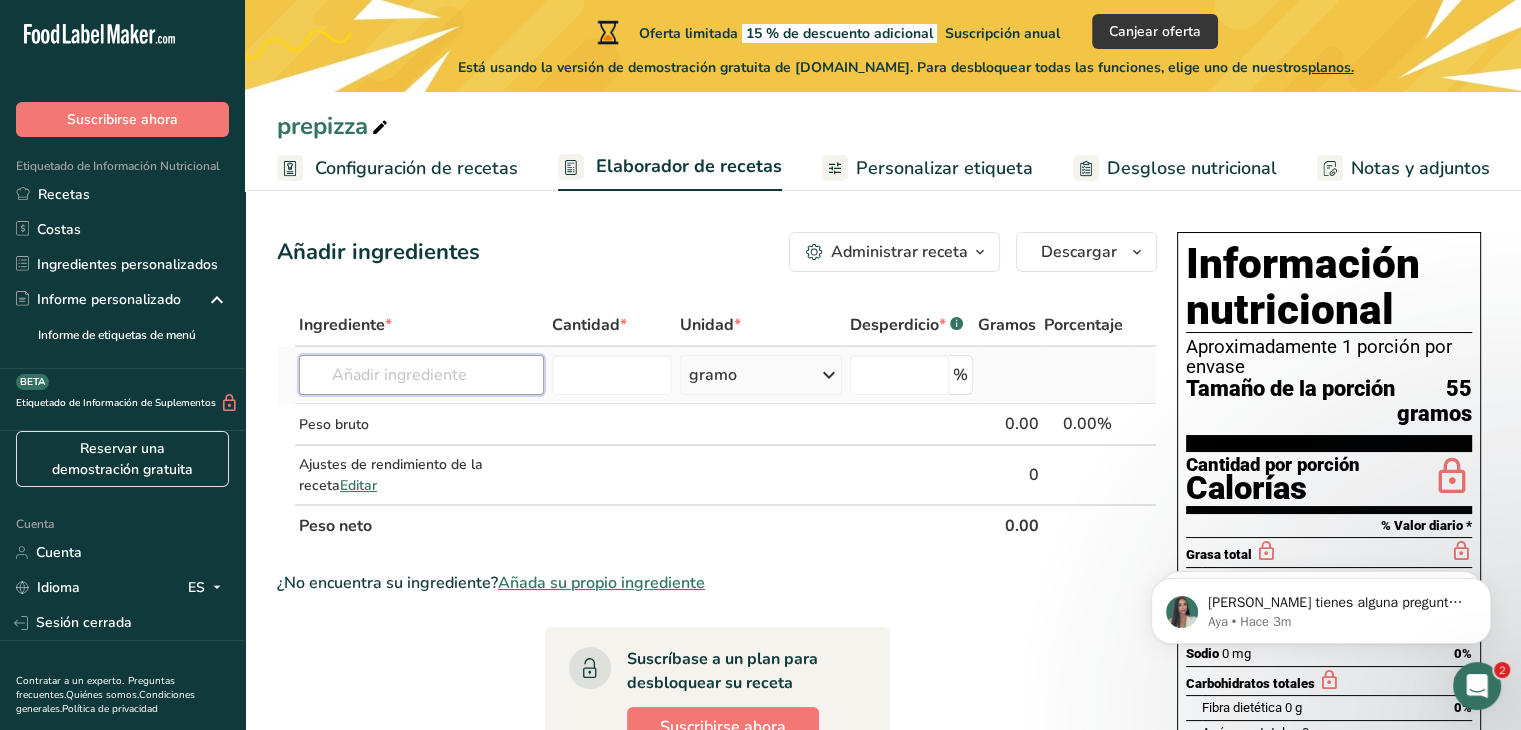 click at bounding box center (421, 375) 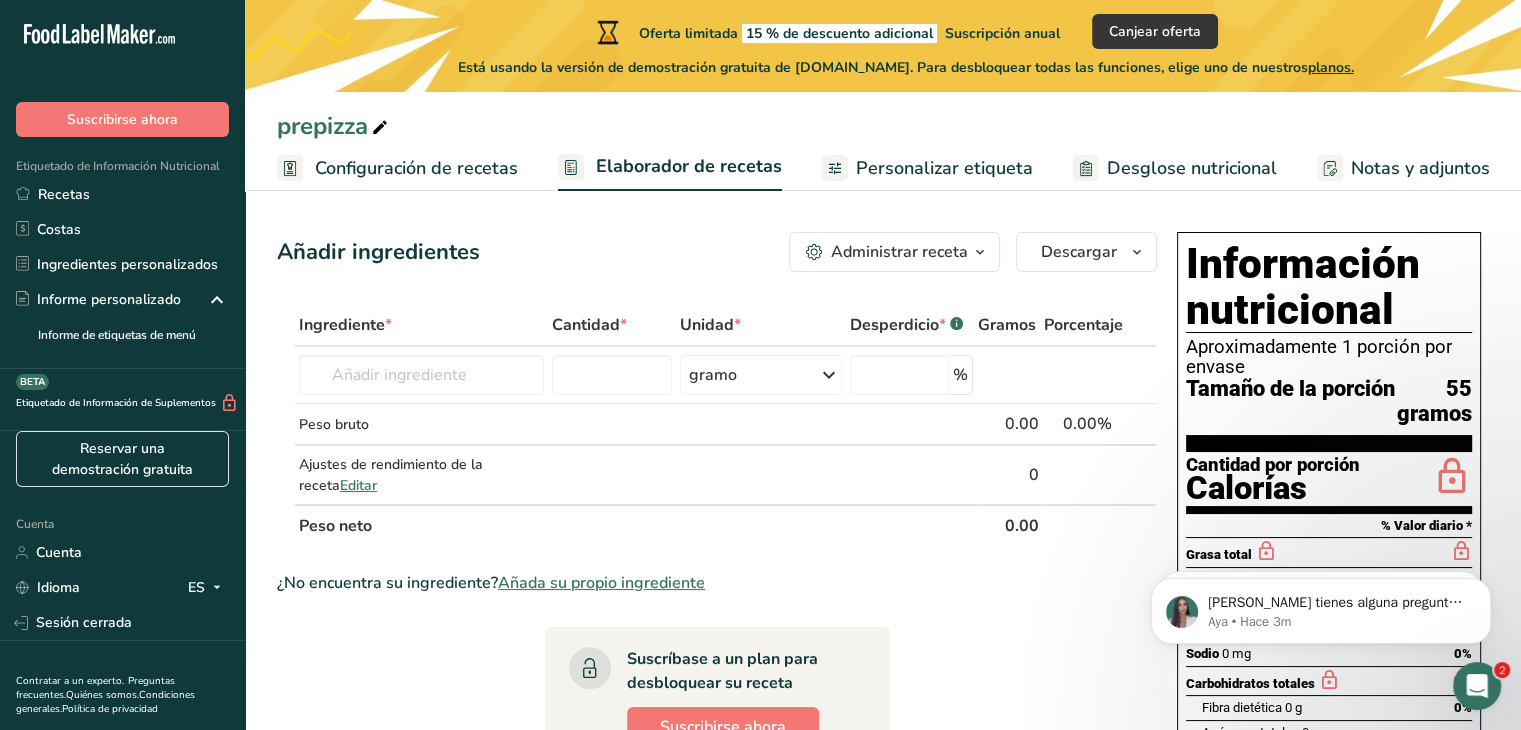 click on "Añada su propio ingrediente" at bounding box center [601, 583] 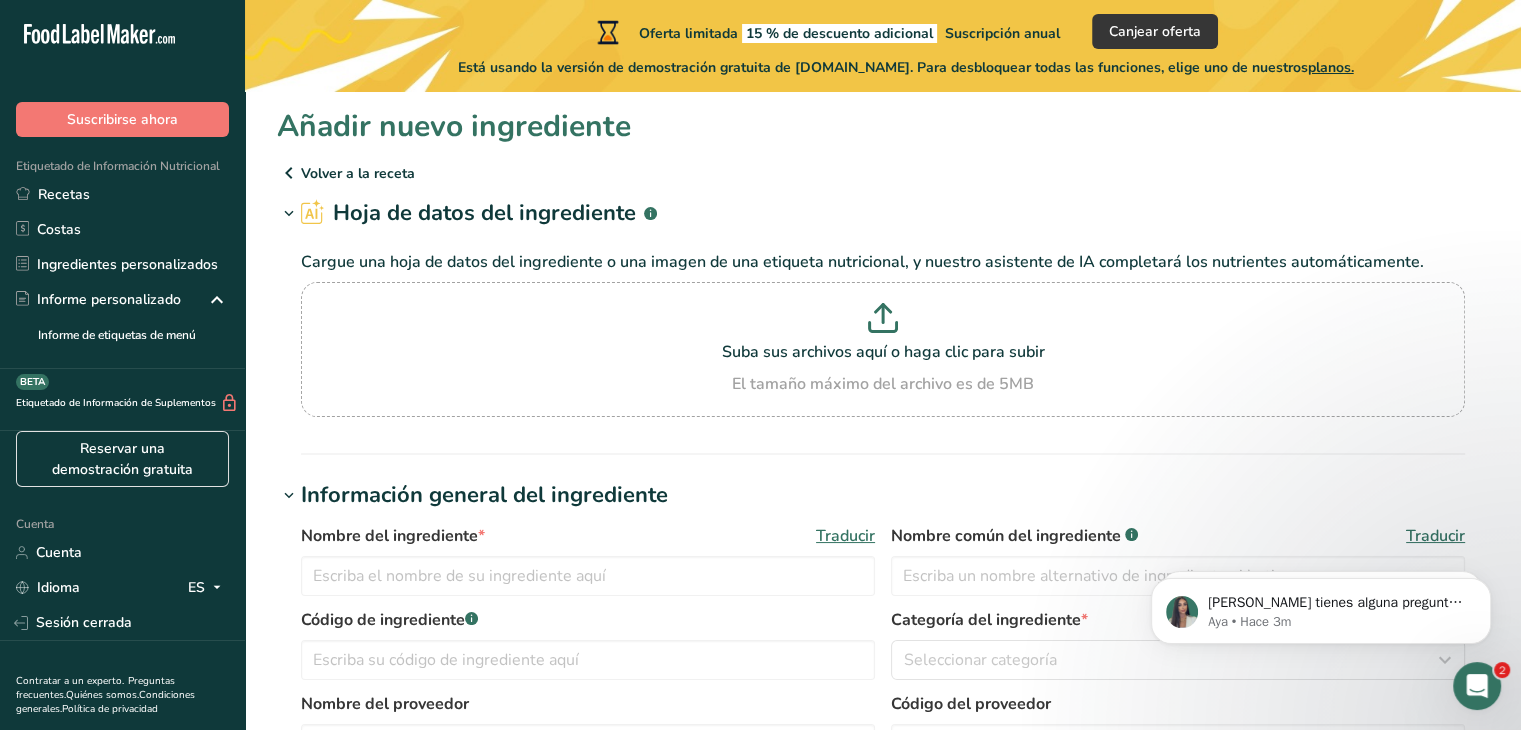 scroll, scrollTop: 0, scrollLeft: 0, axis: both 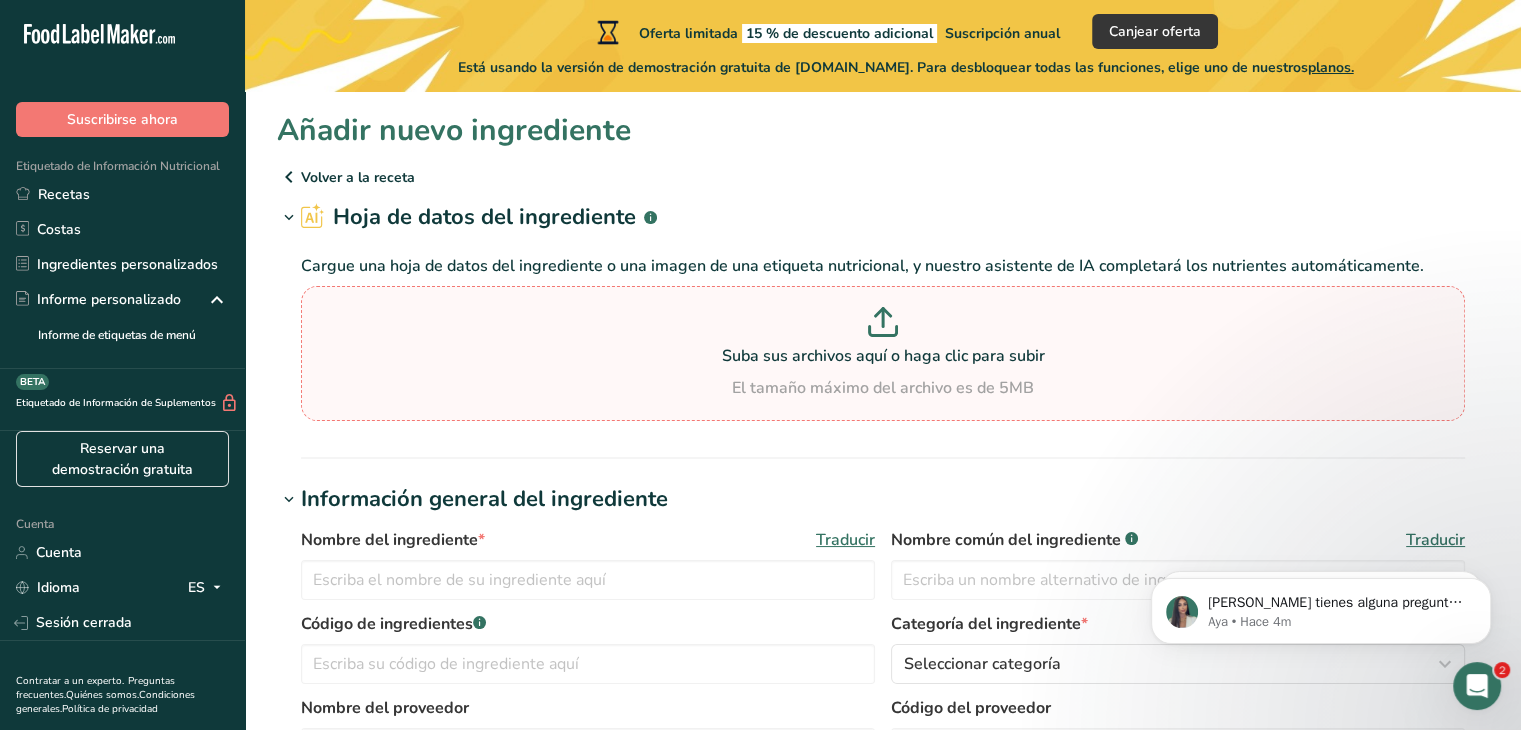 click 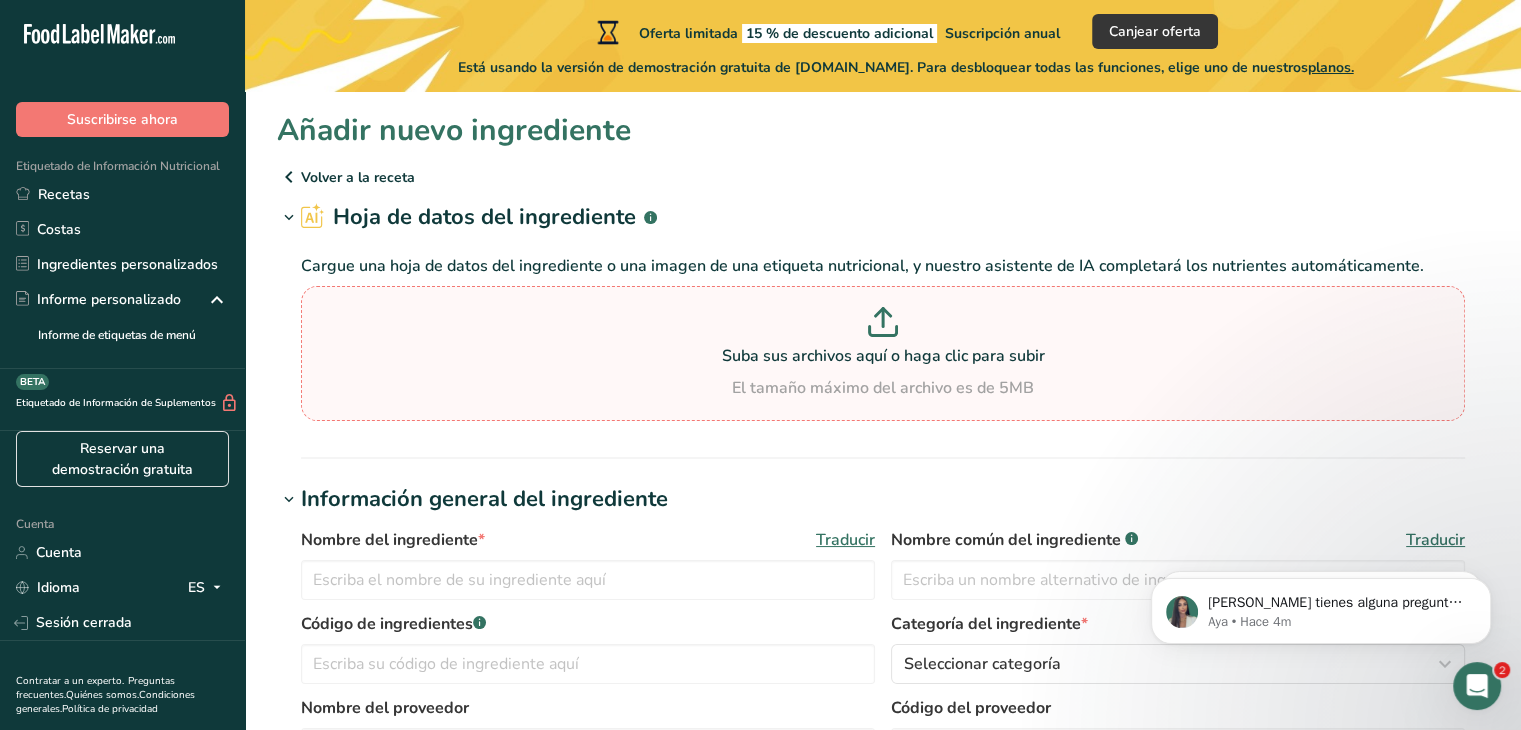 type on "C:\fakepath\FÓRMULA CUALI Y CUANTITATIVA DE PREPIZZAS x 2 unidades.docx" 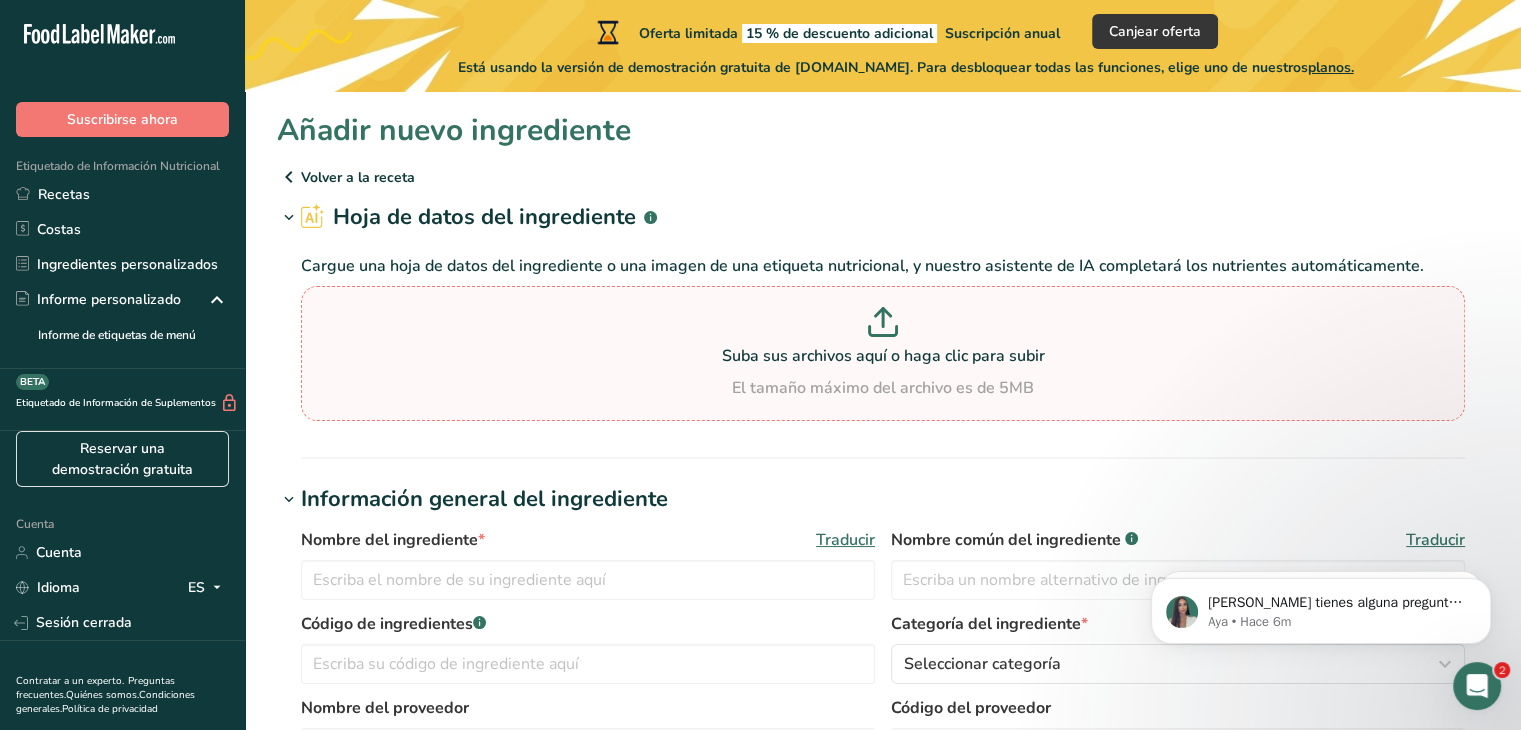 click at bounding box center (883, 325) 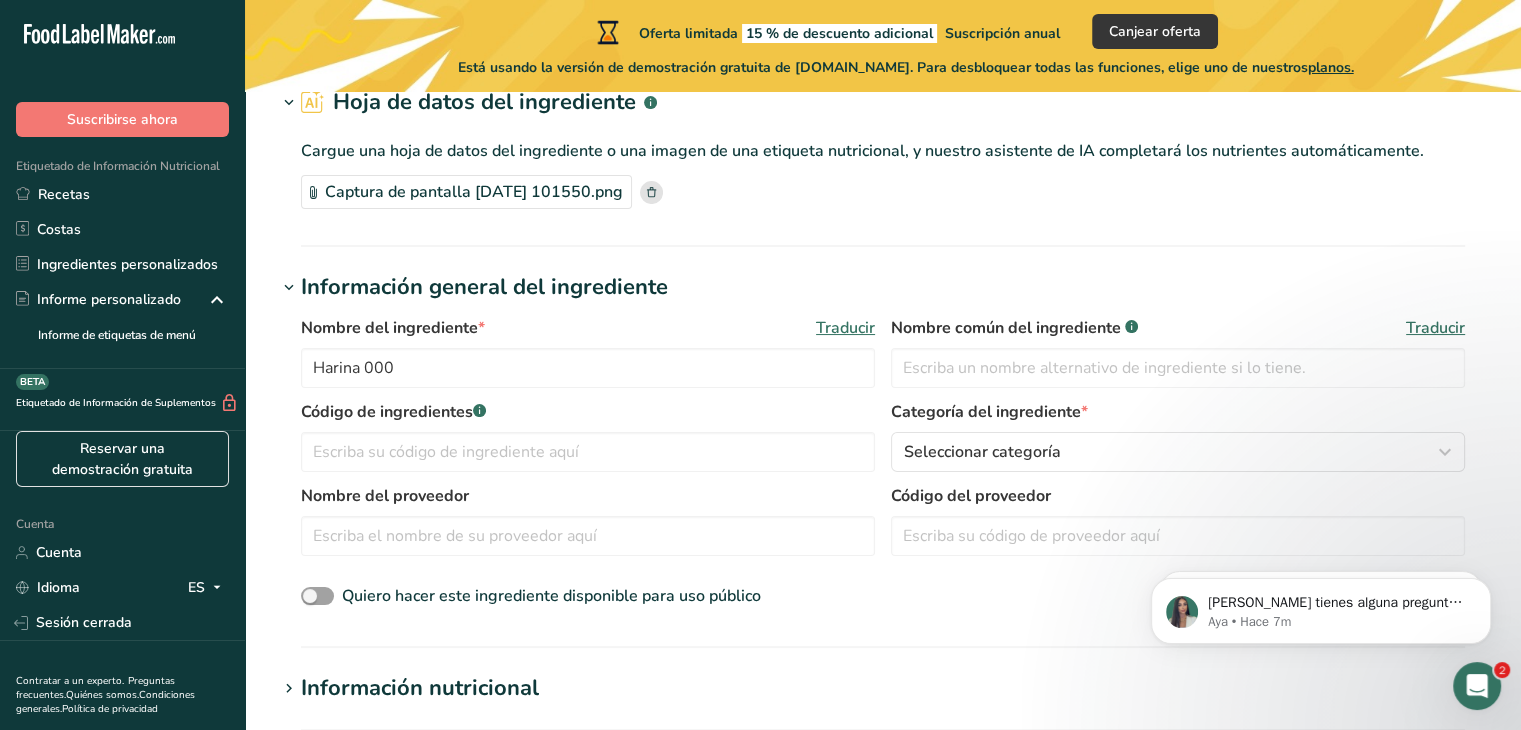 scroll, scrollTop: 116, scrollLeft: 0, axis: vertical 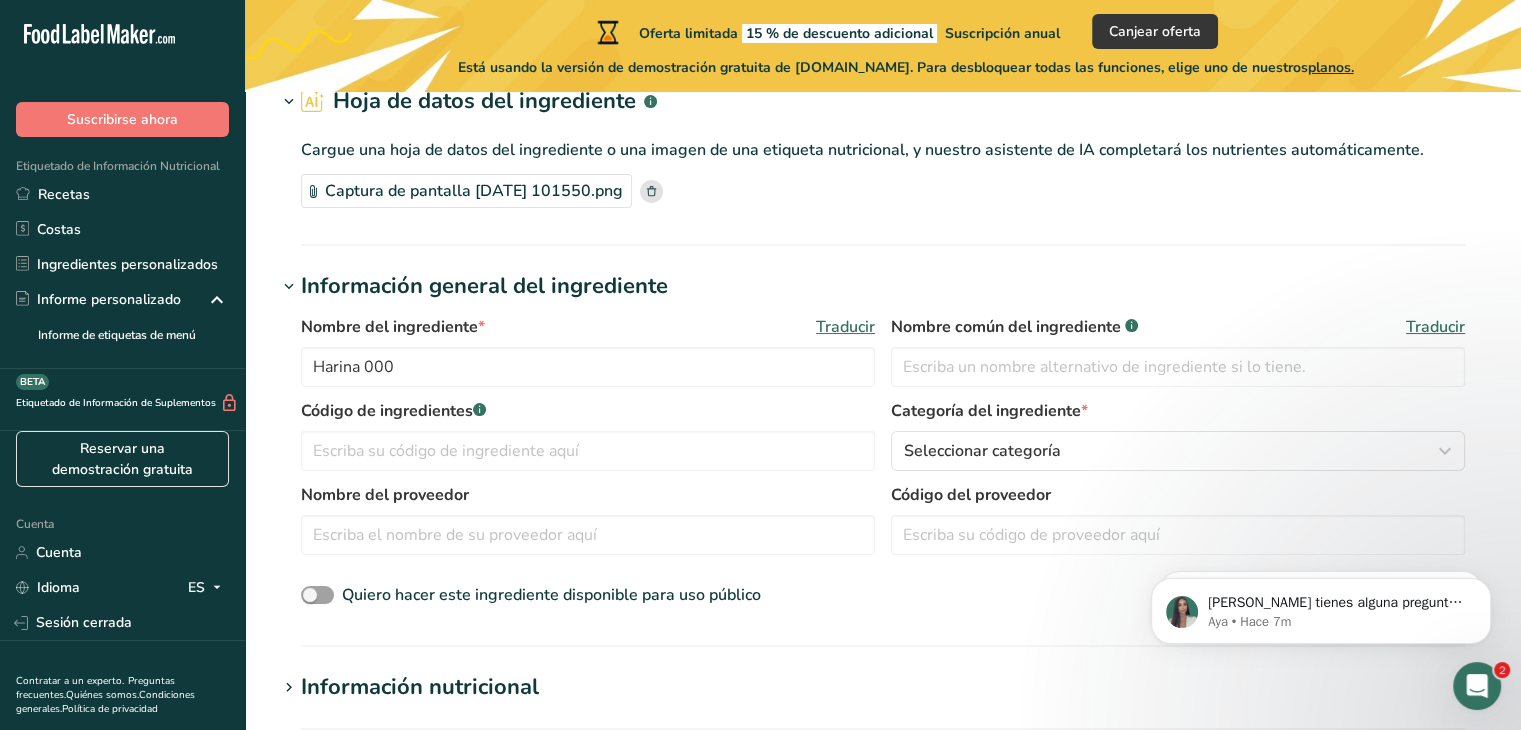click on "Captura de pantalla [DATE] 101550.png" at bounding box center [474, 191] 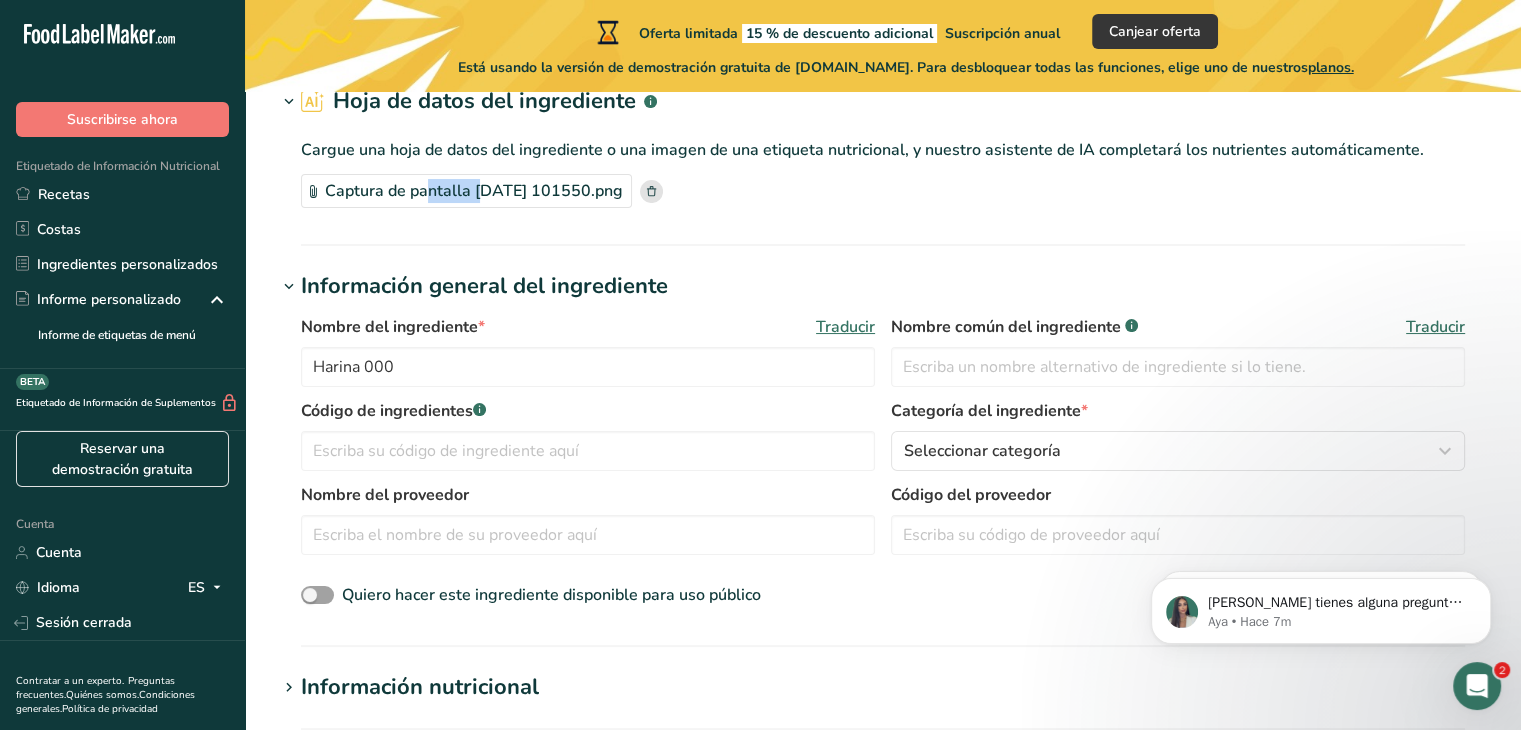 click on "Captura de pantalla [DATE] 101550.png" at bounding box center [474, 191] 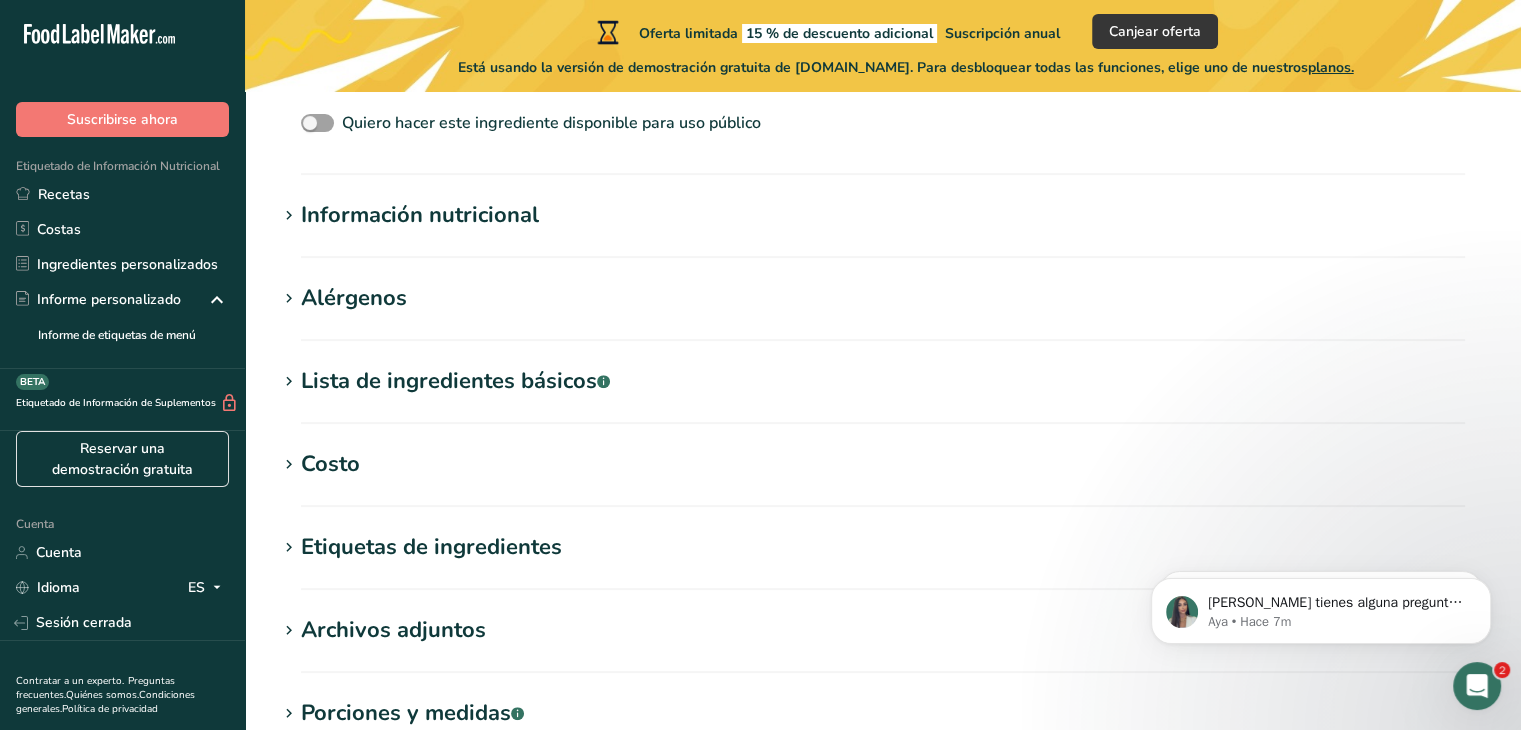 scroll, scrollTop: 632, scrollLeft: 0, axis: vertical 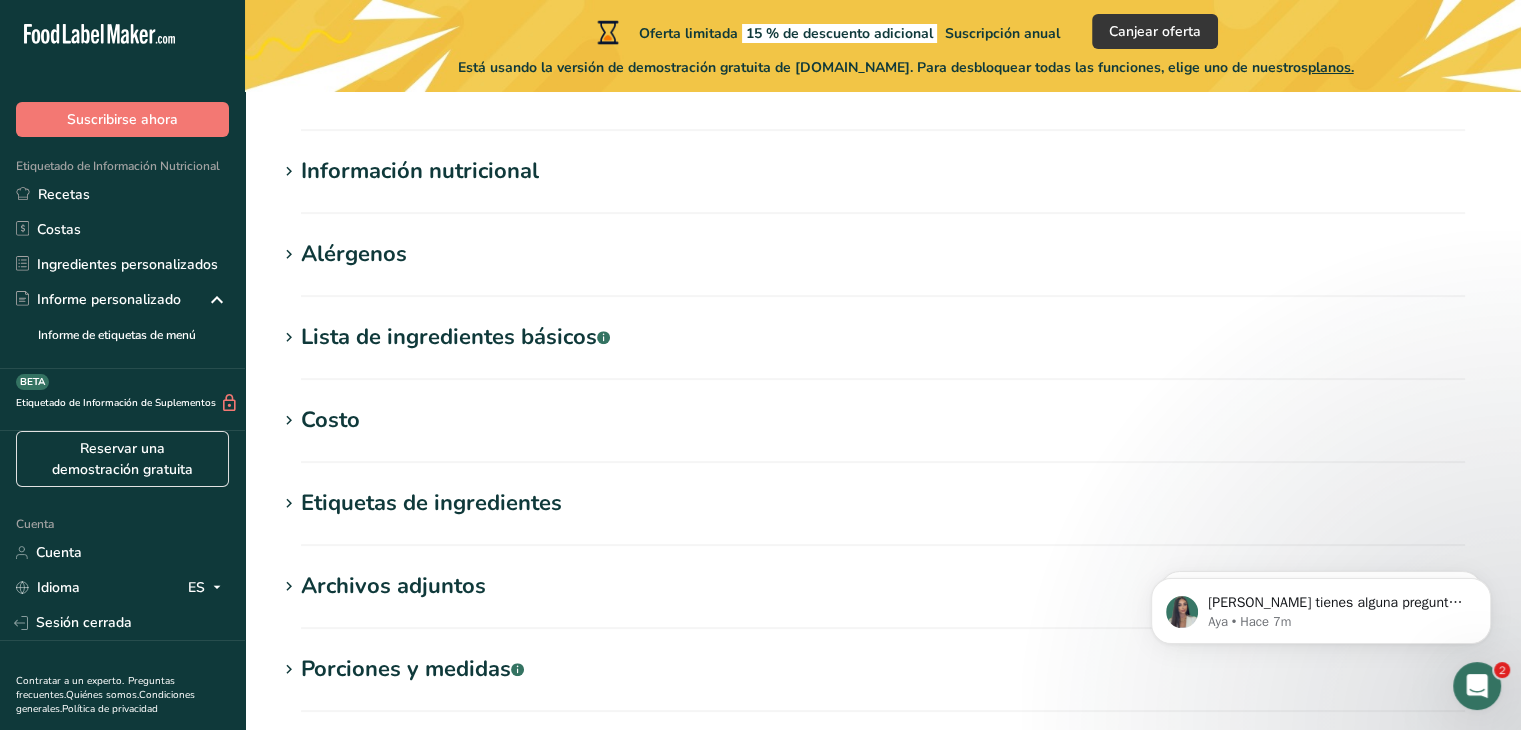 click on "Información nutricional" at bounding box center (420, 171) 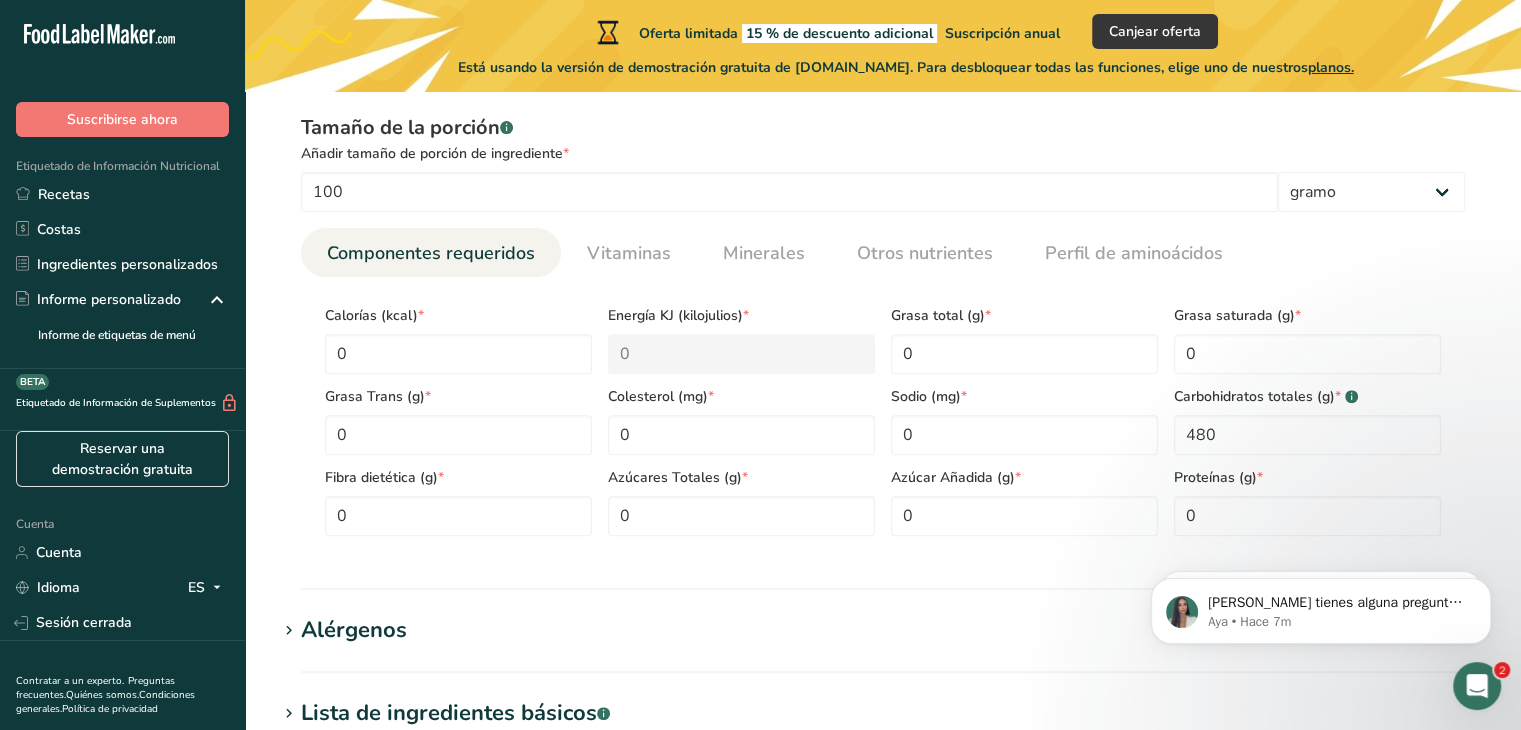 scroll, scrollTop: 725, scrollLeft: 0, axis: vertical 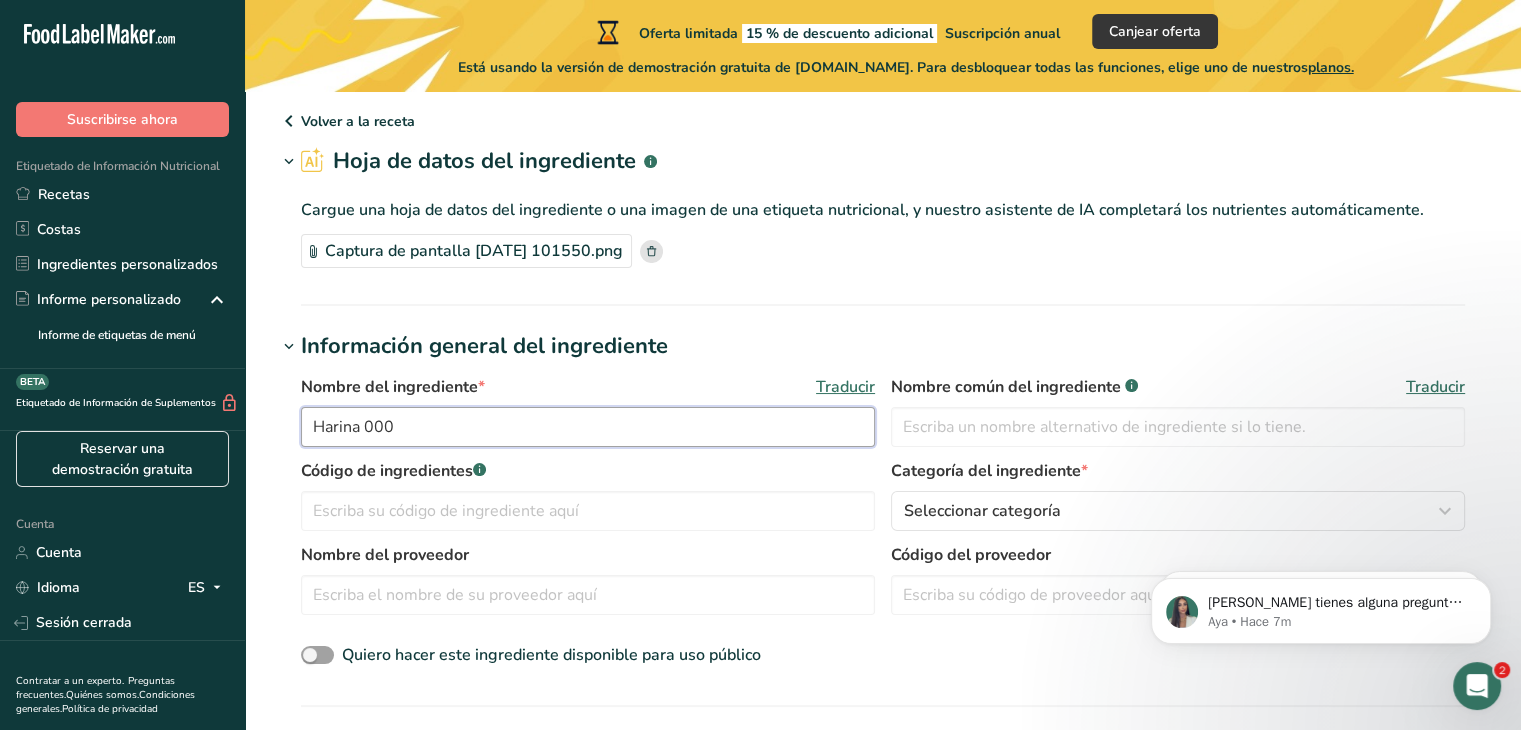 click on "Harina 000" at bounding box center [588, 427] 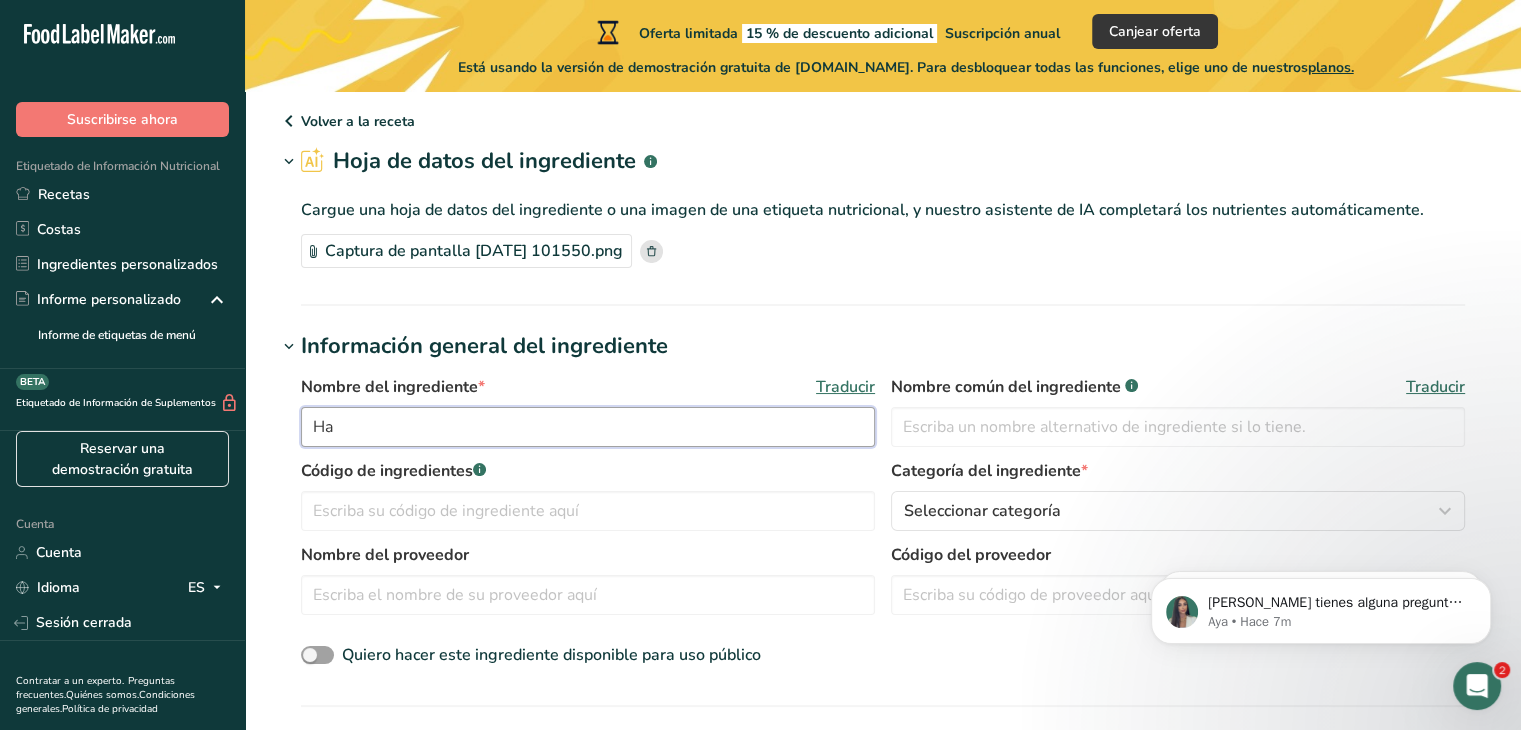 type on "H" 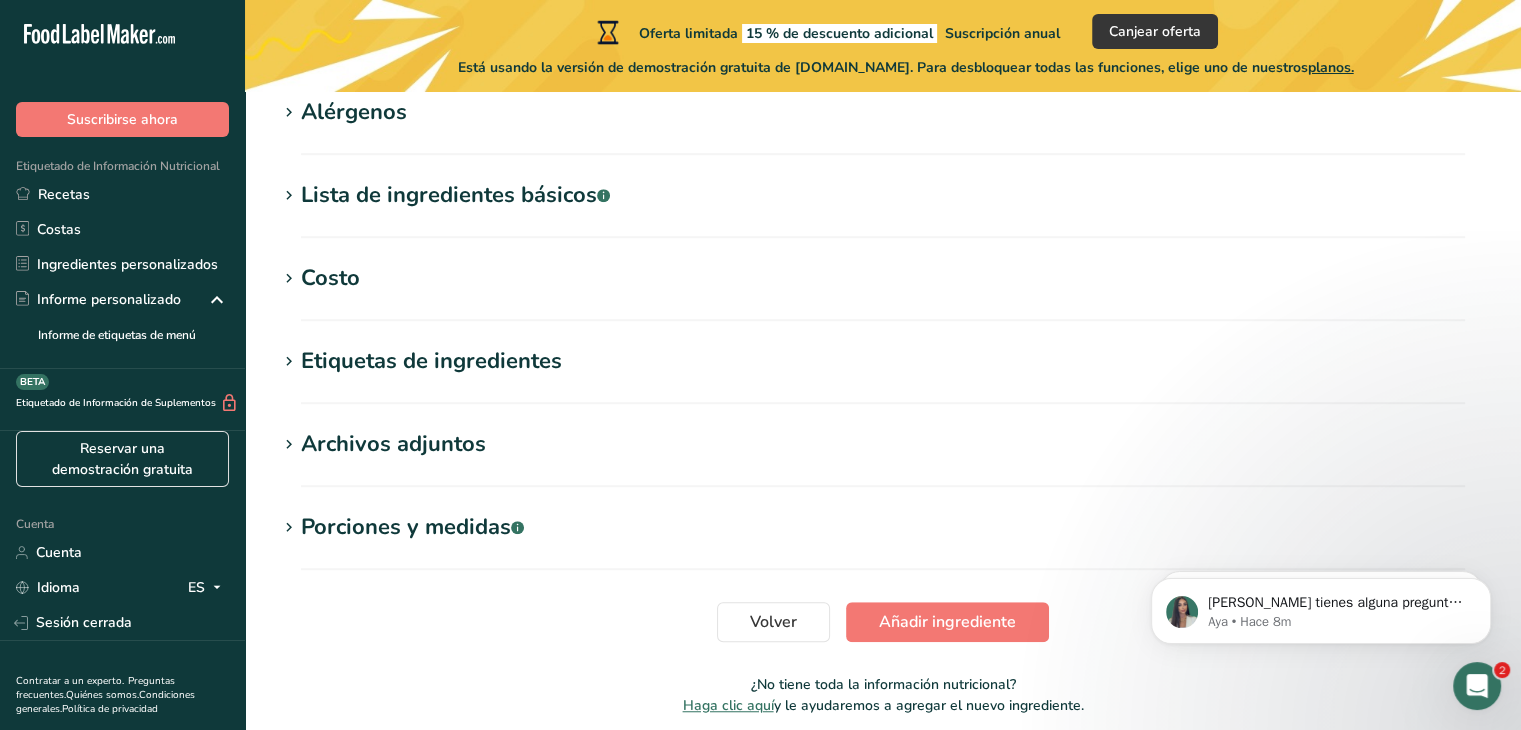 scroll, scrollTop: 1319, scrollLeft: 0, axis: vertical 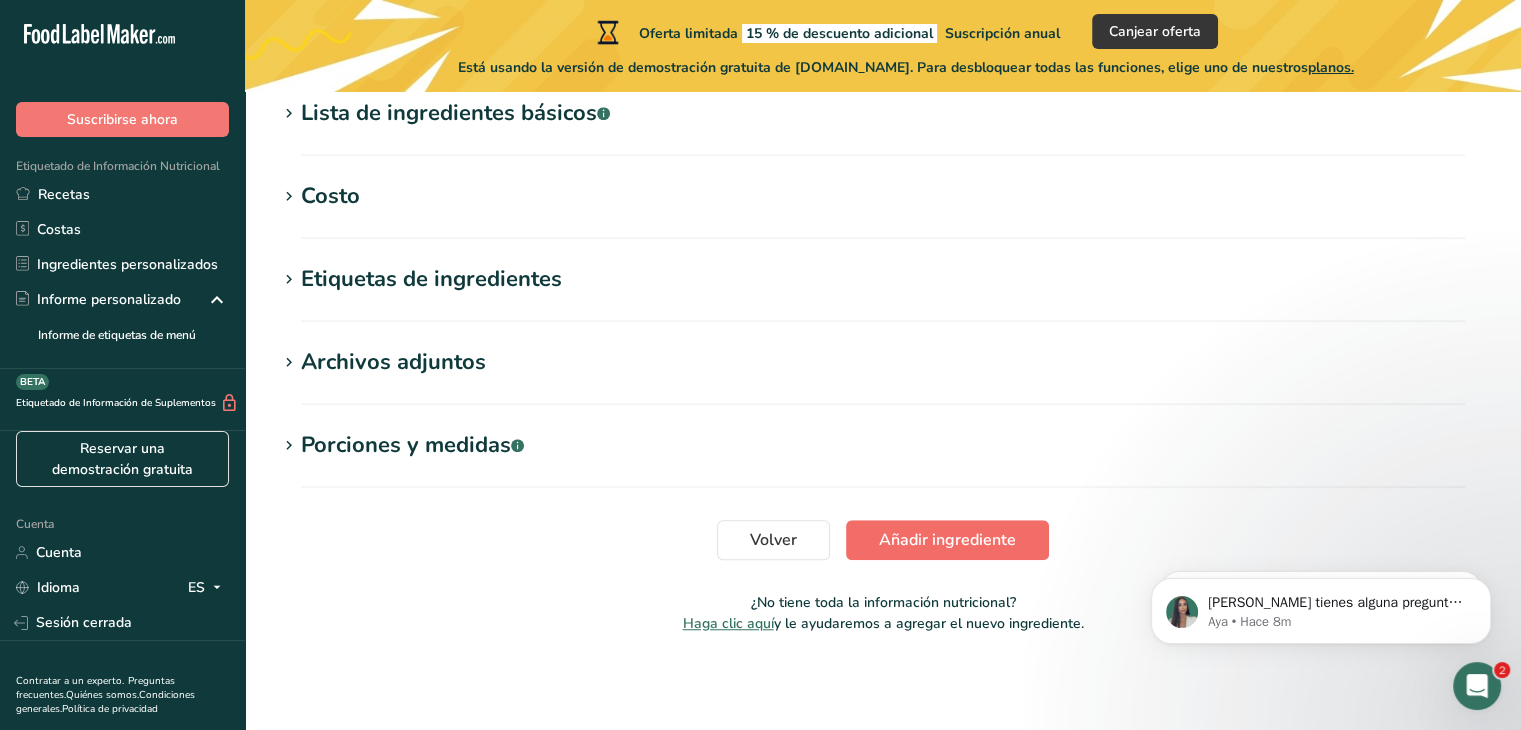 type 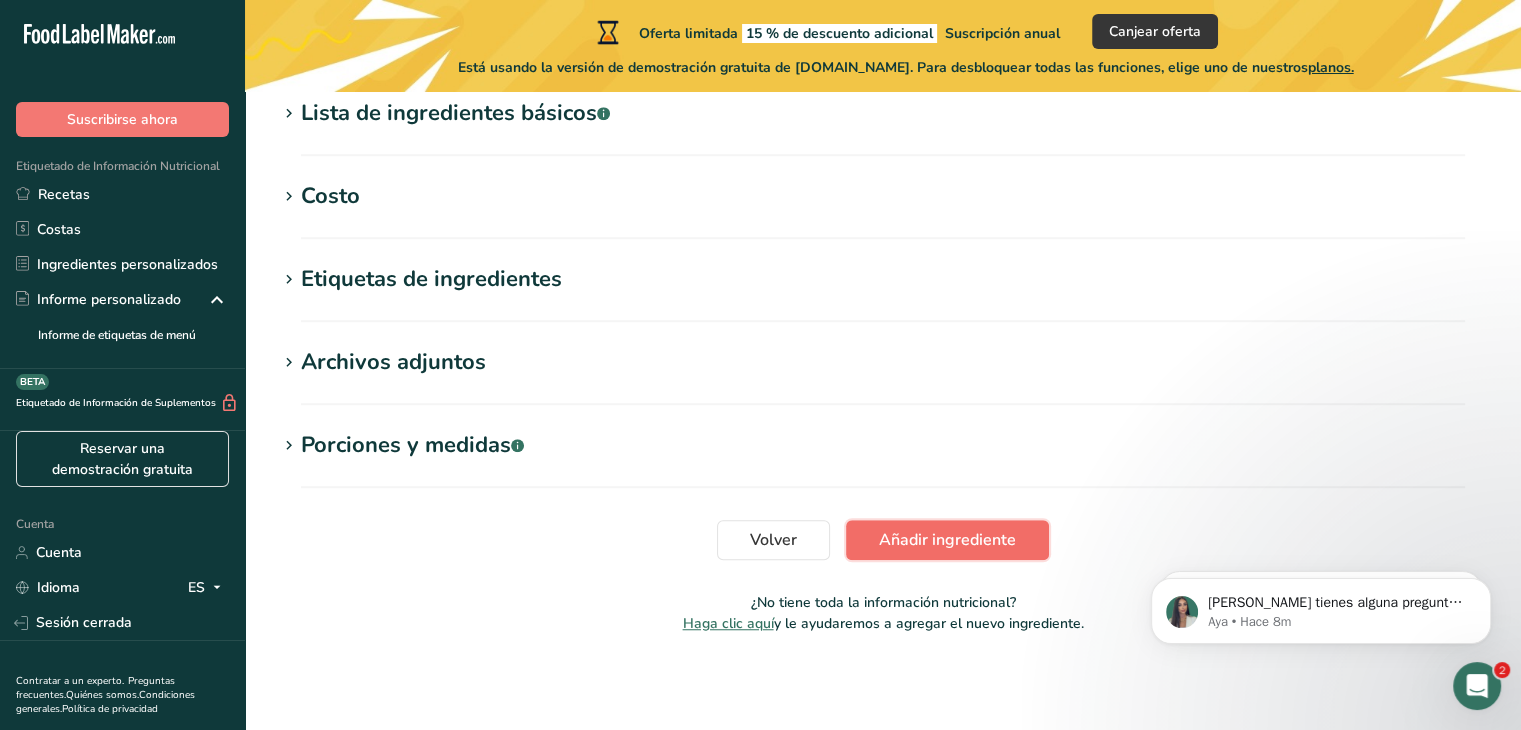click on "Añadir ingrediente" at bounding box center (947, 540) 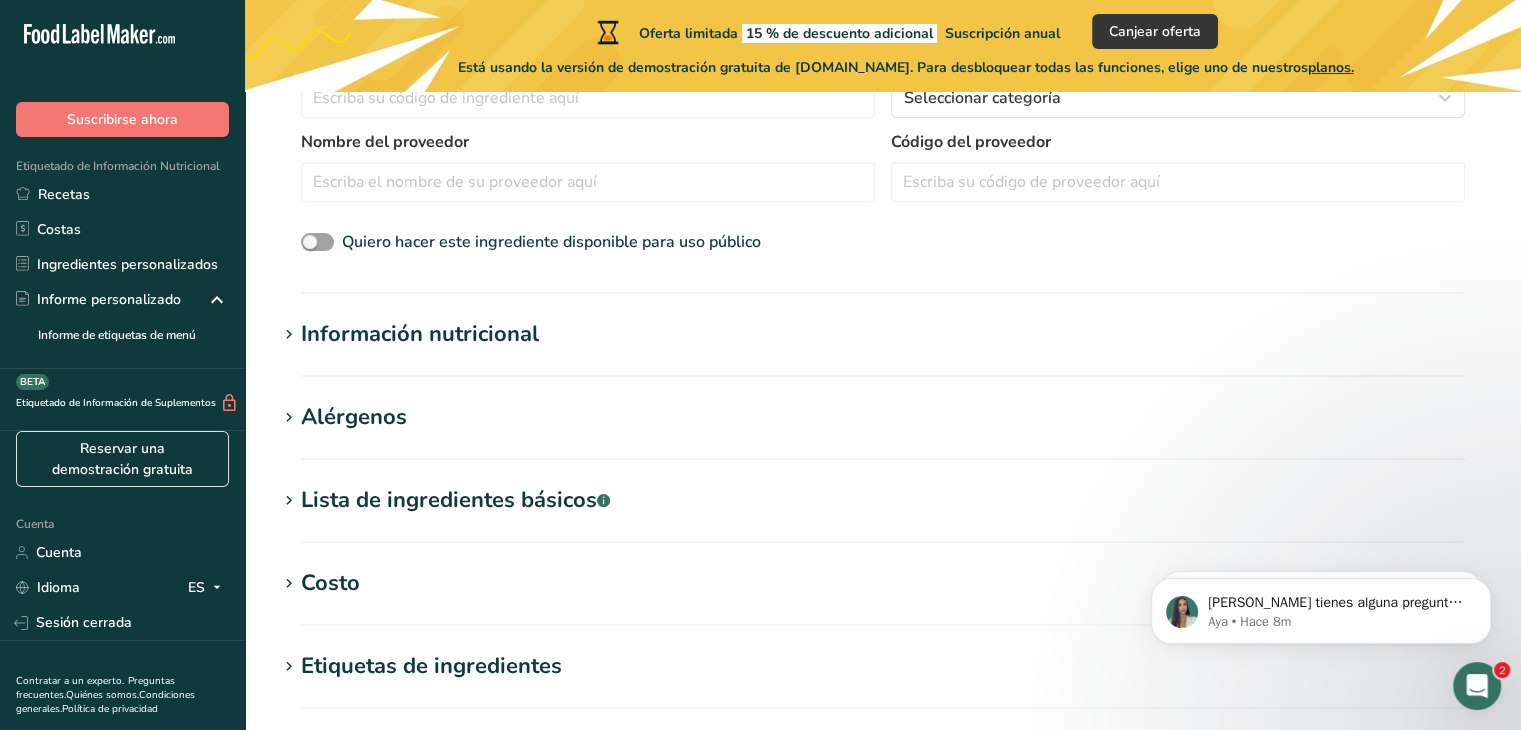 scroll, scrollTop: 385, scrollLeft: 0, axis: vertical 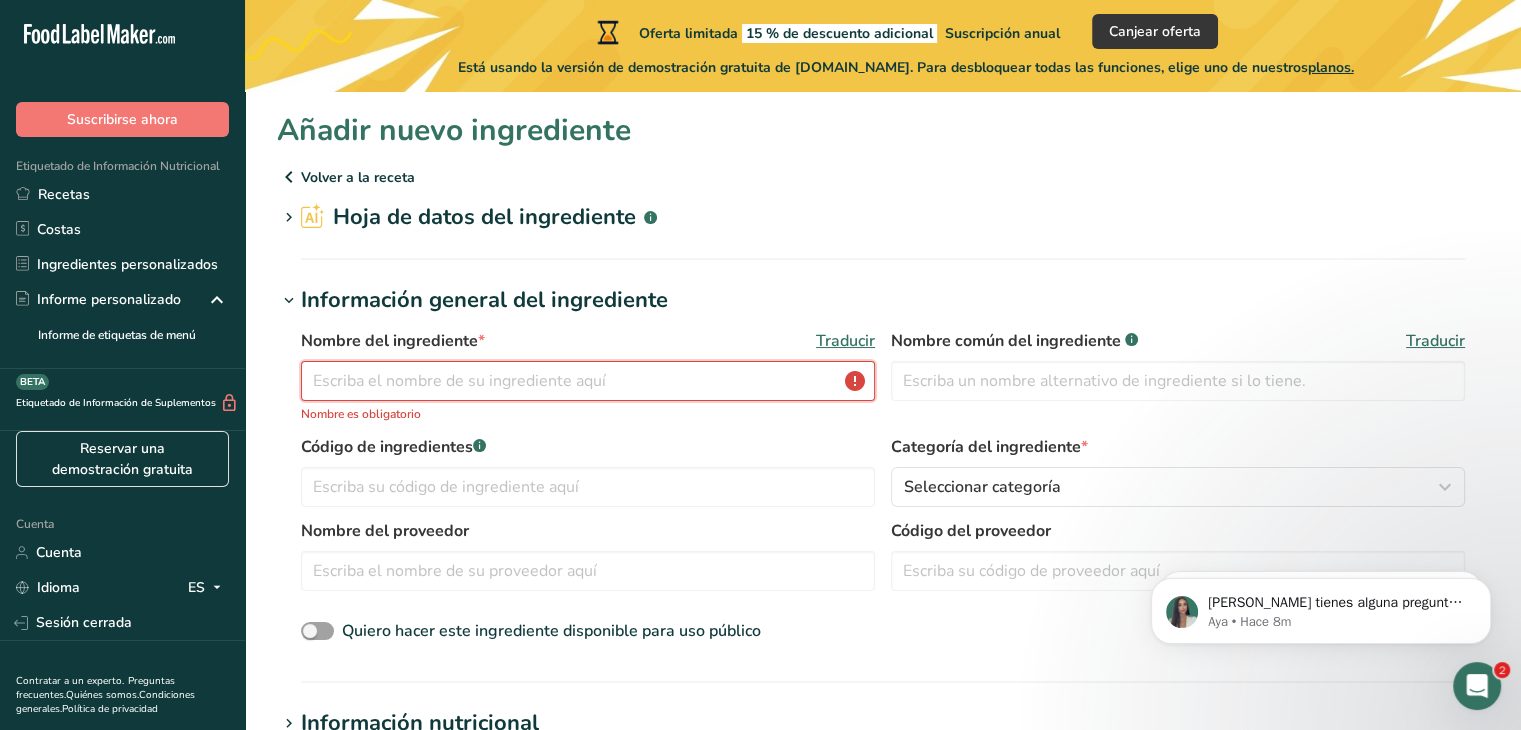 click at bounding box center (588, 381) 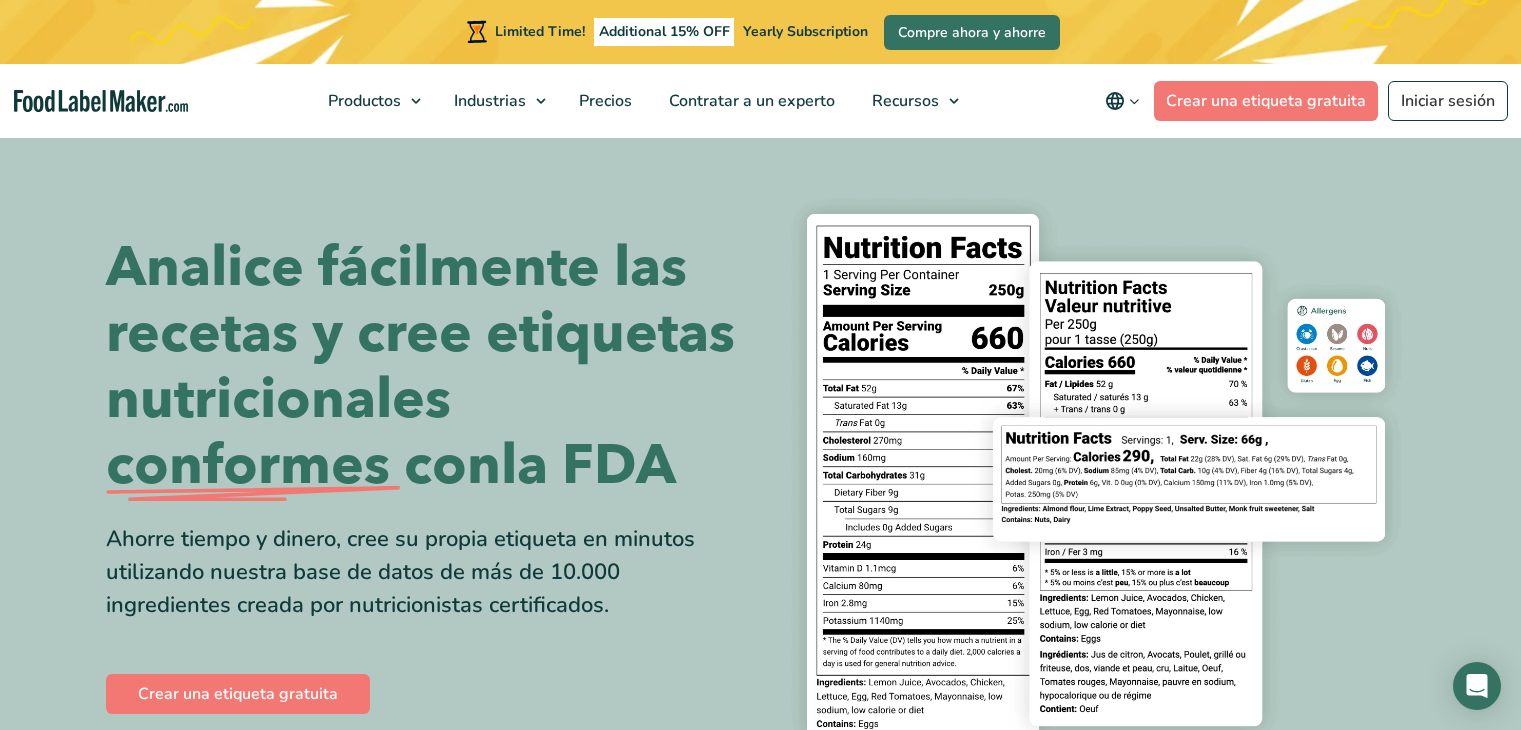 scroll, scrollTop: 0, scrollLeft: 0, axis: both 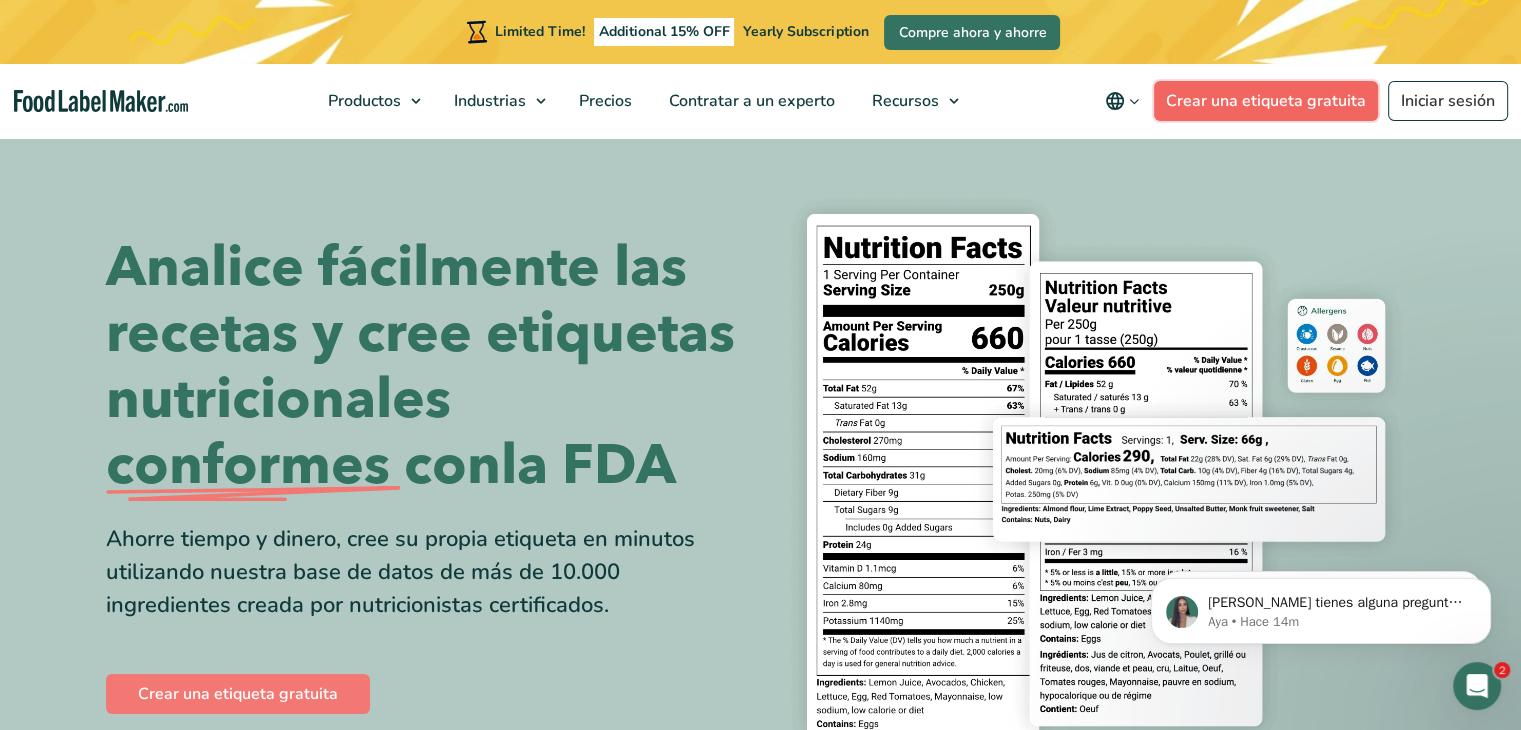 click on "Crear una etiqueta gratuita" at bounding box center [1266, 101] 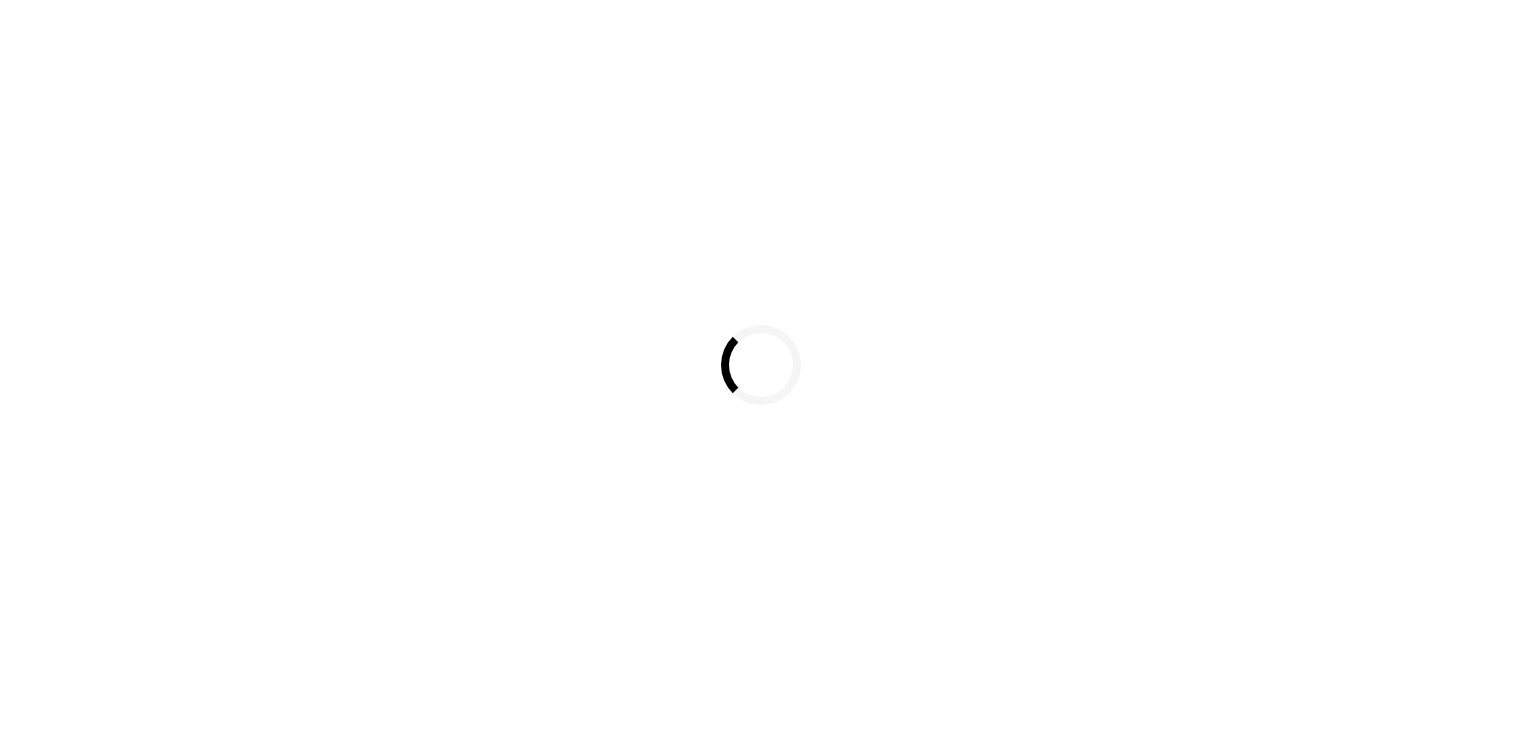 scroll, scrollTop: 0, scrollLeft: 0, axis: both 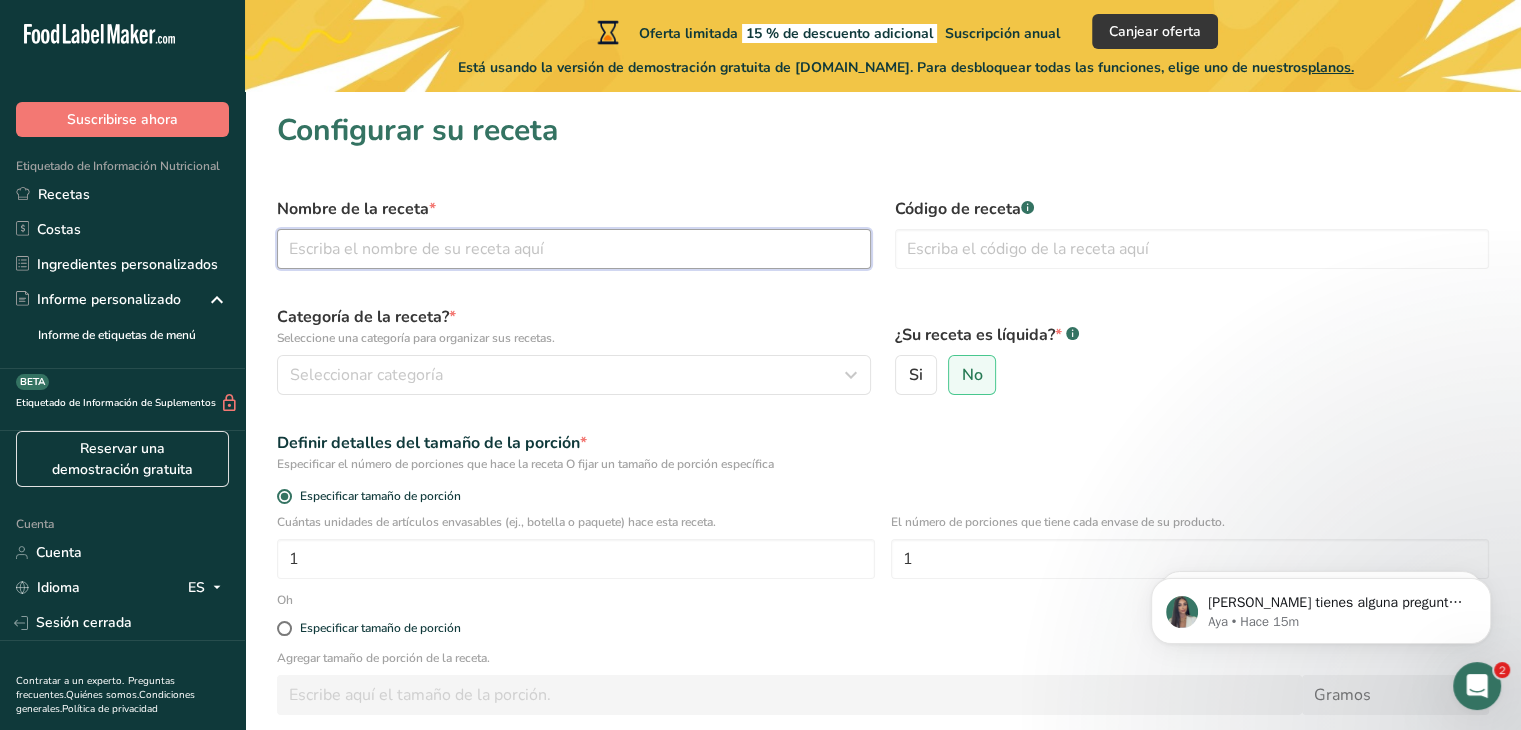 click at bounding box center (574, 249) 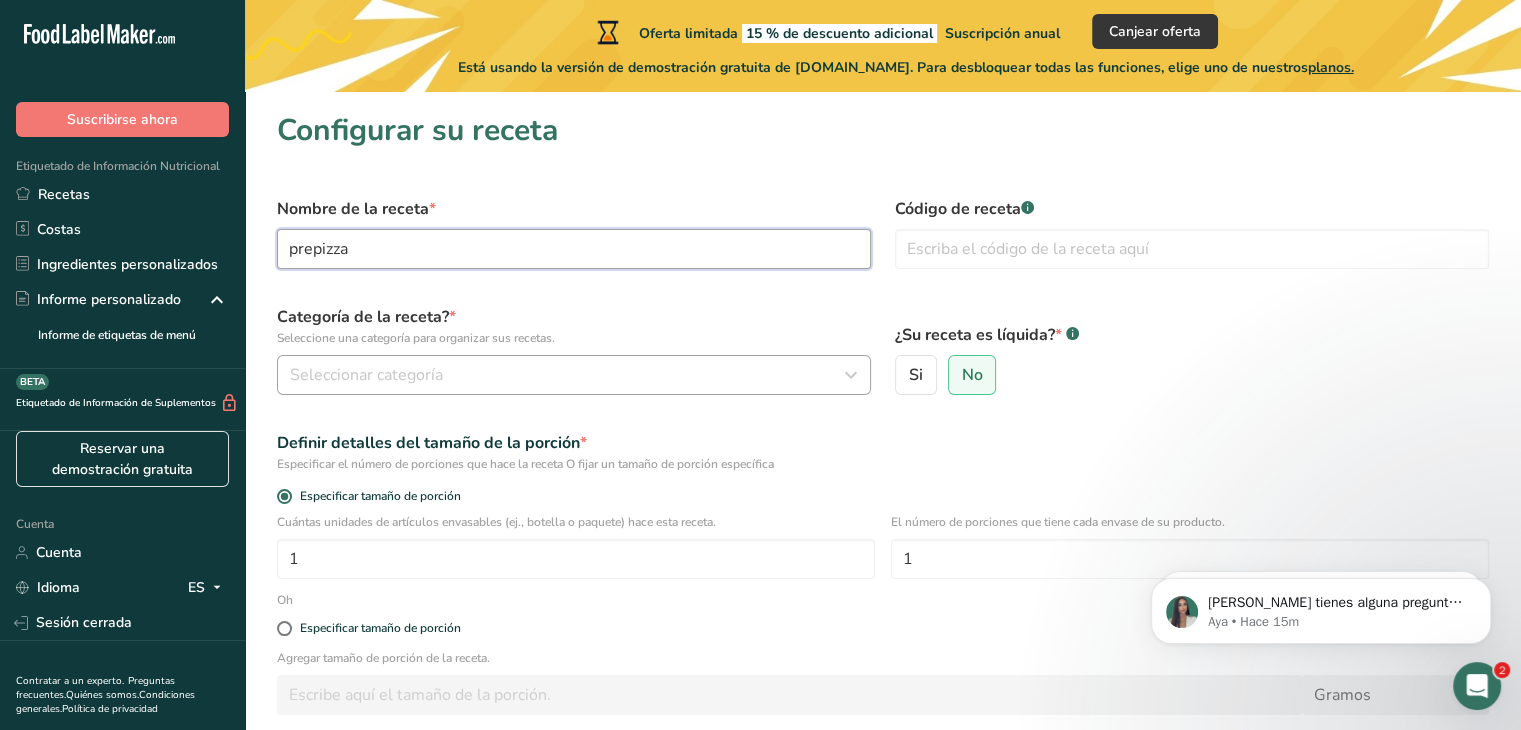 type on "prepizza" 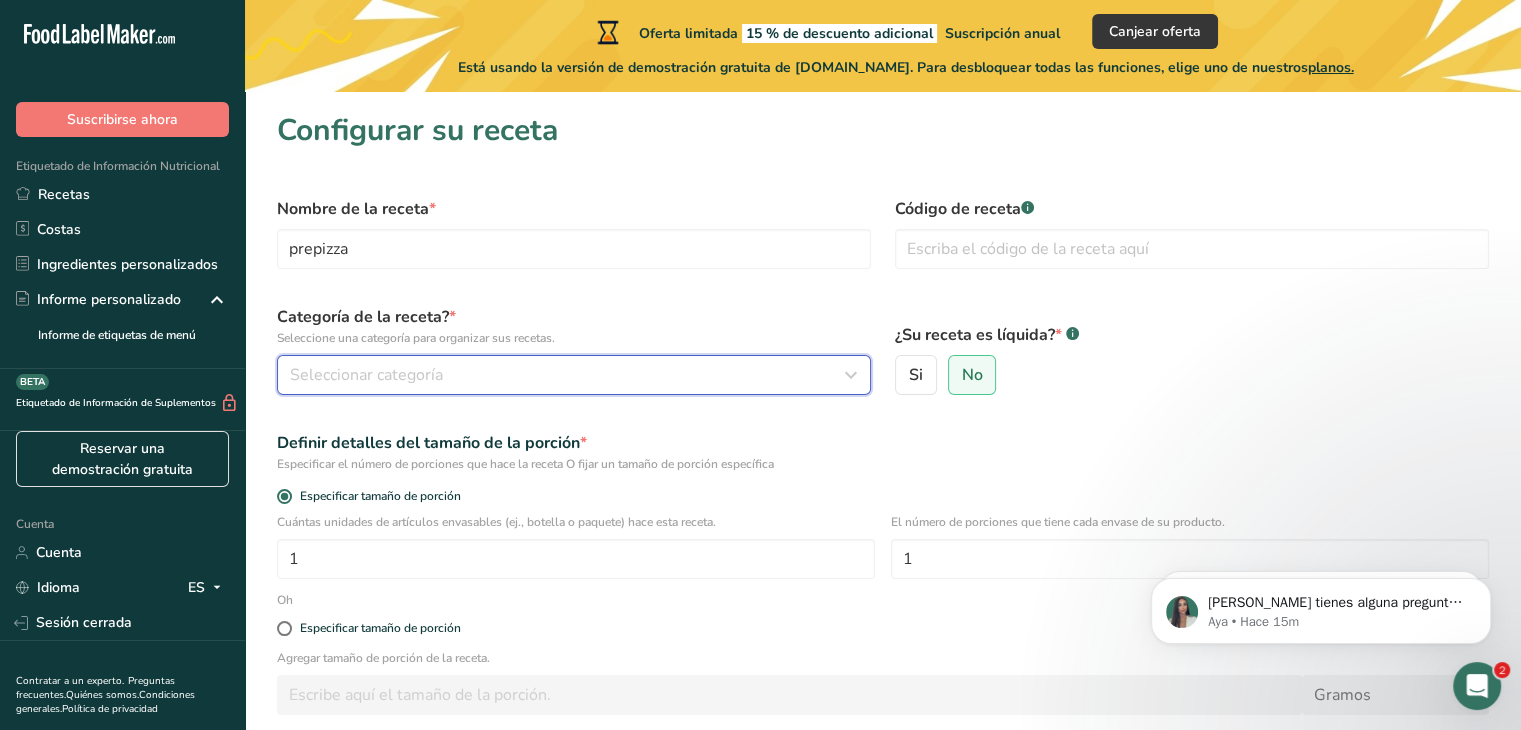 click on "Seleccionar categoría" at bounding box center (574, 375) 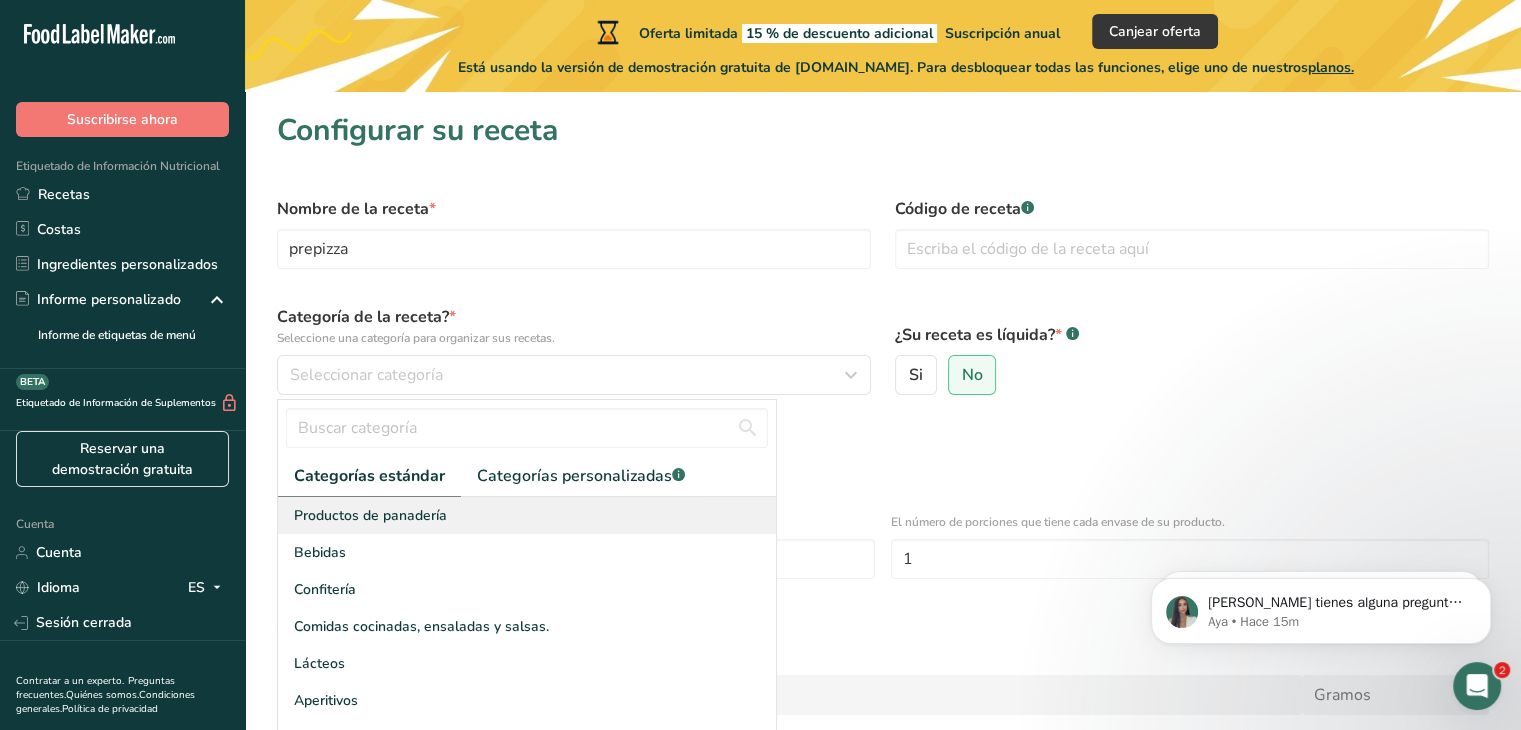 click on "Productos de panadería" at bounding box center (370, 515) 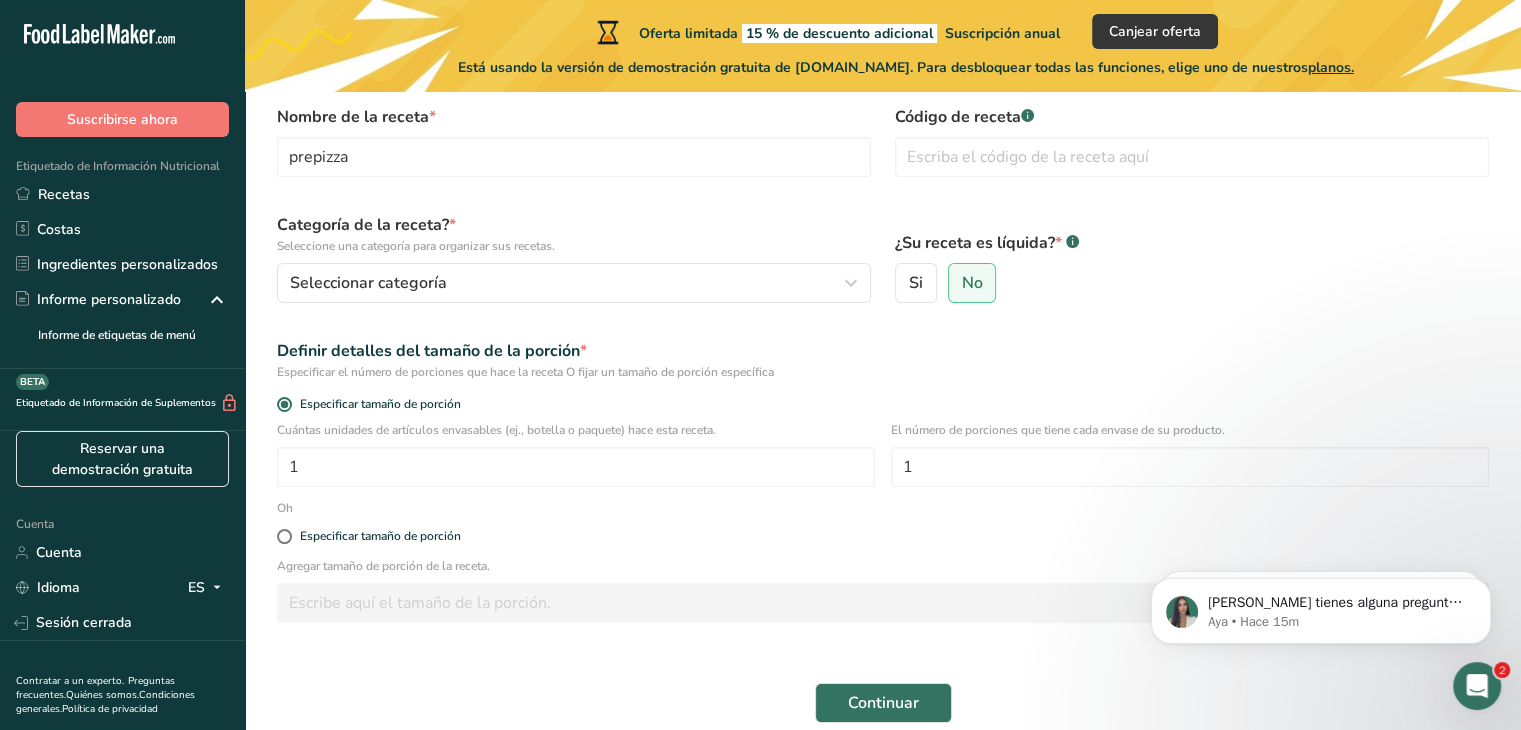 scroll, scrollTop: 132, scrollLeft: 0, axis: vertical 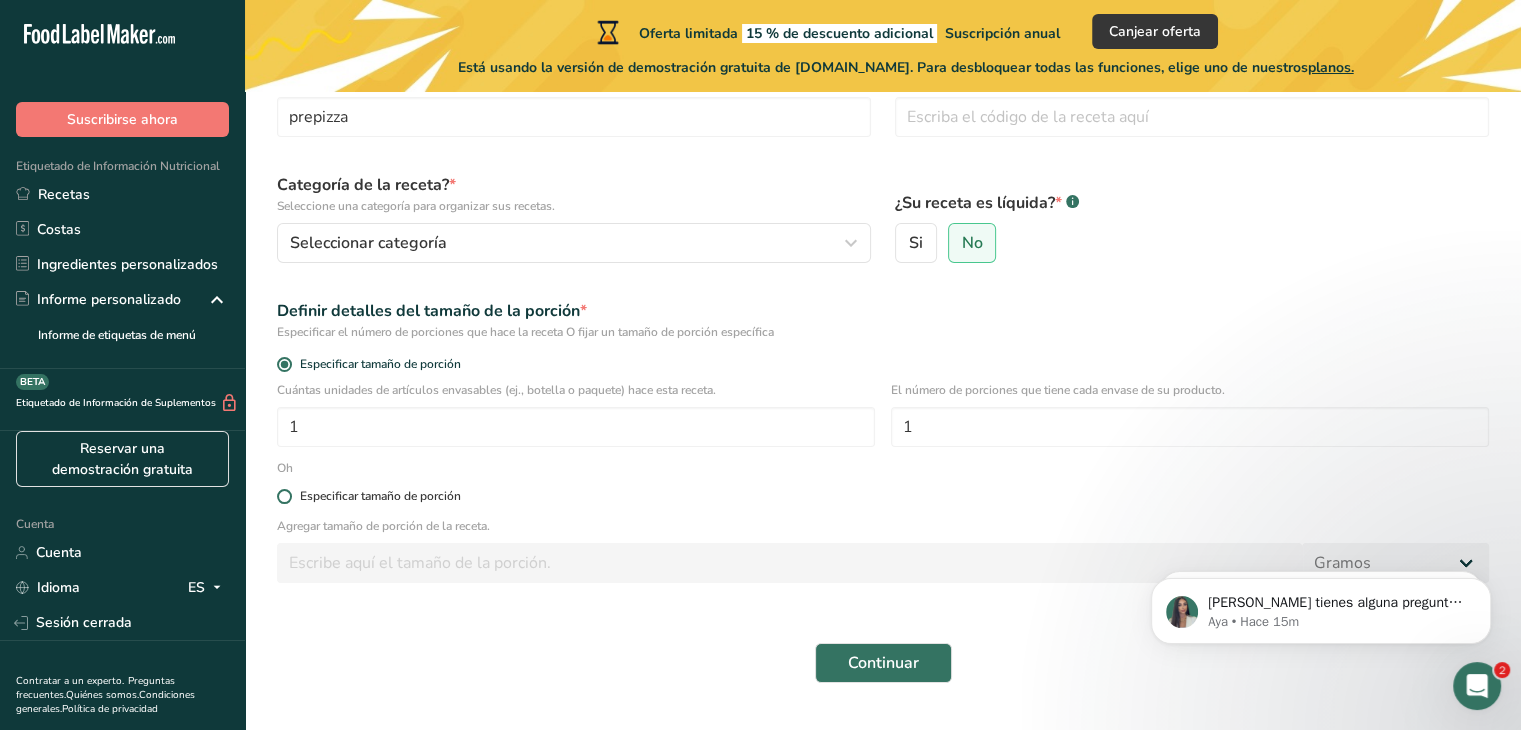 click at bounding box center [284, 496] 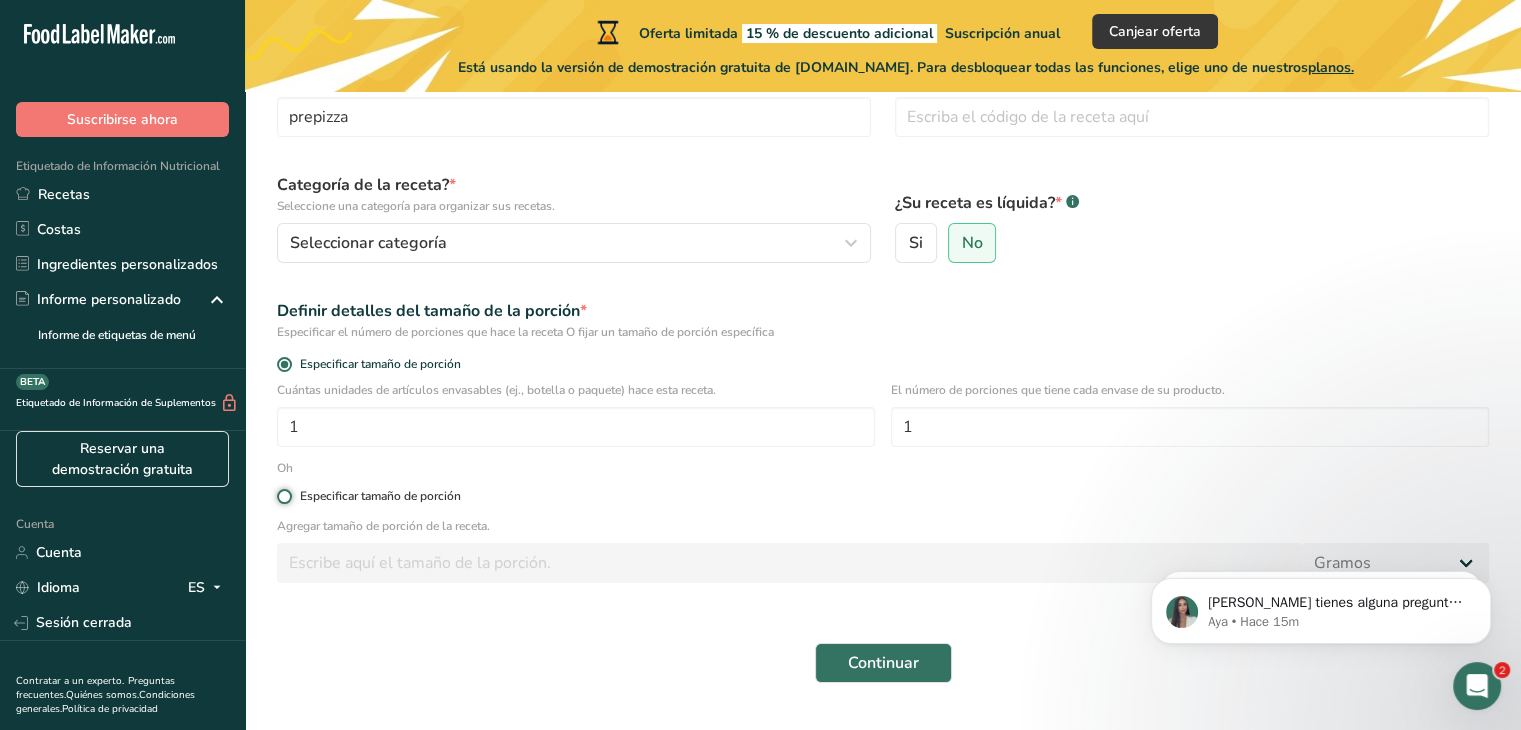 click on "Especificar tamaño de porción" at bounding box center (283, 496) 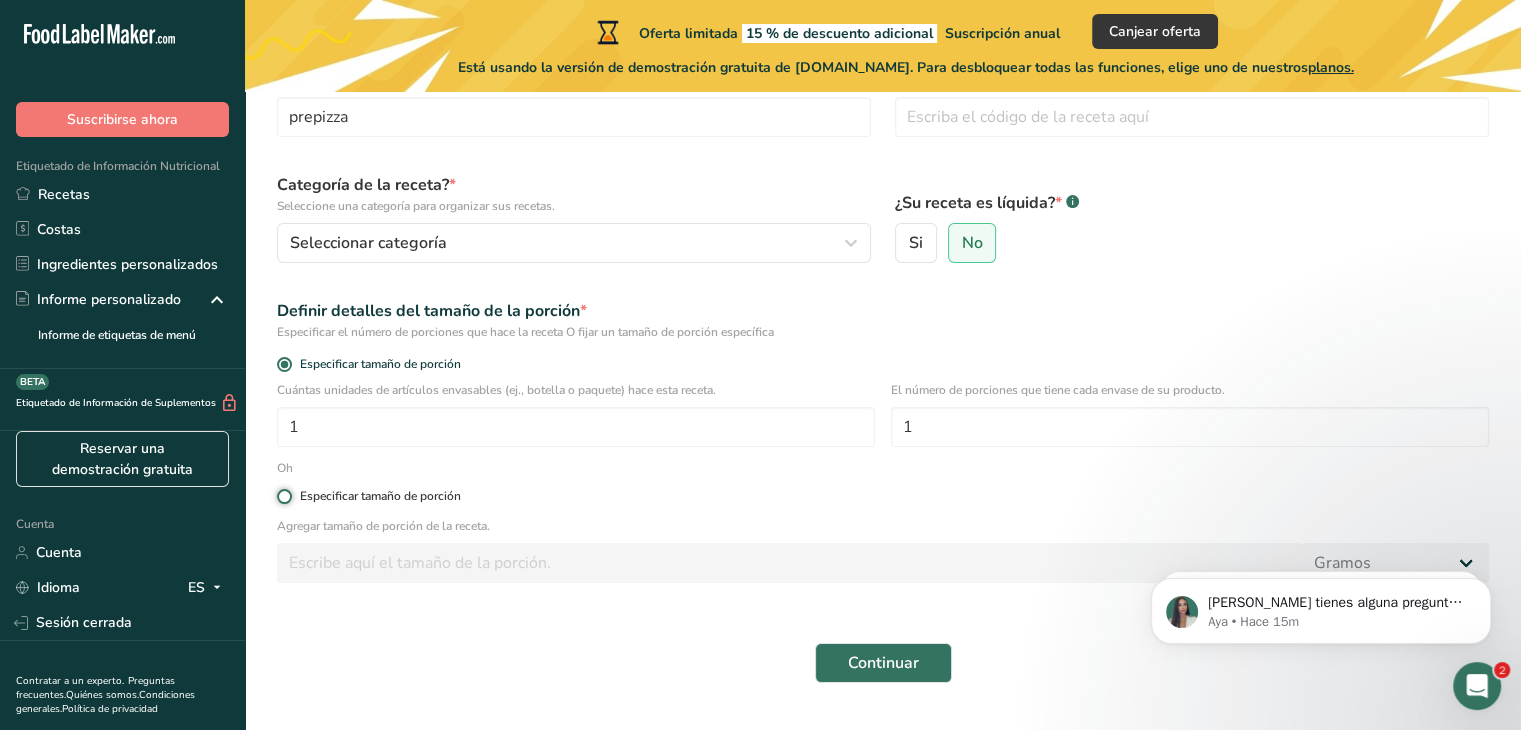 radio on "true" 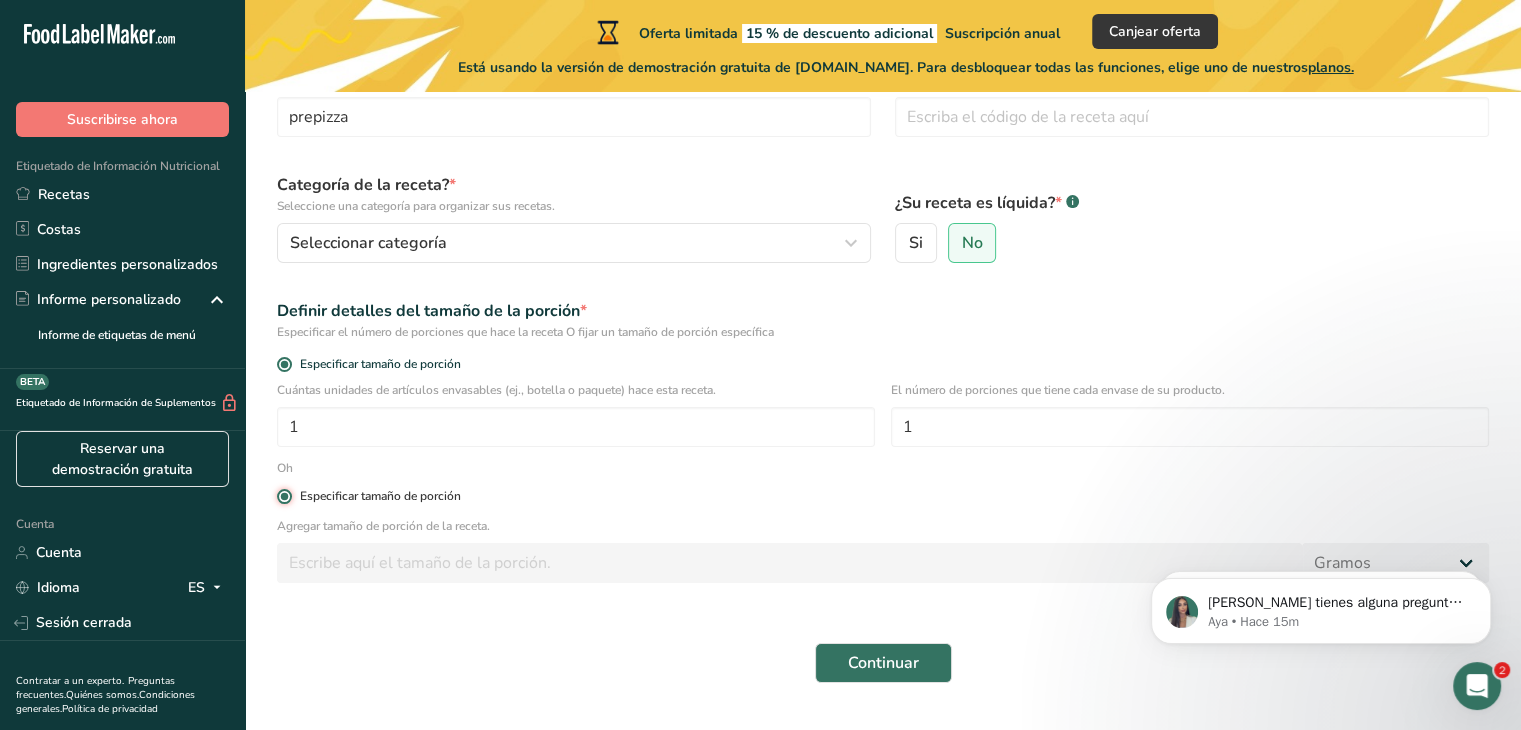 radio on "false" 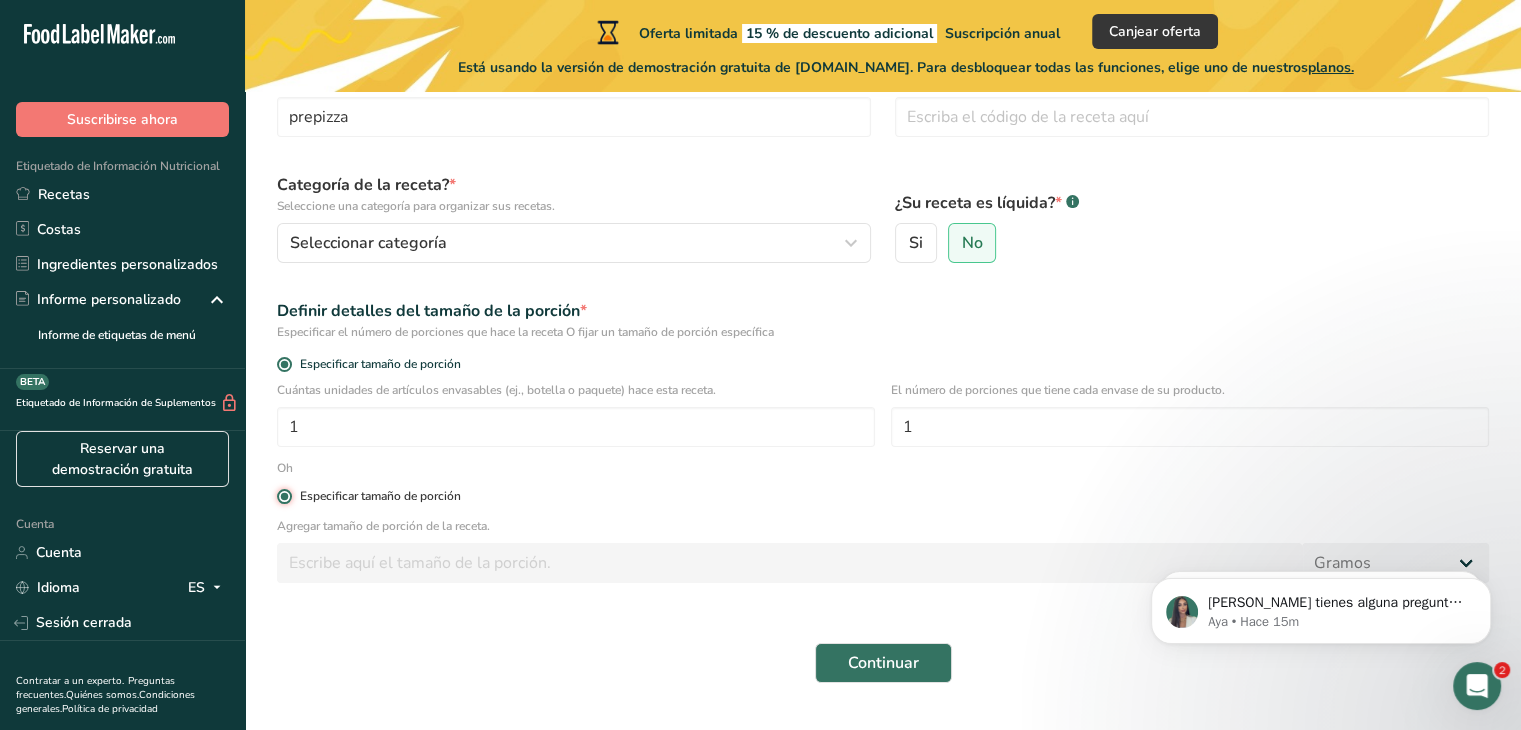 type 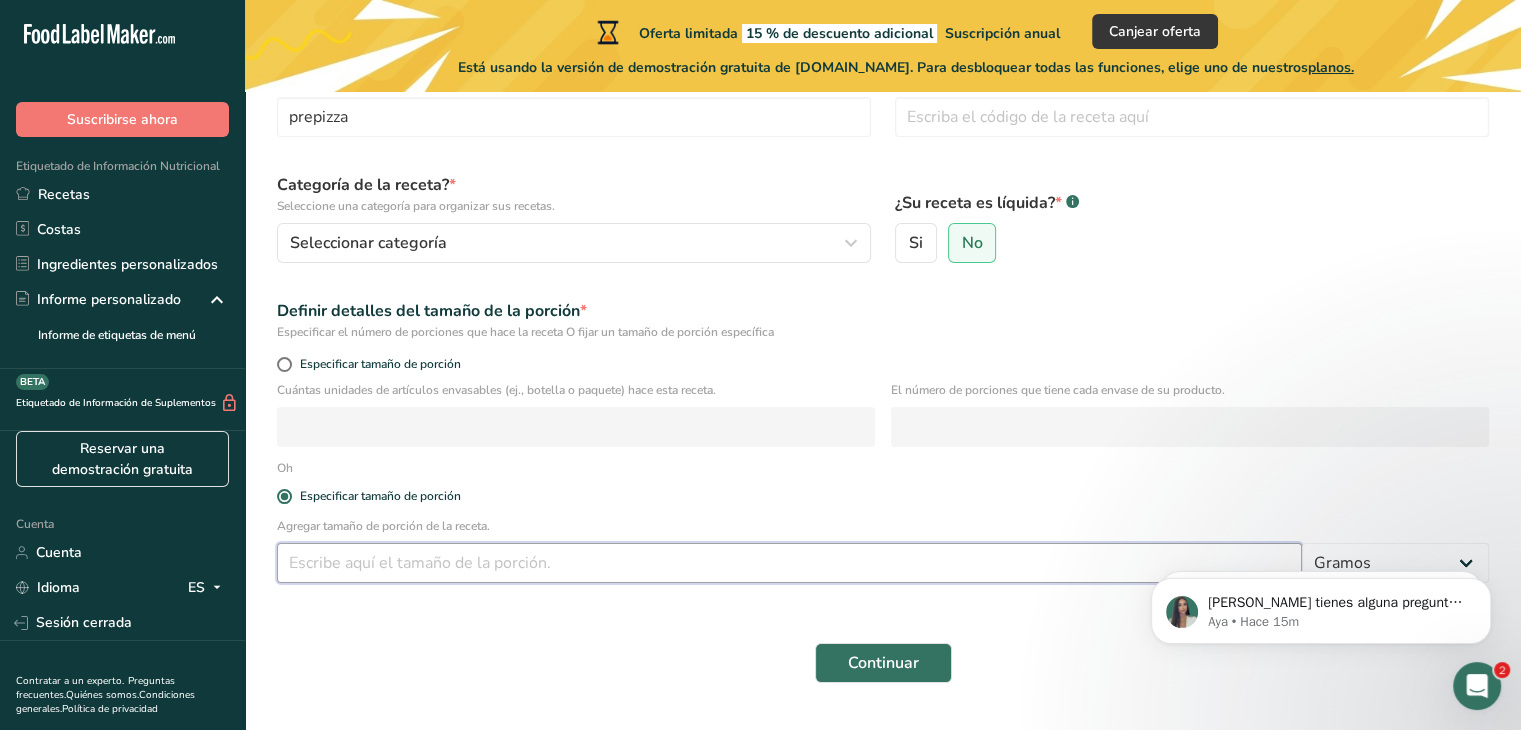 click at bounding box center [789, 563] 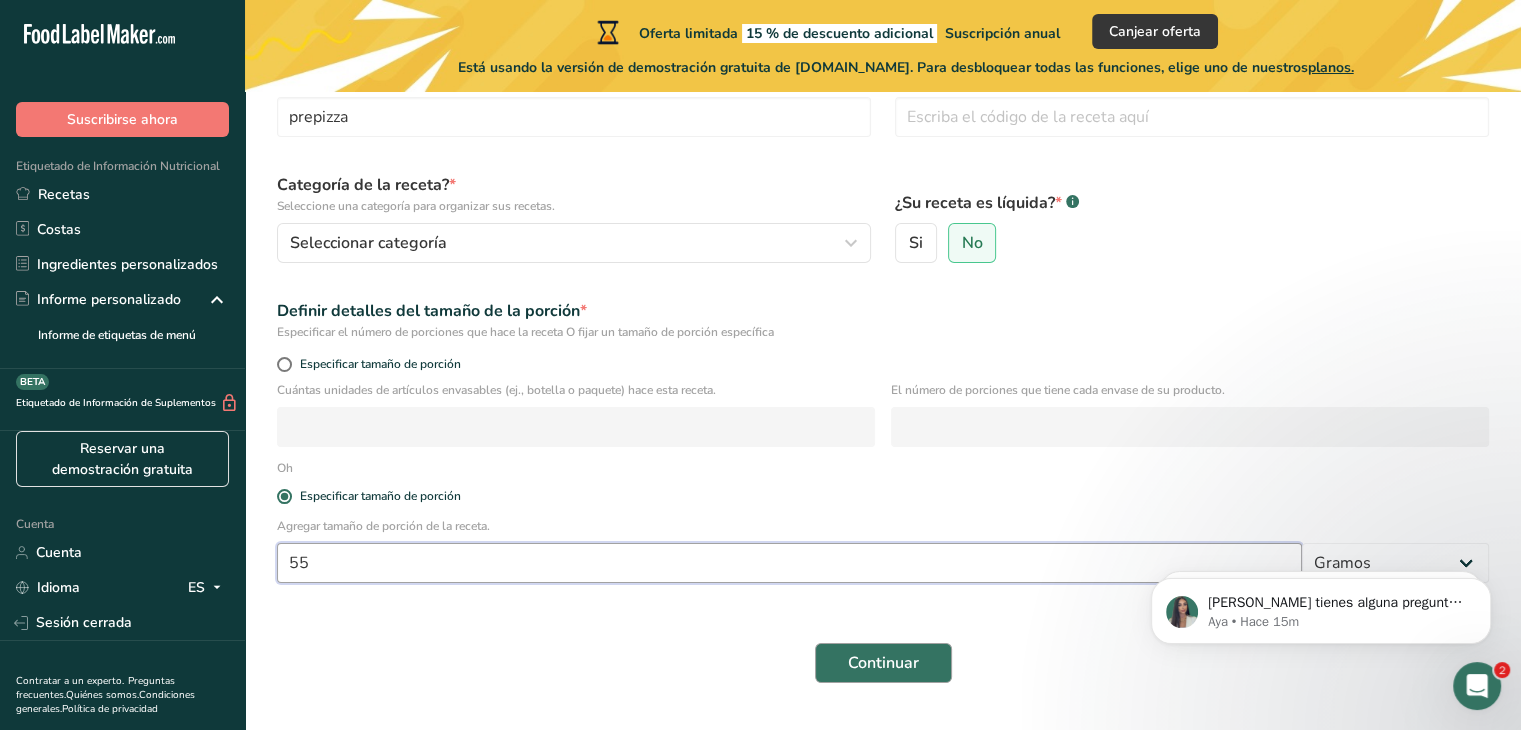 type on "55" 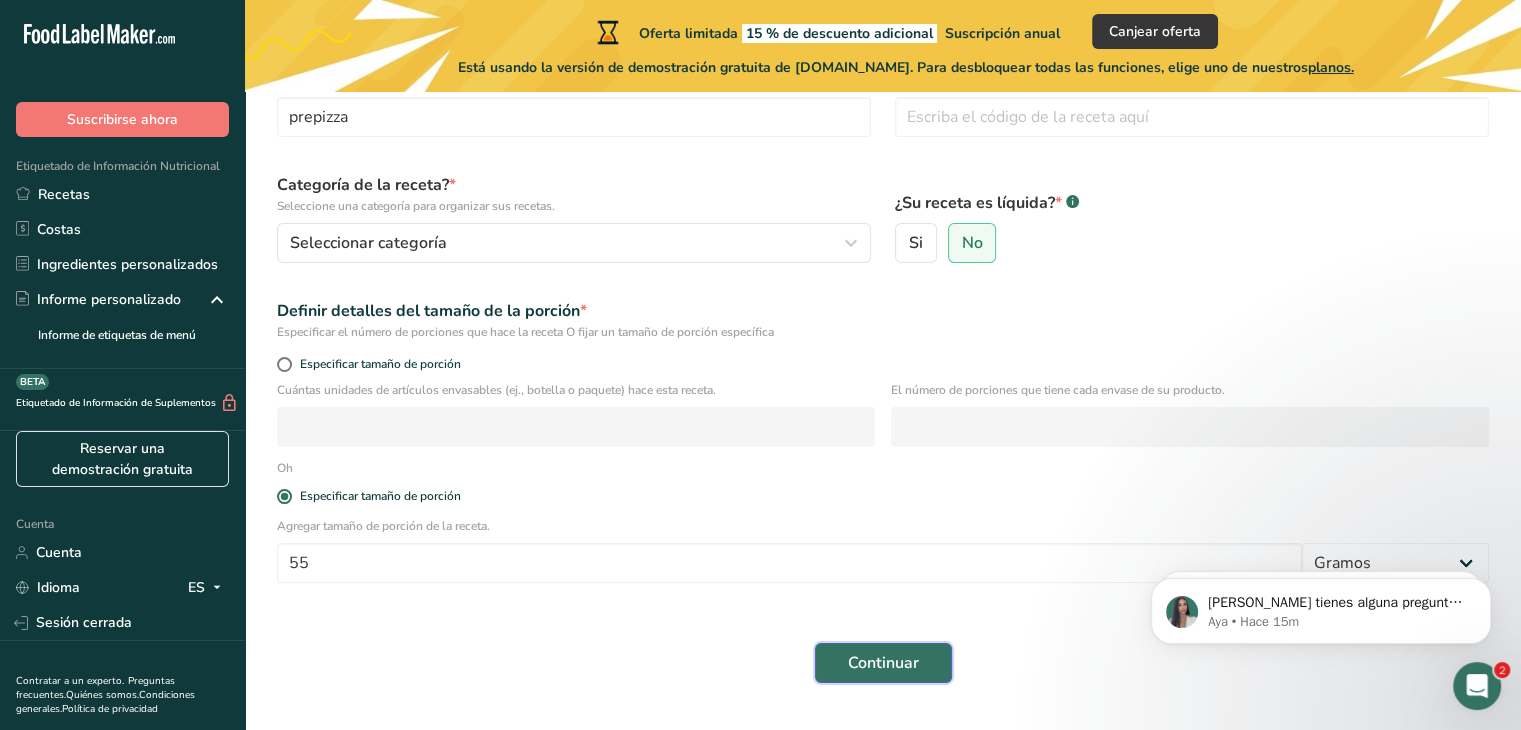 click on "Continuar" at bounding box center [883, 663] 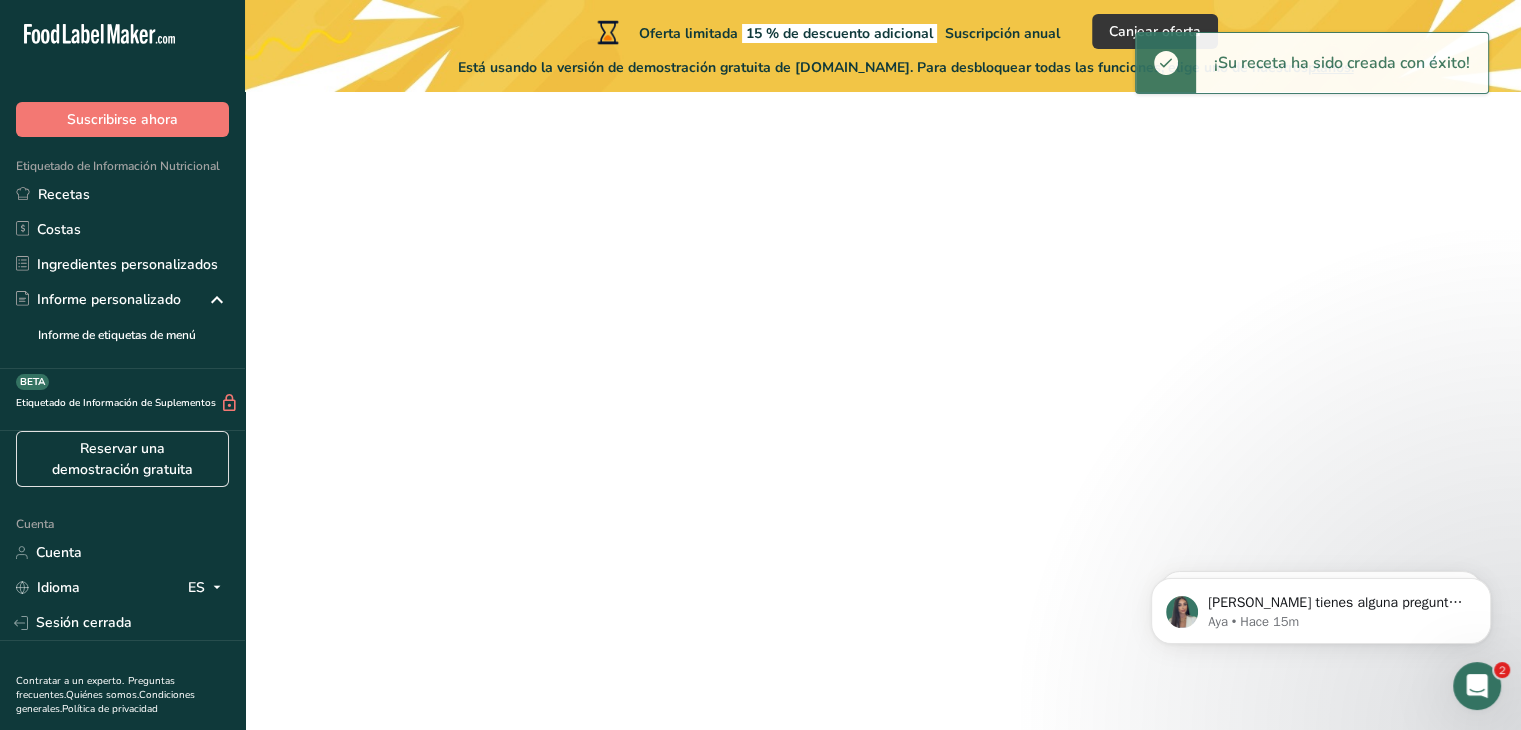 scroll, scrollTop: 0, scrollLeft: 0, axis: both 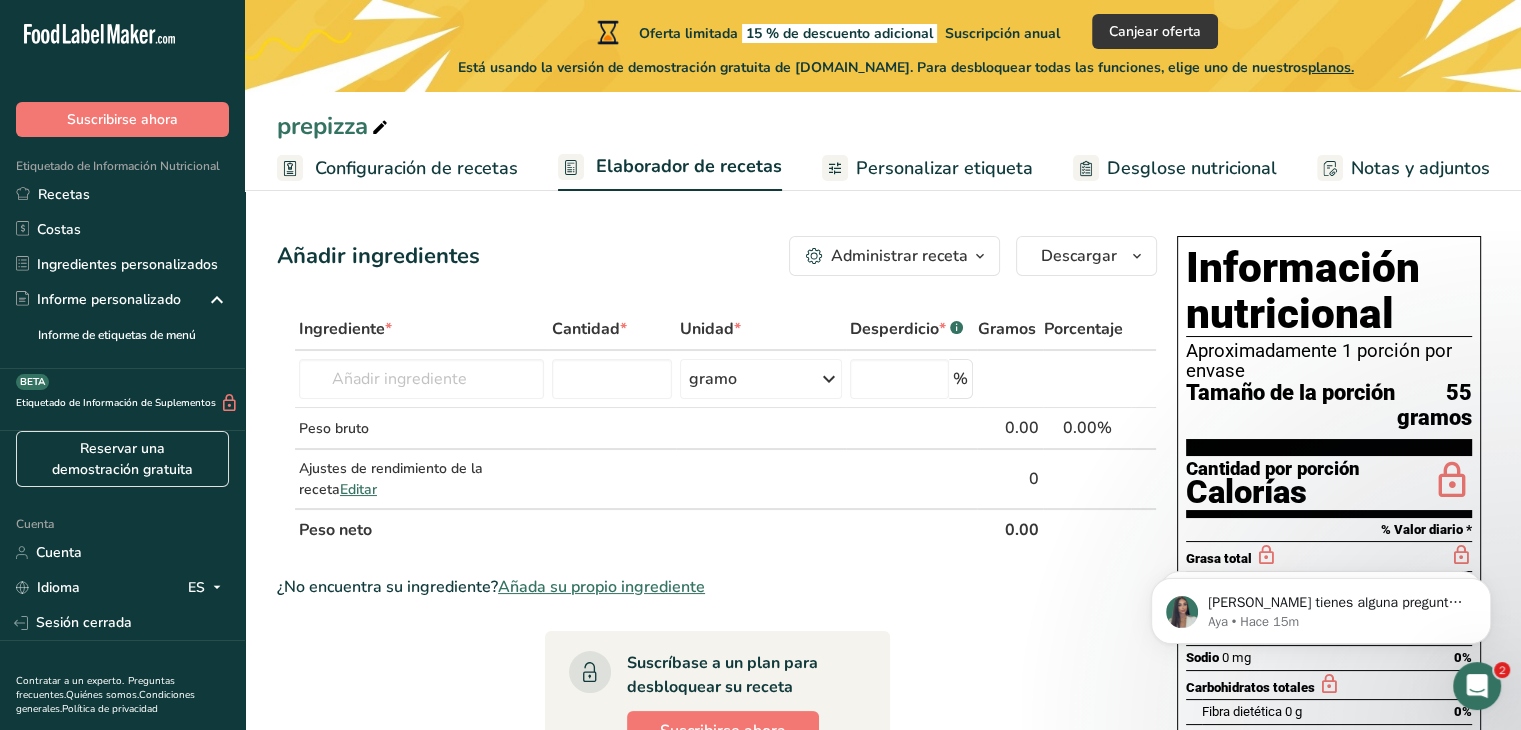 click at bounding box center (980, 256) 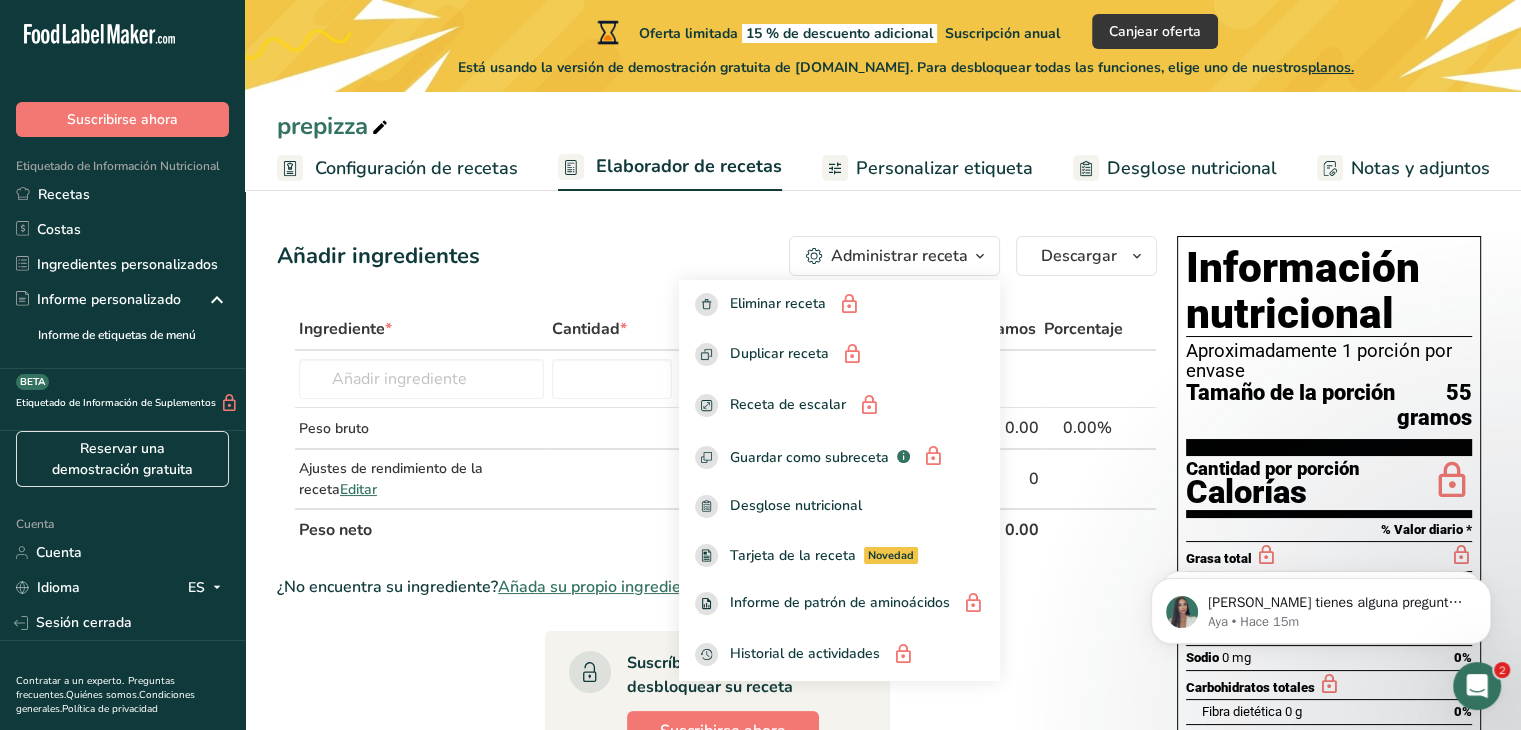 click on "Ingrediente  *
Cantidad  *
Unidad  *
Desperdicio *   .a-a{fill:#347362;}.b-a{fill:#fff;}         Gramos
Porcentaje
[PERSON_NAME]
Leche entera, 3,25 % de grasa láctea, sin vitamina A ni vitamina D añadidas
Carne de res, lomo, filete, sólo magro separable, recortado a 1/8 &quot;de grasa, todos los grados, crudo
Carne de res, alimentada con pasto, filetes, sólo magro, crudo
Carne de res, molida, 70% carne magra / 30% grasa, cruda
Ver todos los resultados
gramo
Unidades de peso
g
kg
mg
Ver más
Unidades de volumen
[GEOGRAPHIC_DATA]
mL
onza líquida" at bounding box center (717, 758) 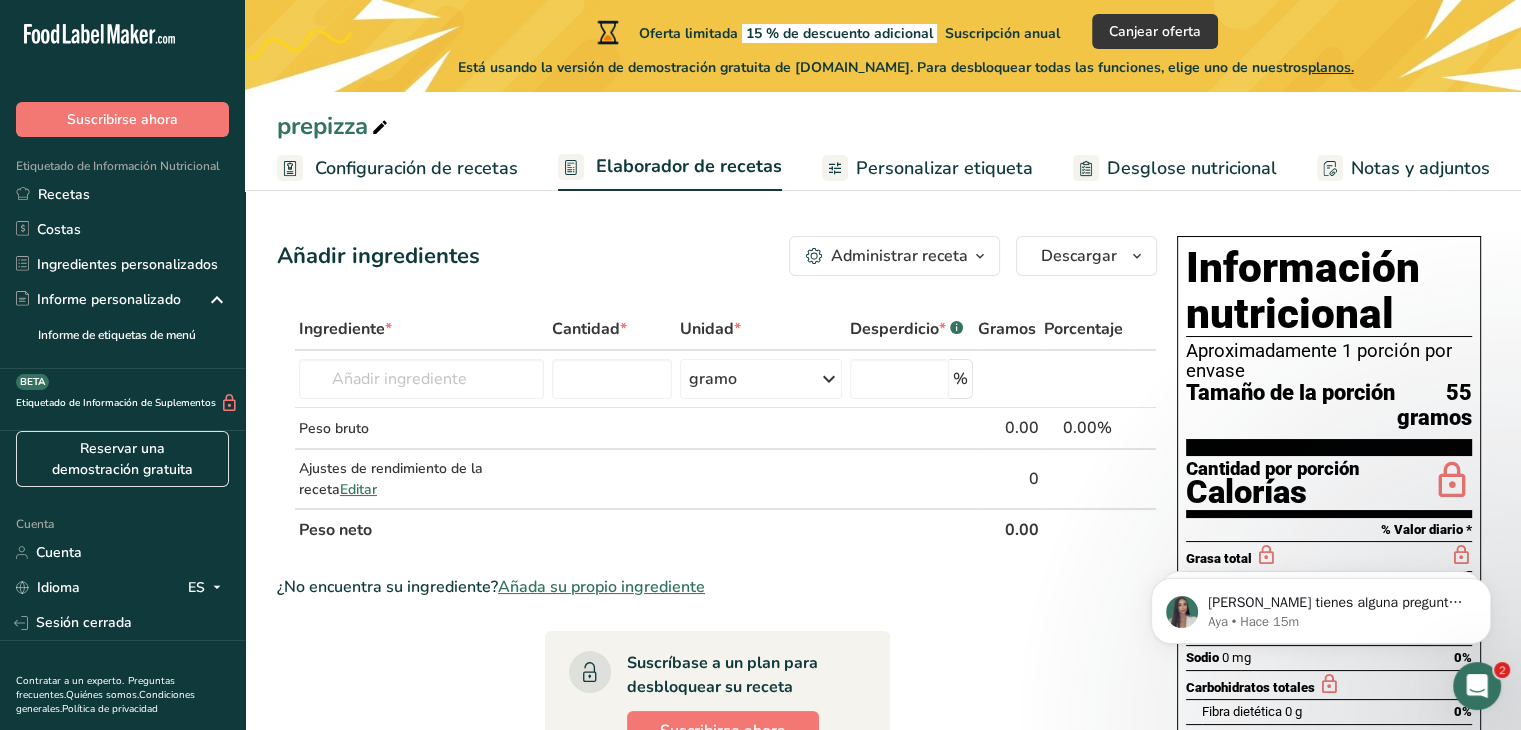 click on "Añada su propio ingrediente" at bounding box center [601, 587] 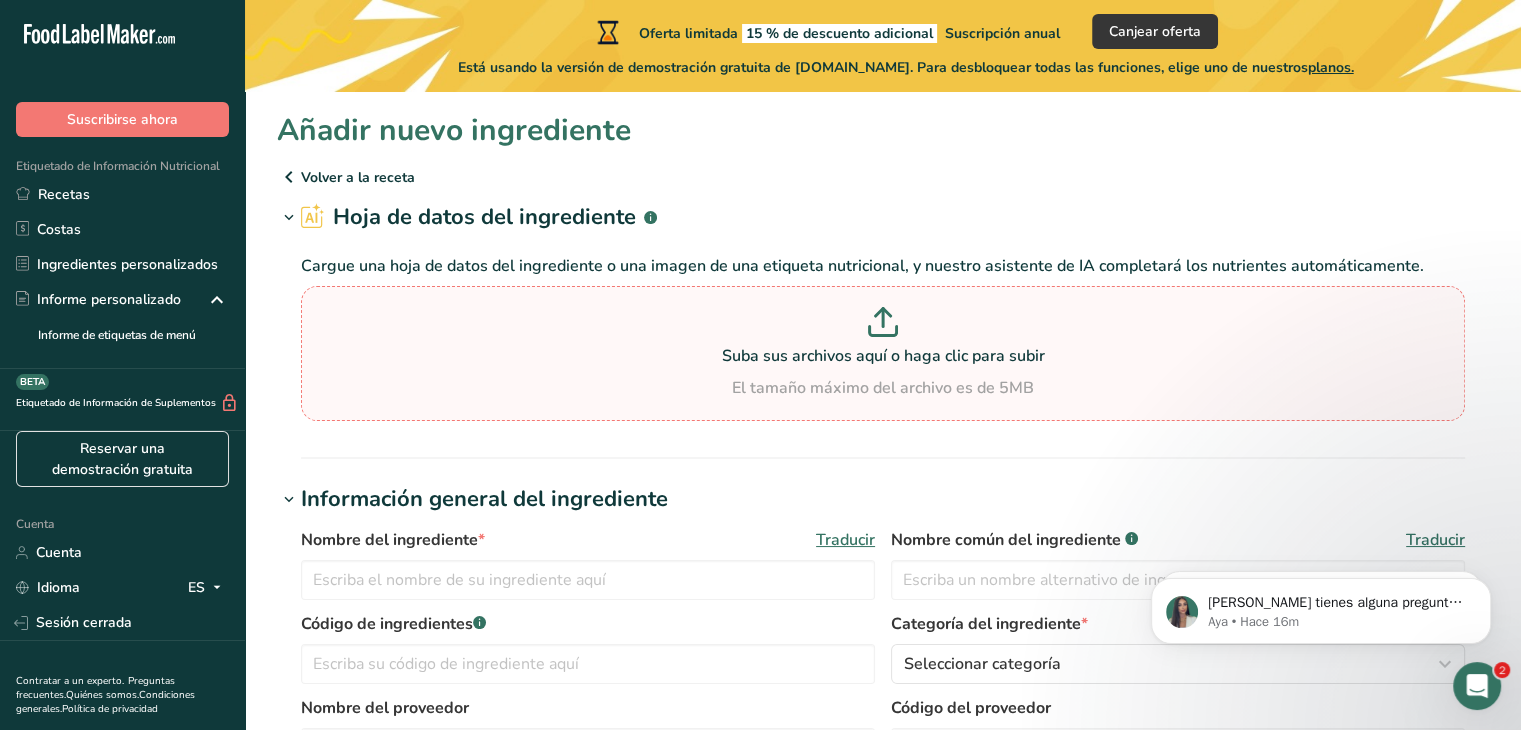 click 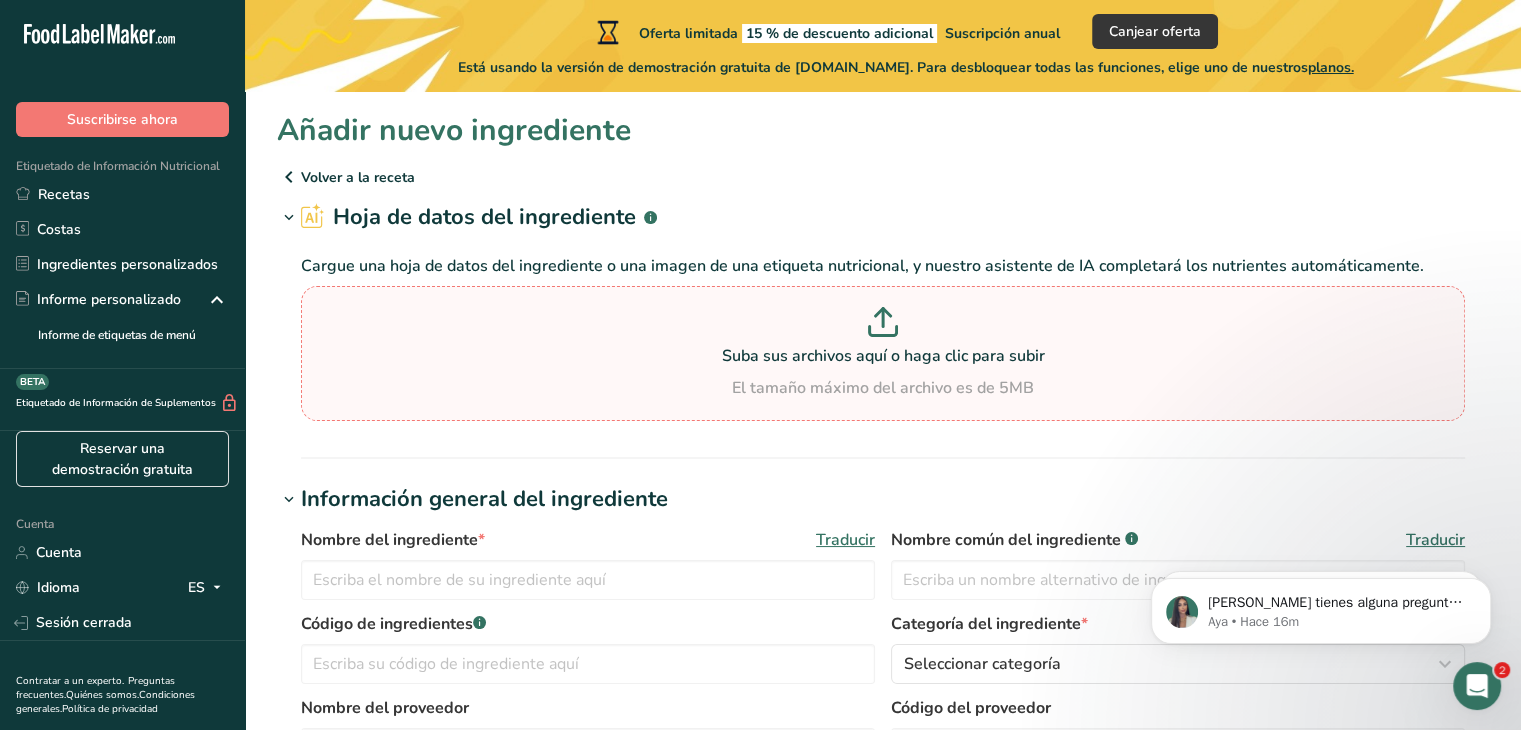 type on "C:\fakepath\Captura de pantalla [DATE] 101550.png" 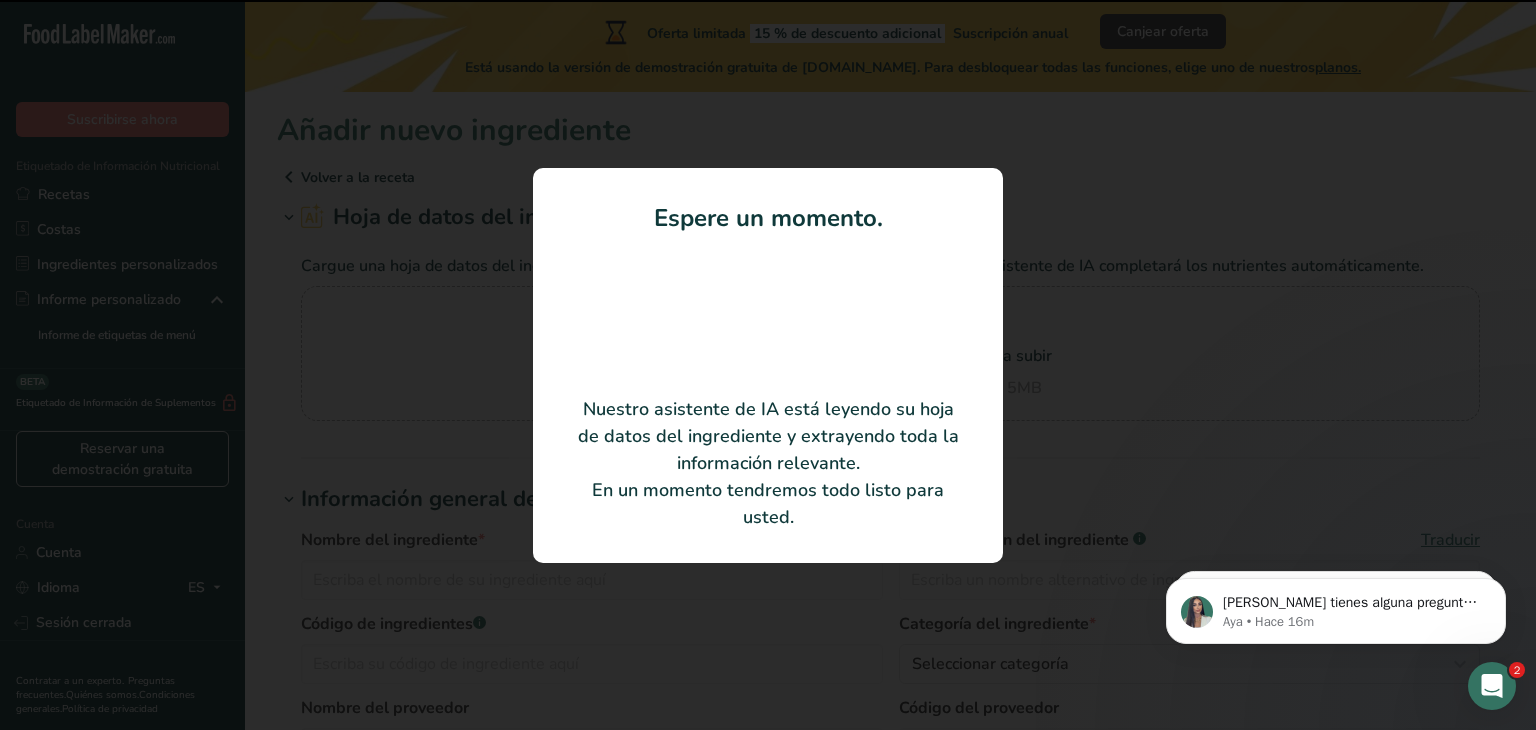 type on "Harina 000" 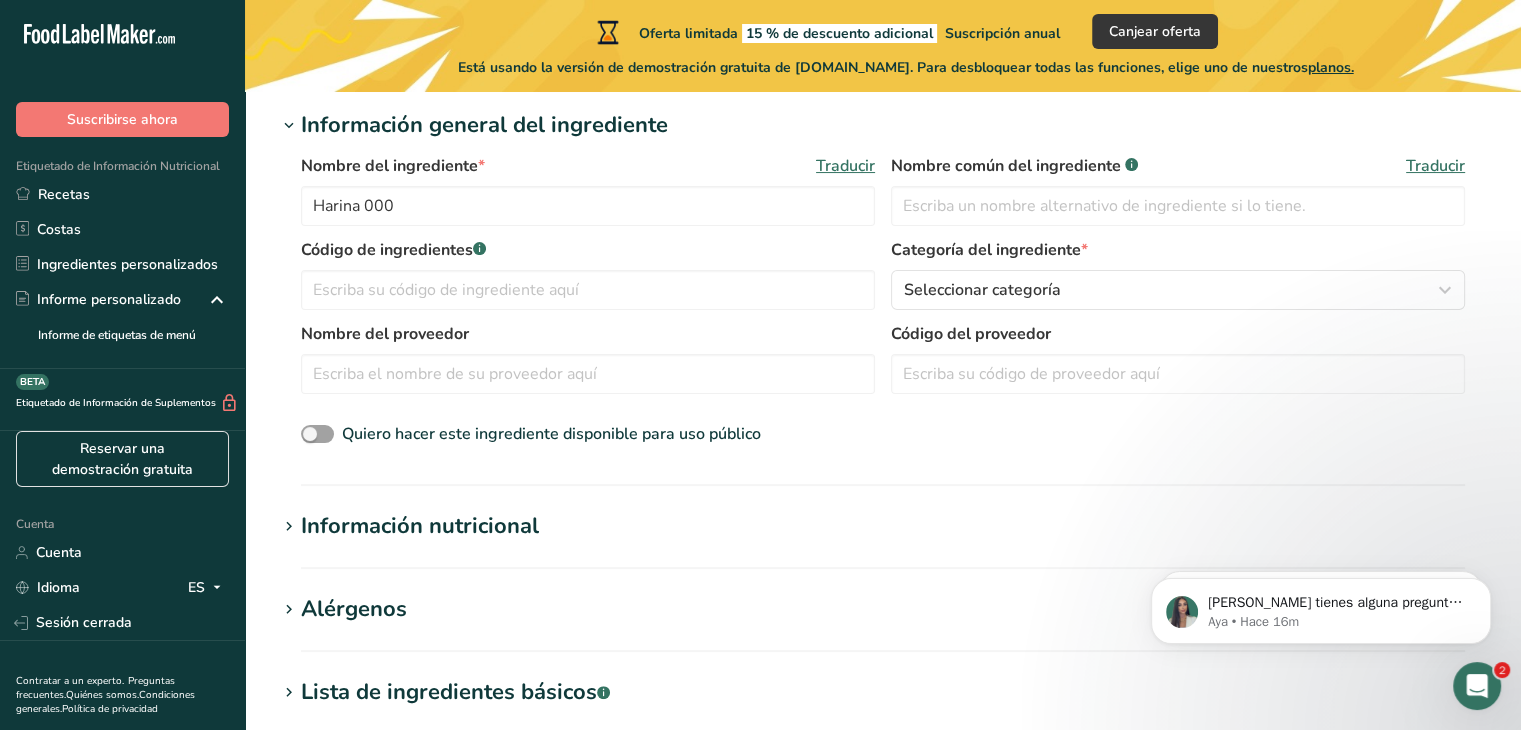 scroll, scrollTop: 280, scrollLeft: 0, axis: vertical 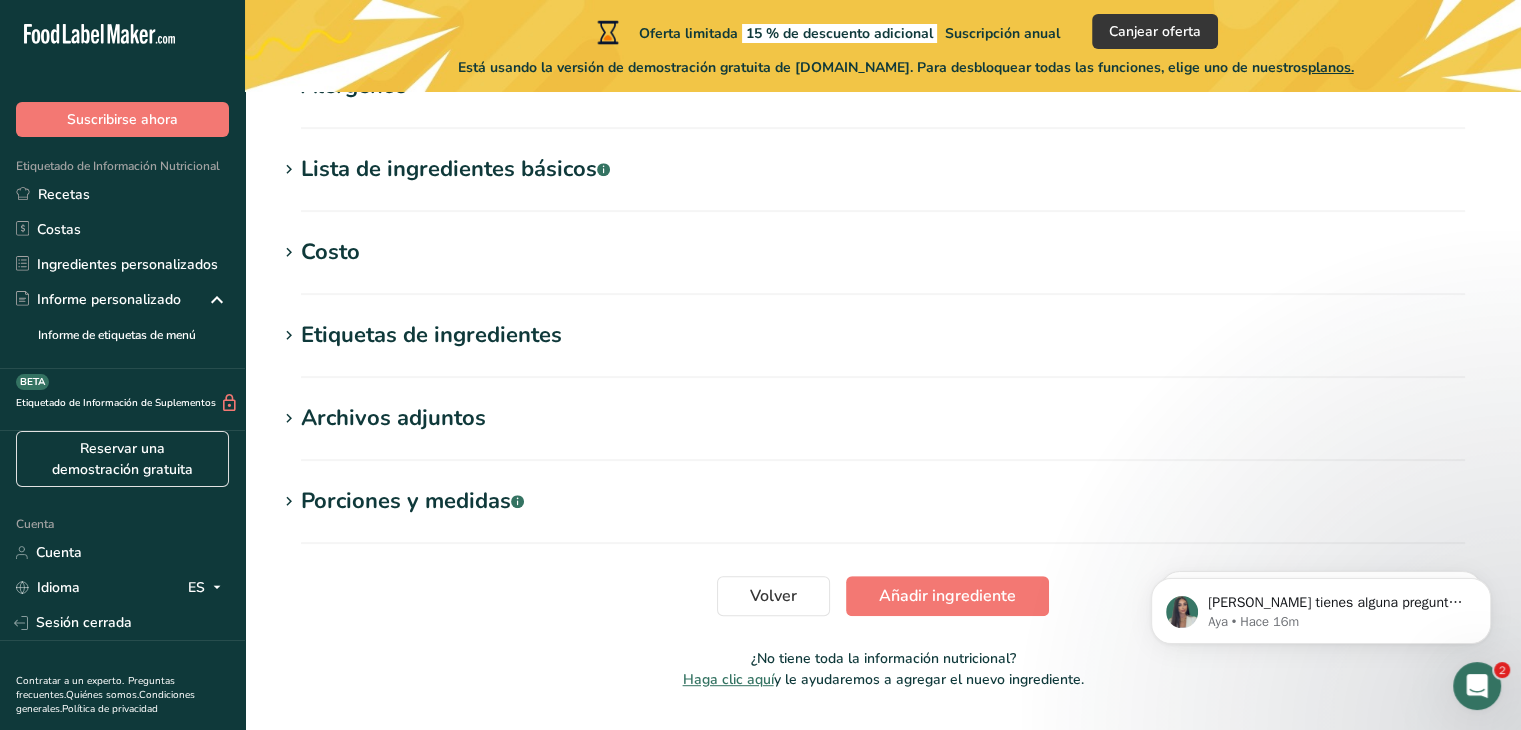 click on "Etiquetas de ingredientes" at bounding box center (431, 335) 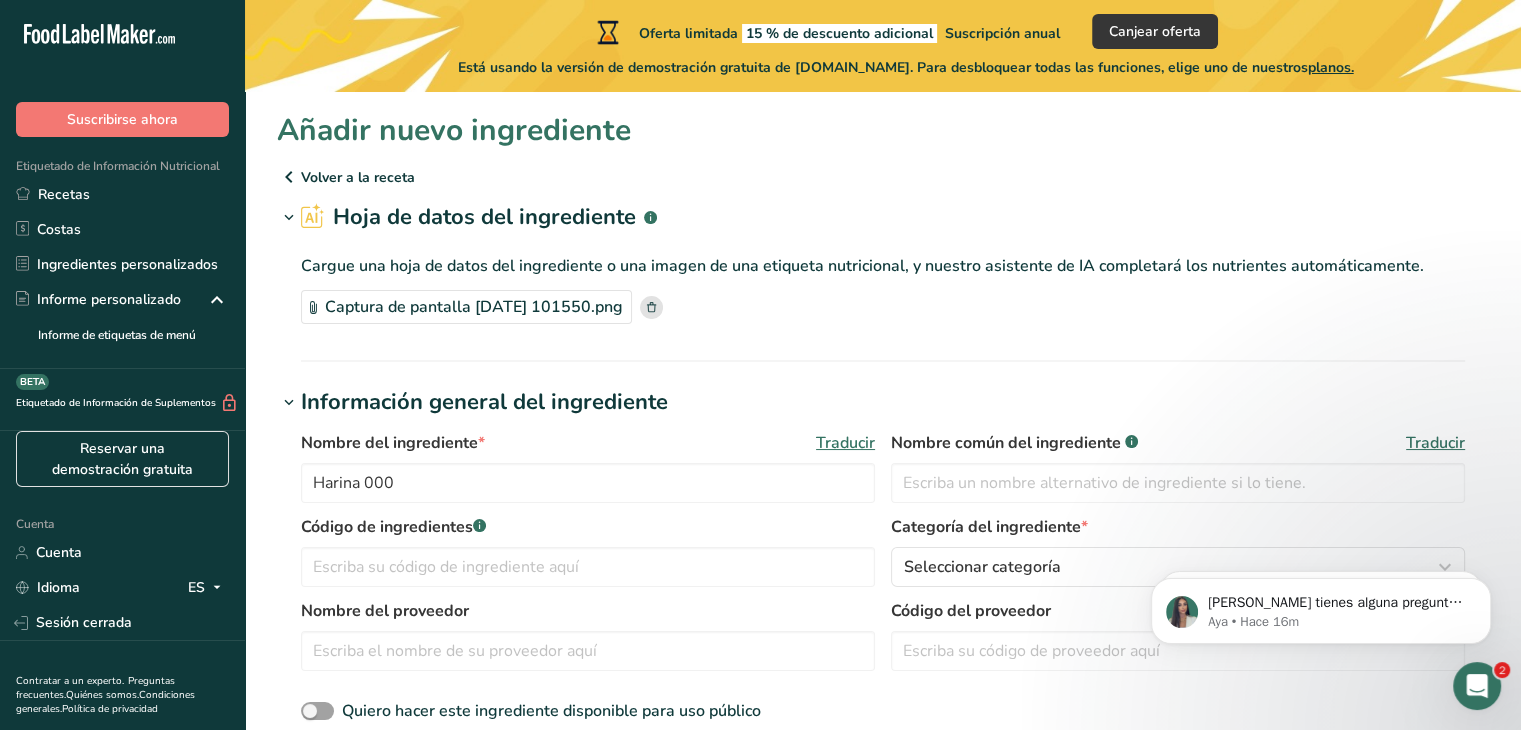 scroll, scrollTop: 0, scrollLeft: 0, axis: both 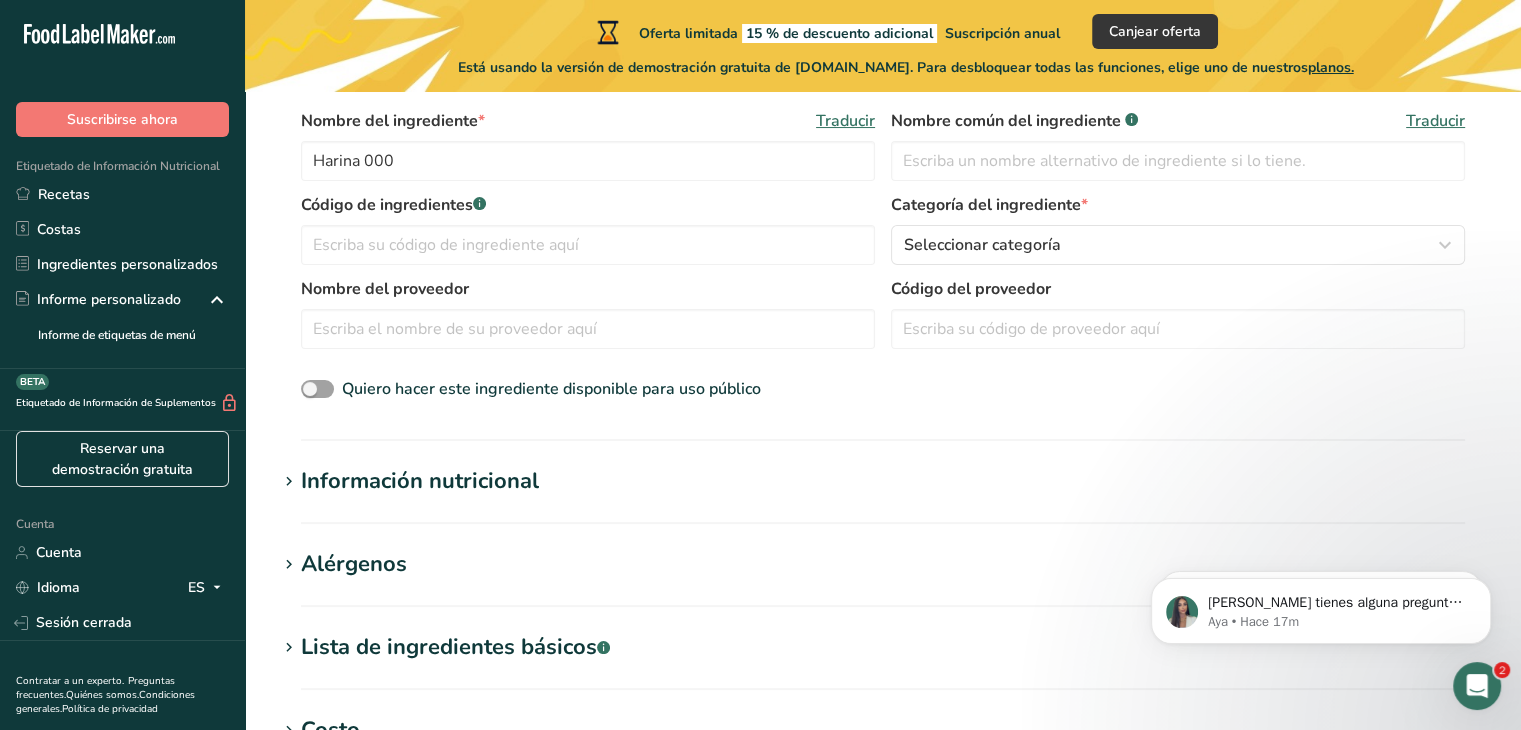 click on "Información nutricional" at bounding box center (420, 481) 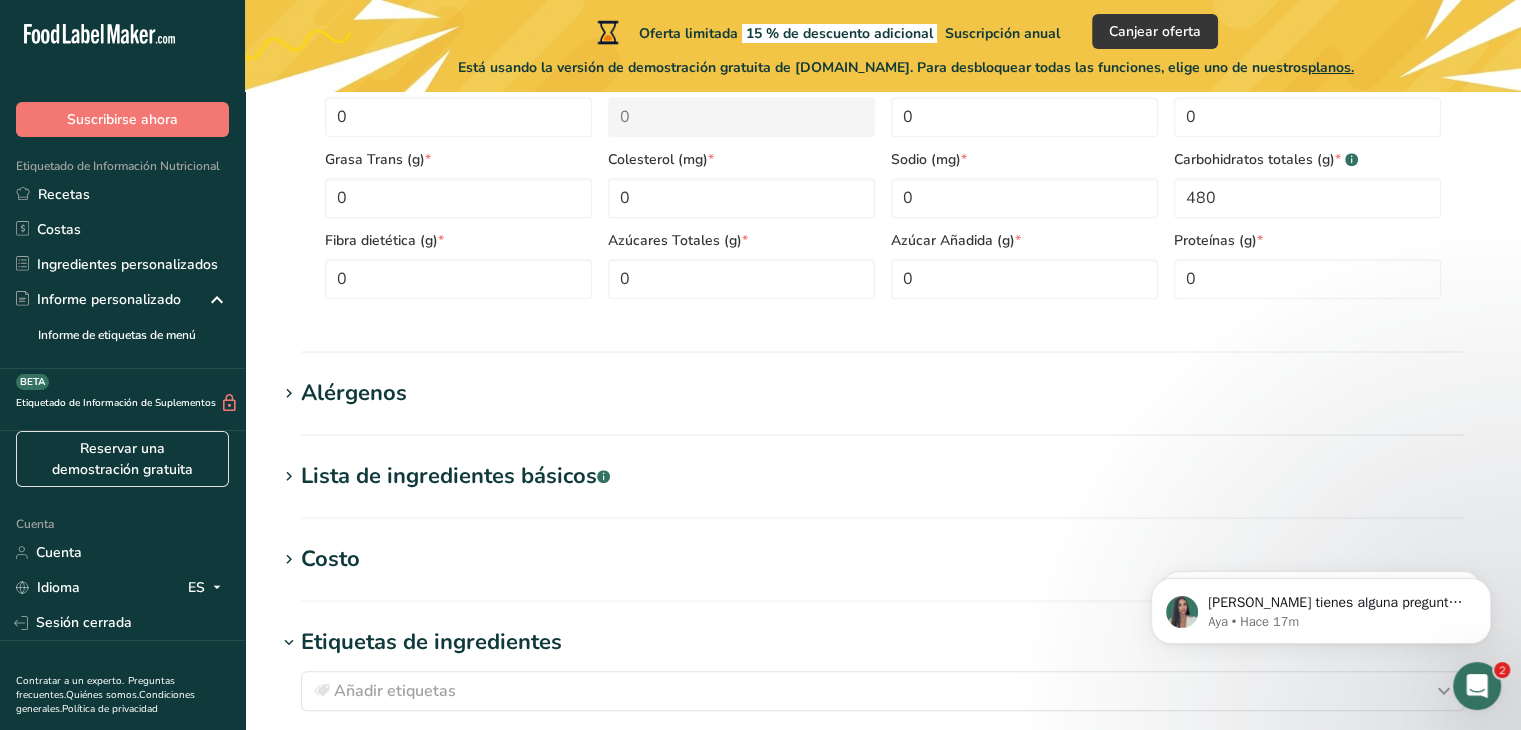 scroll, scrollTop: 865, scrollLeft: 0, axis: vertical 